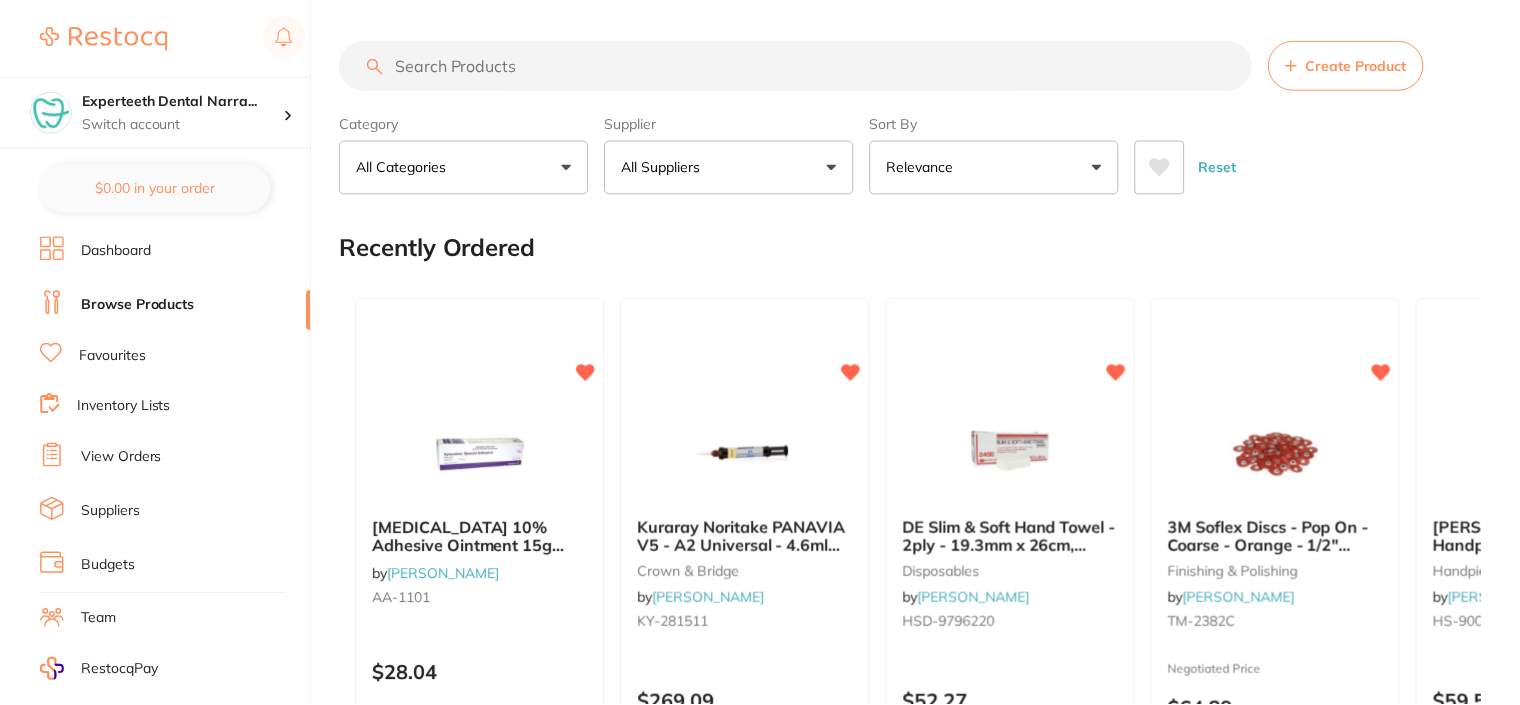 scroll, scrollTop: 0, scrollLeft: 0, axis: both 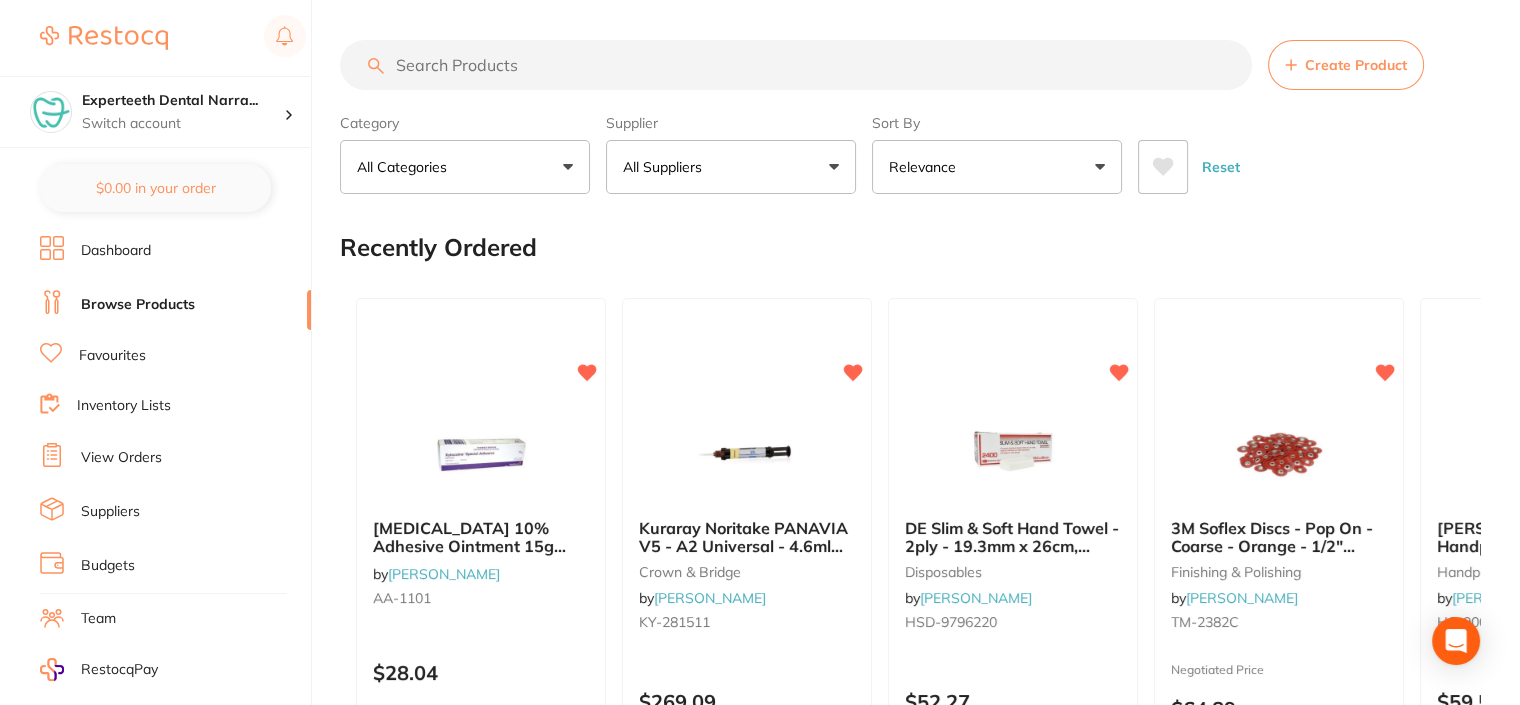 click at bounding box center (796, 65) 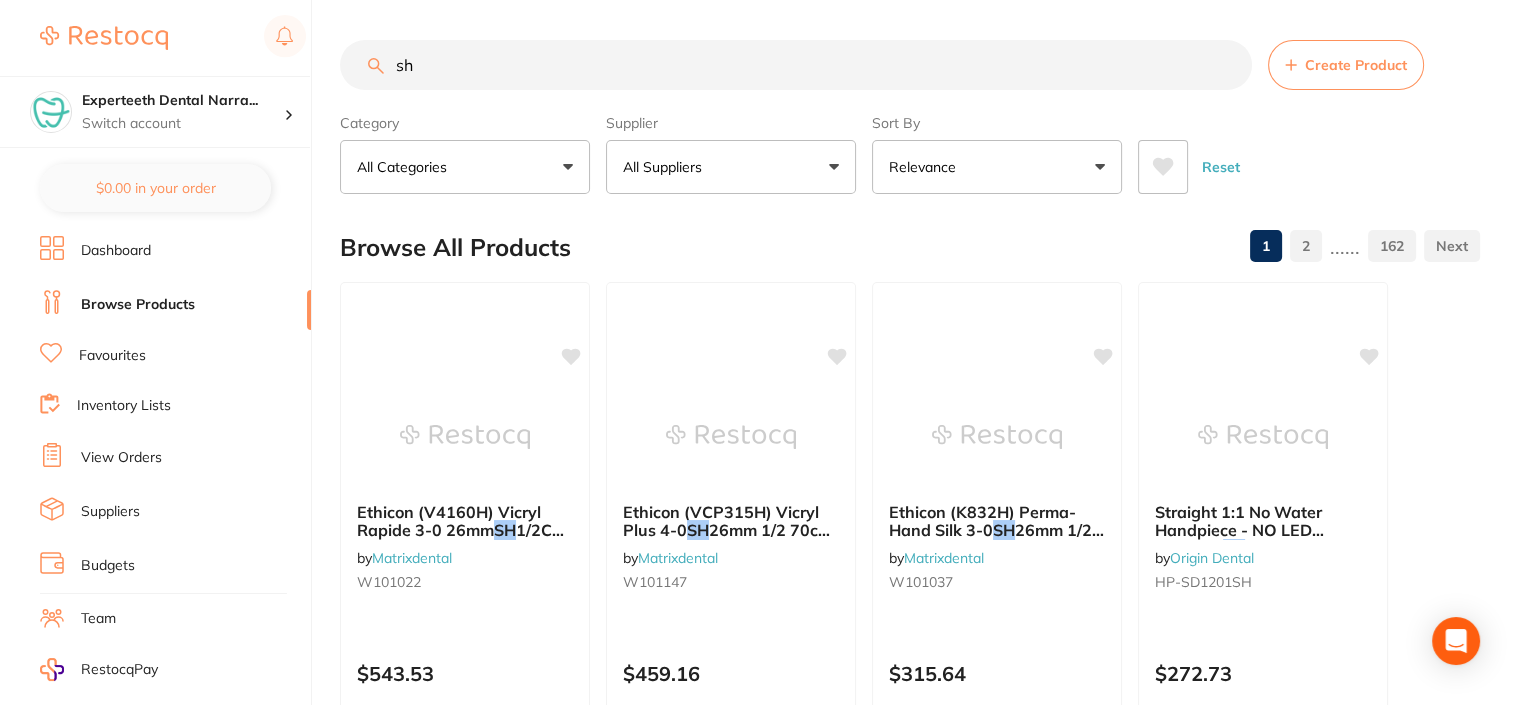 type on "sh" 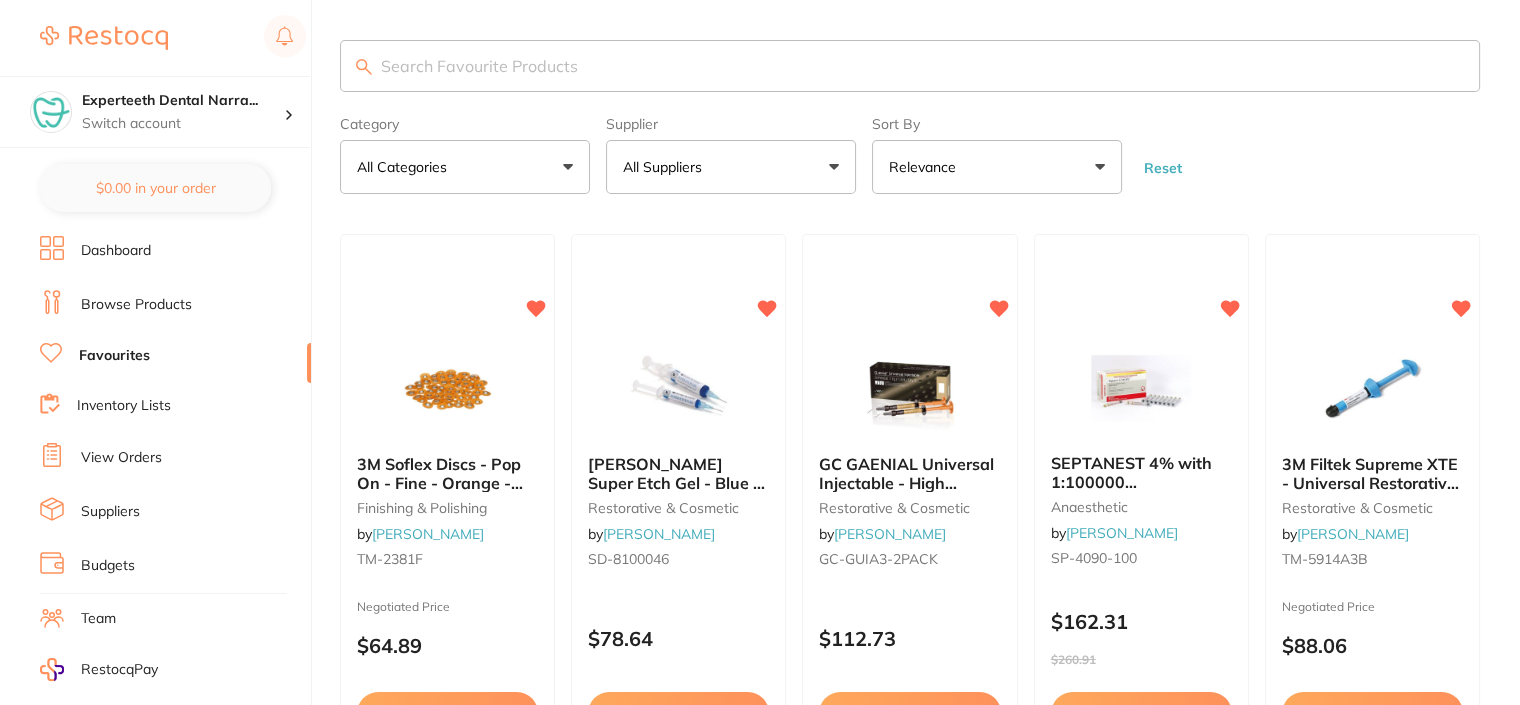 click at bounding box center (910, 66) 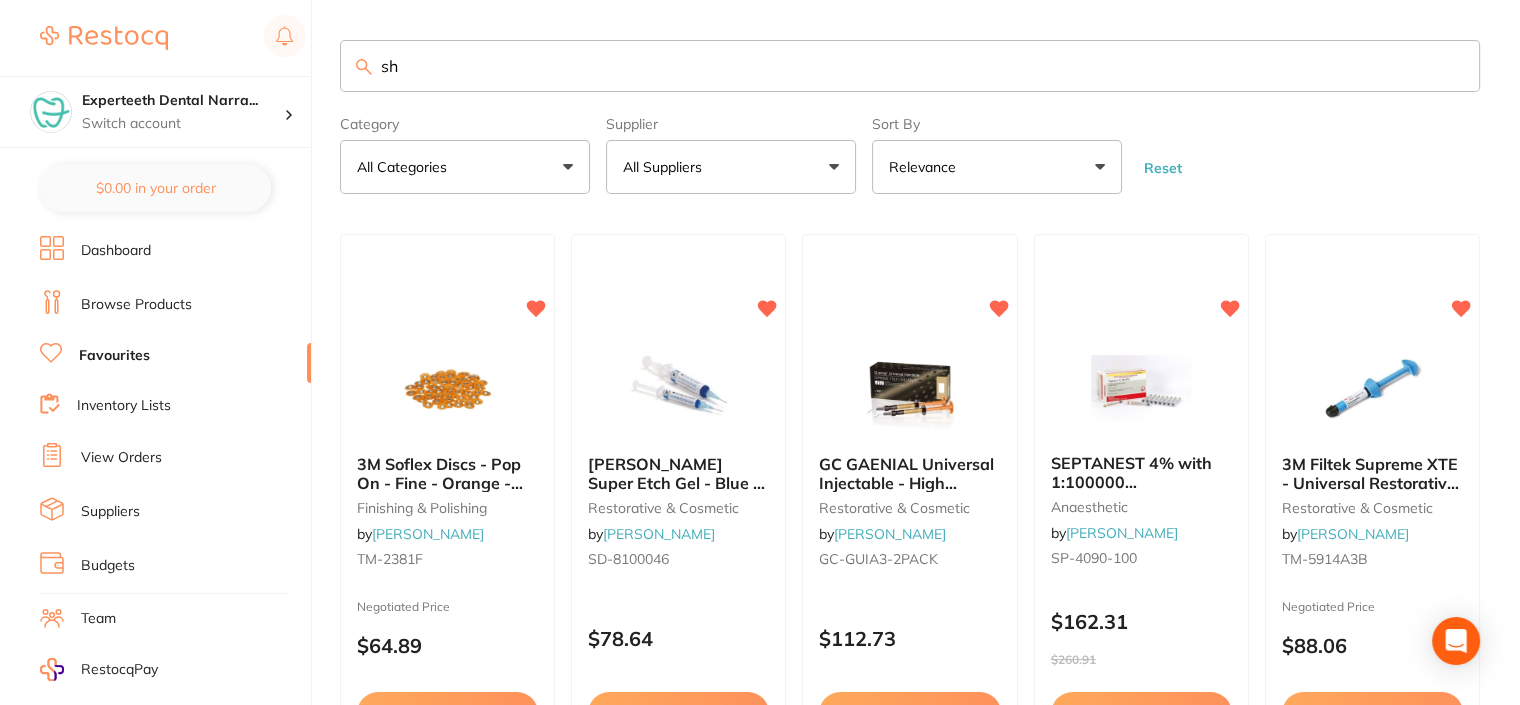type on "s" 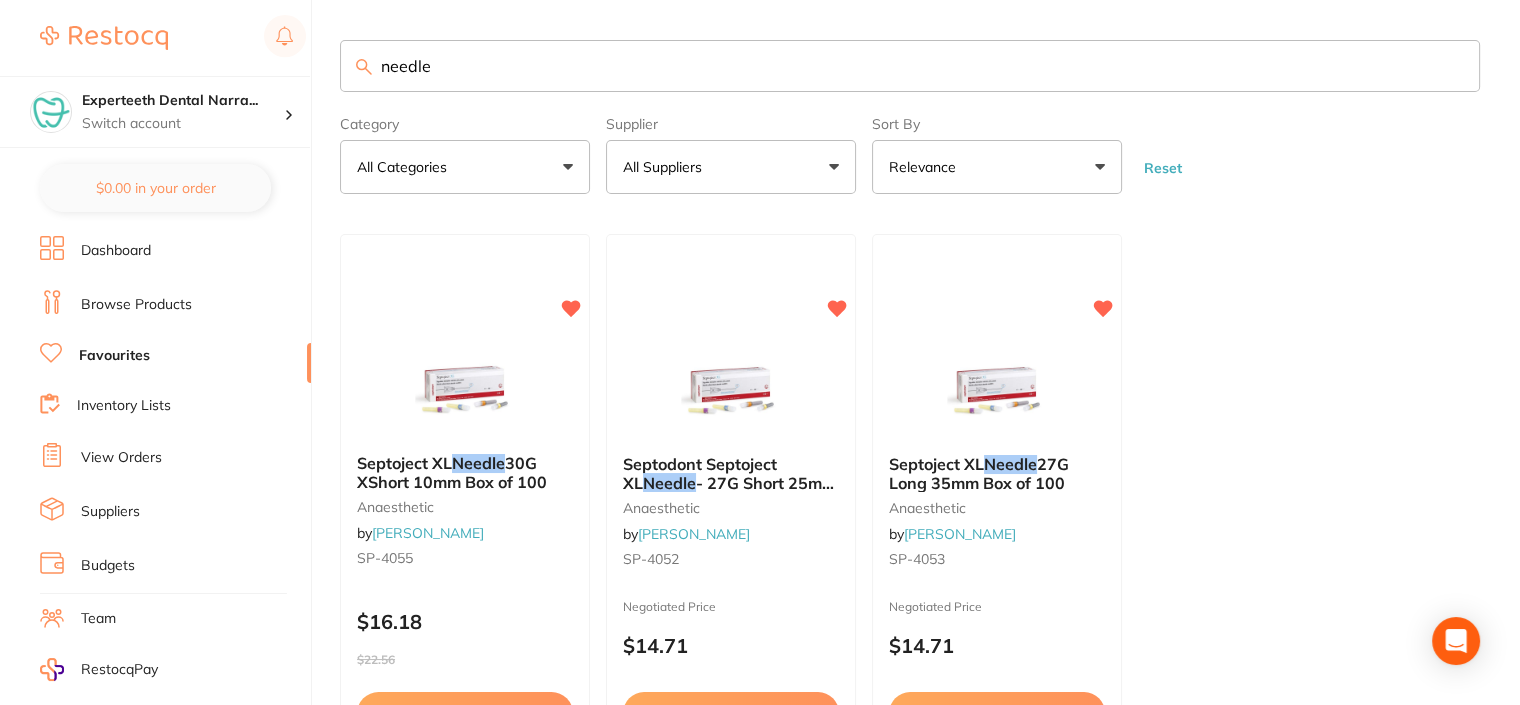 type on "needle" 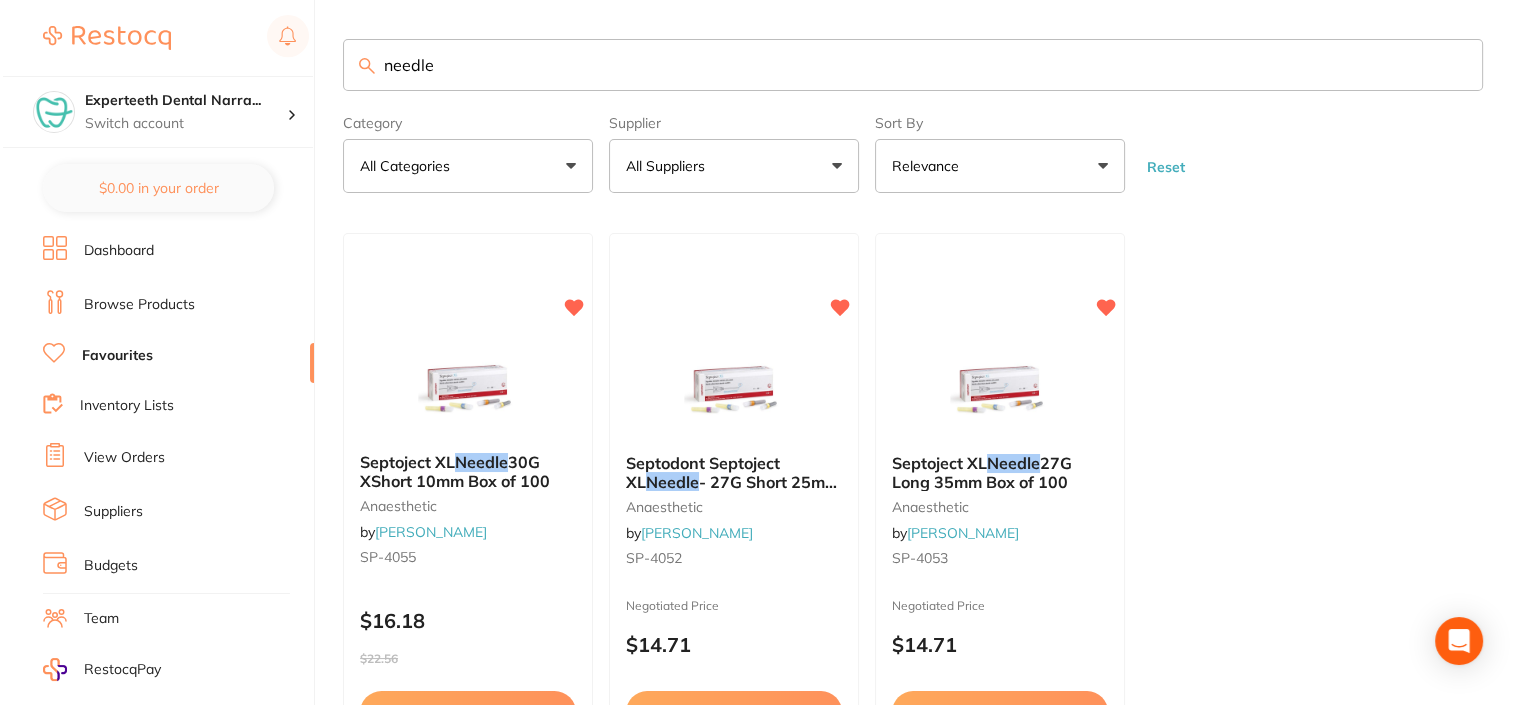 scroll, scrollTop: 0, scrollLeft: 0, axis: both 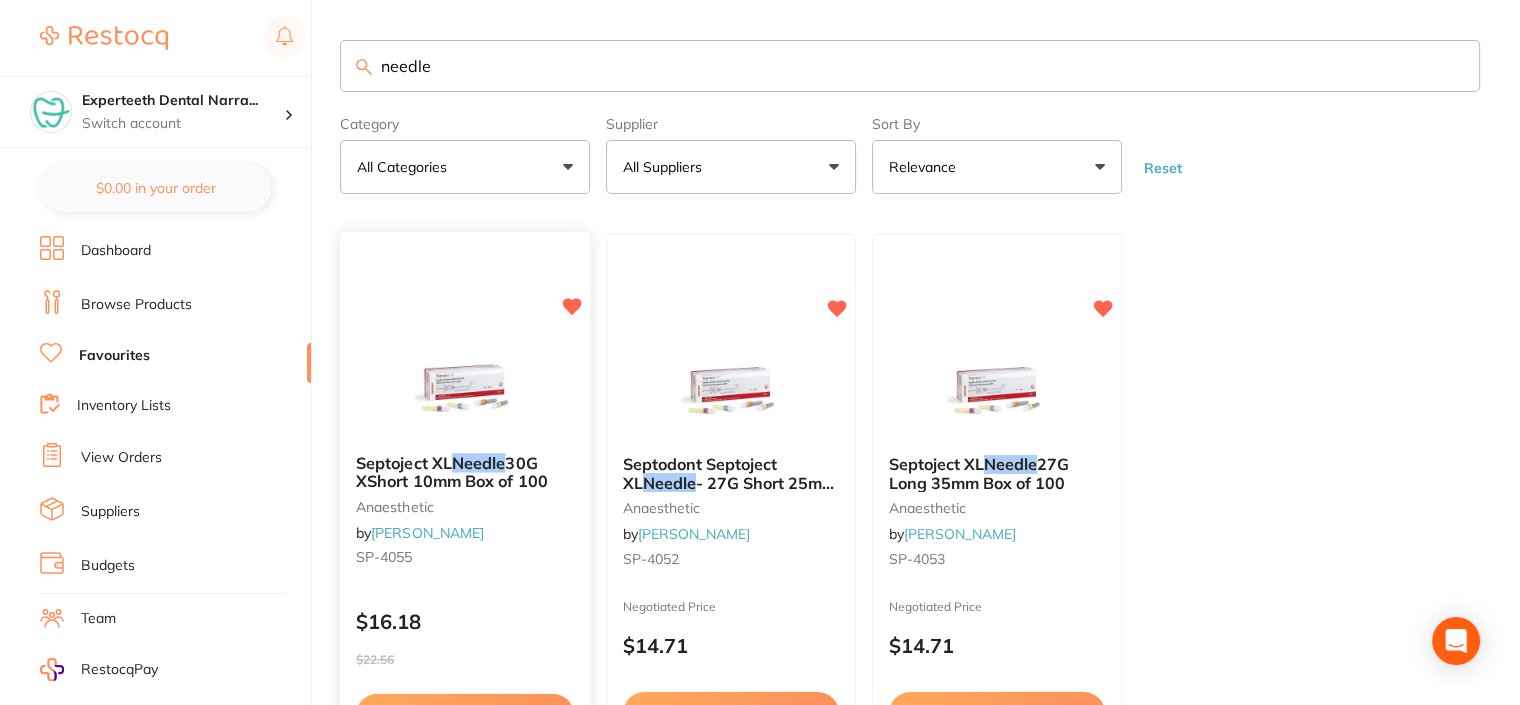 click on "30G XShort 10mm Box of 100" at bounding box center (452, 472) 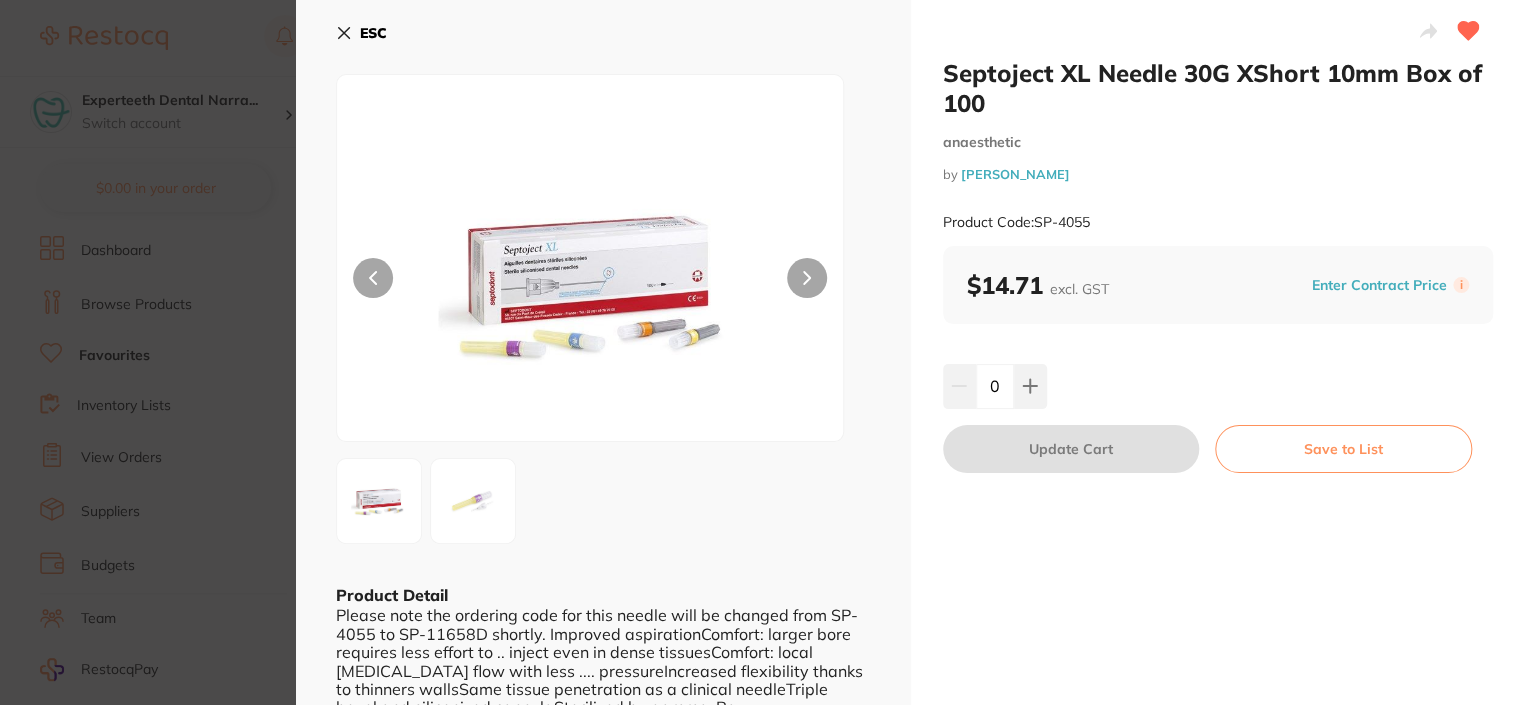 click at bounding box center (807, 278) 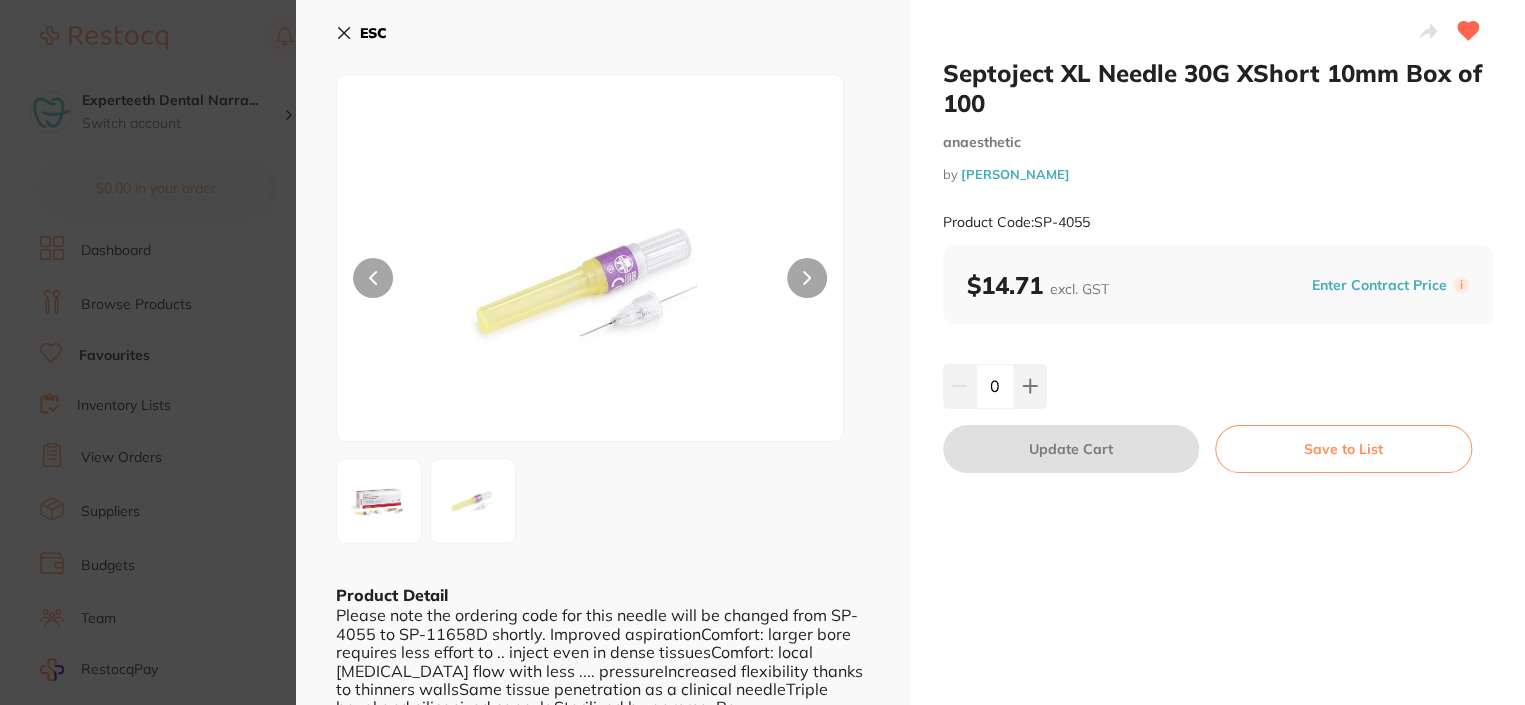 click on "Septoject XL Needle 30G XShort 10mm Box of 100 anaesthetic by   [PERSON_NAME] Product Code:  SP-4055 ESC         Product Detail Please note the ordering code for this needle will be changed from SP-4055 to SP-11658D shortly. Improved aspirationComfort: larger bore requires less effort to .. inject even in dense tissuesComfort: local [MEDICAL_DATA] flow with less .... pressureIncreased flexibility thanks to thinners wallsSame tissue penetration as a clinical needleTriple bevel and siliconized cannulaSterilized by gamma-Ray         Septoject XL Needle 30G XShort 10mm Box of 100 anaesthetic by   [PERSON_NAME] Product Code:  SP-4055 $14.71     excl. GST Enter Contract Price i     0         Update Cart Save to List You May Also Like Septodont Septoject XL Needles - 30G Extra-Short 10mm - Sterile, 100-Pack   anaesthetic by  [PERSON_NAME] [PERSON_NAME]-11658D $23.47 Add to cart Save to list Septodont Septoject XL Needle - 27G Short 25mm - Sterile, 100-Pack   anaesthetic by  [PERSON_NAME] [PERSON_NAME]-4052 $14.71   by" at bounding box center [762, 352] 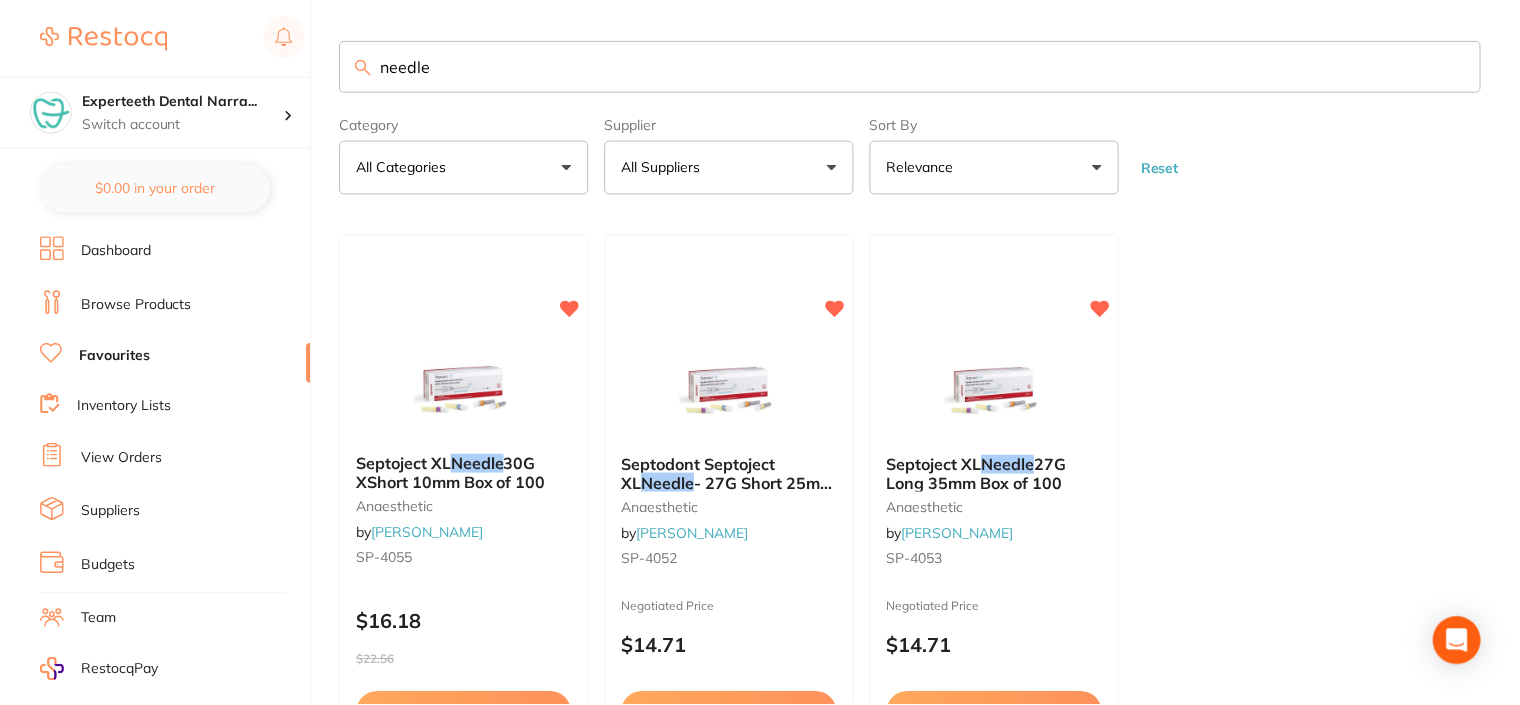 scroll, scrollTop: 0, scrollLeft: 0, axis: both 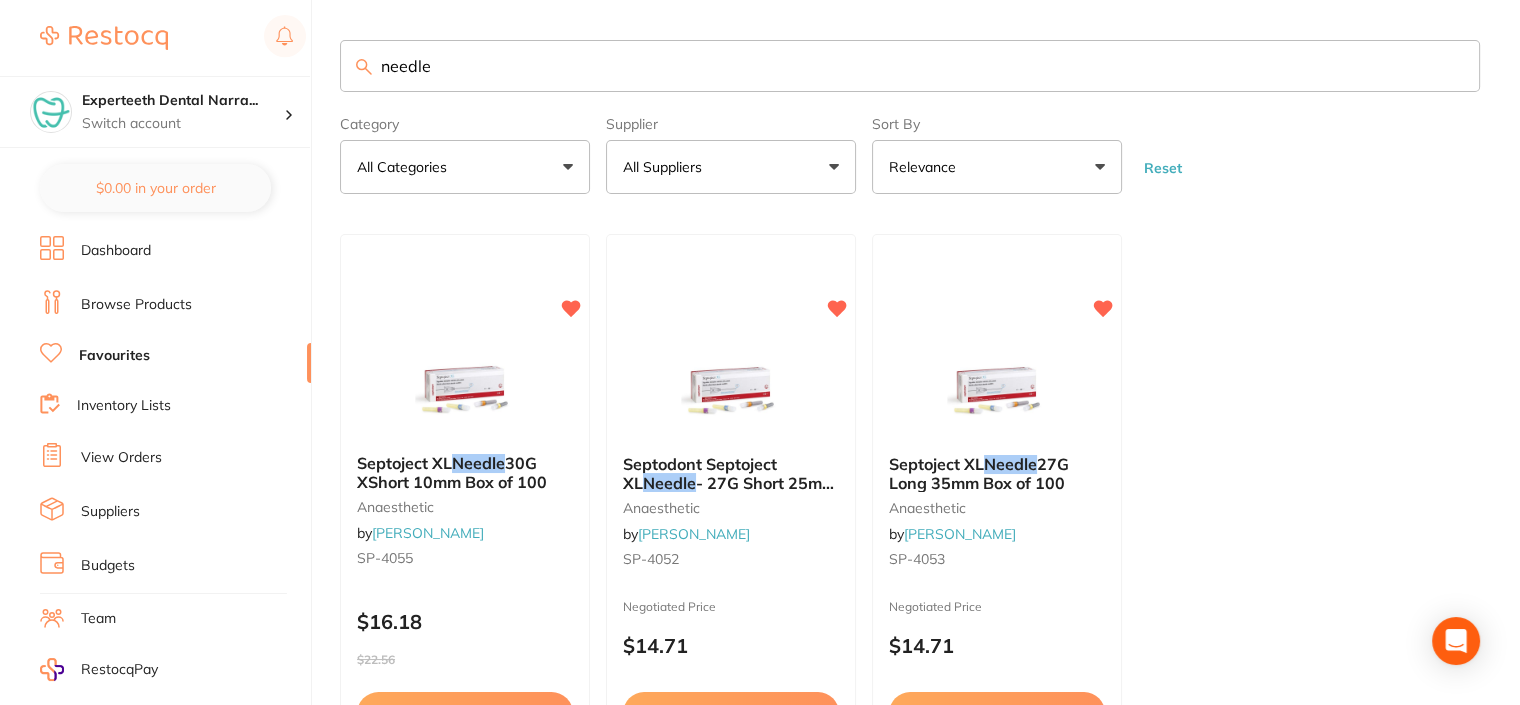 click on "Browse Products" at bounding box center [136, 305] 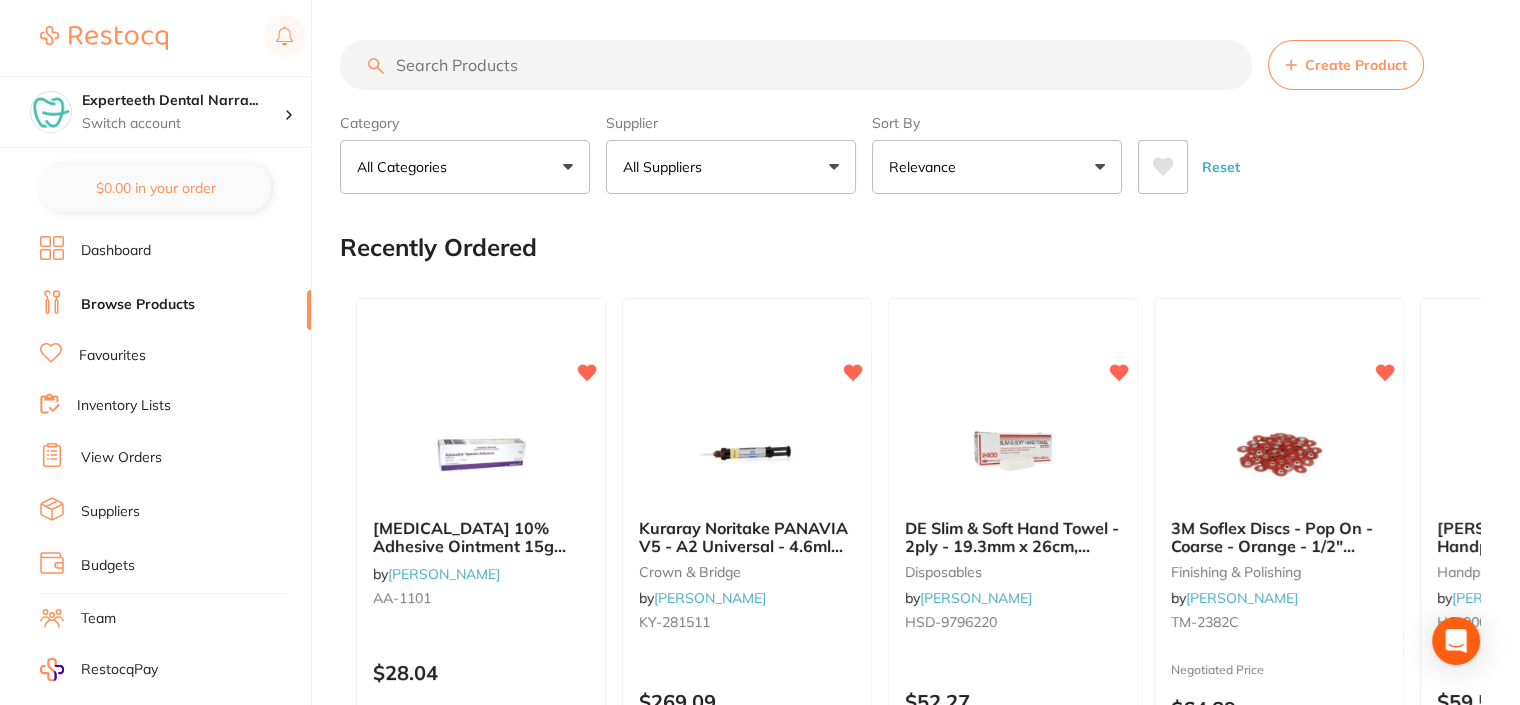 click at bounding box center [796, 65] 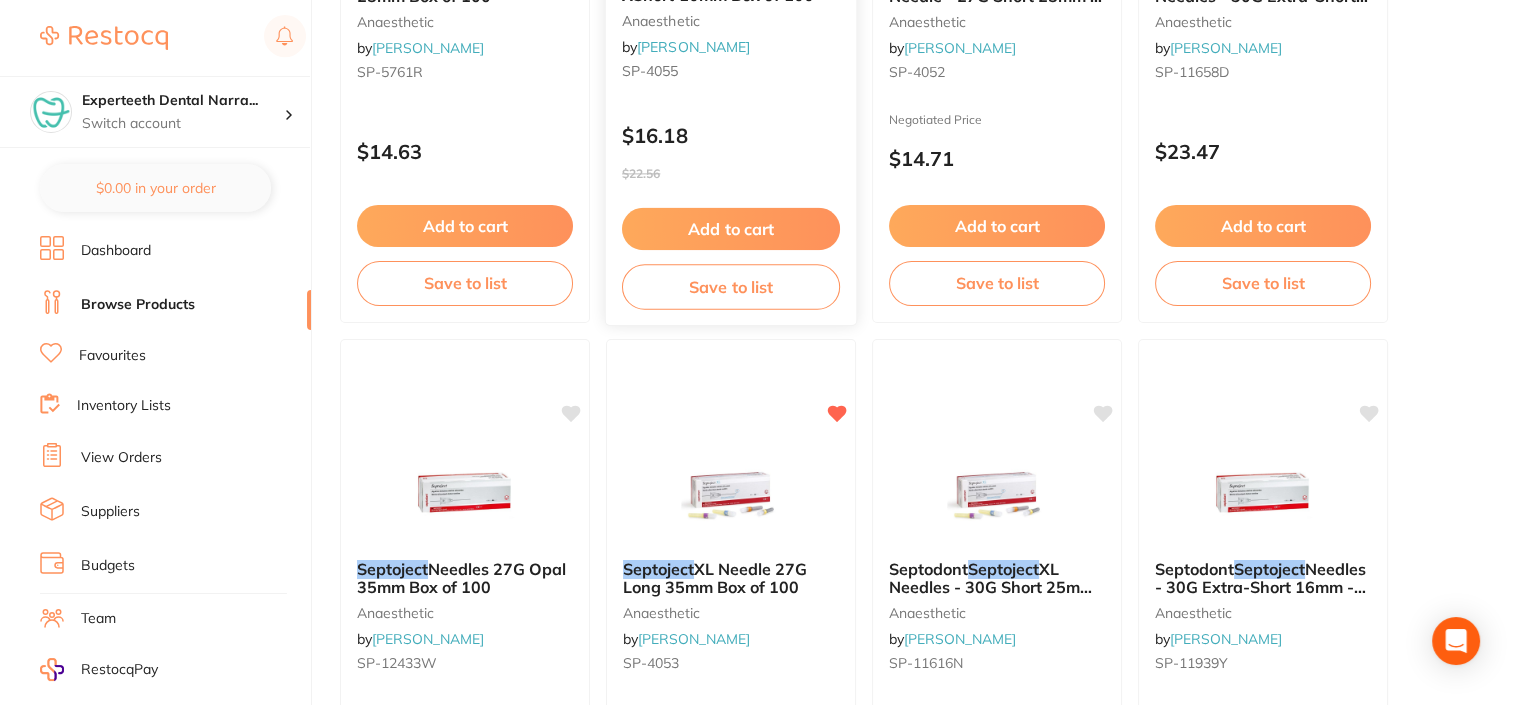 scroll, scrollTop: 500, scrollLeft: 0, axis: vertical 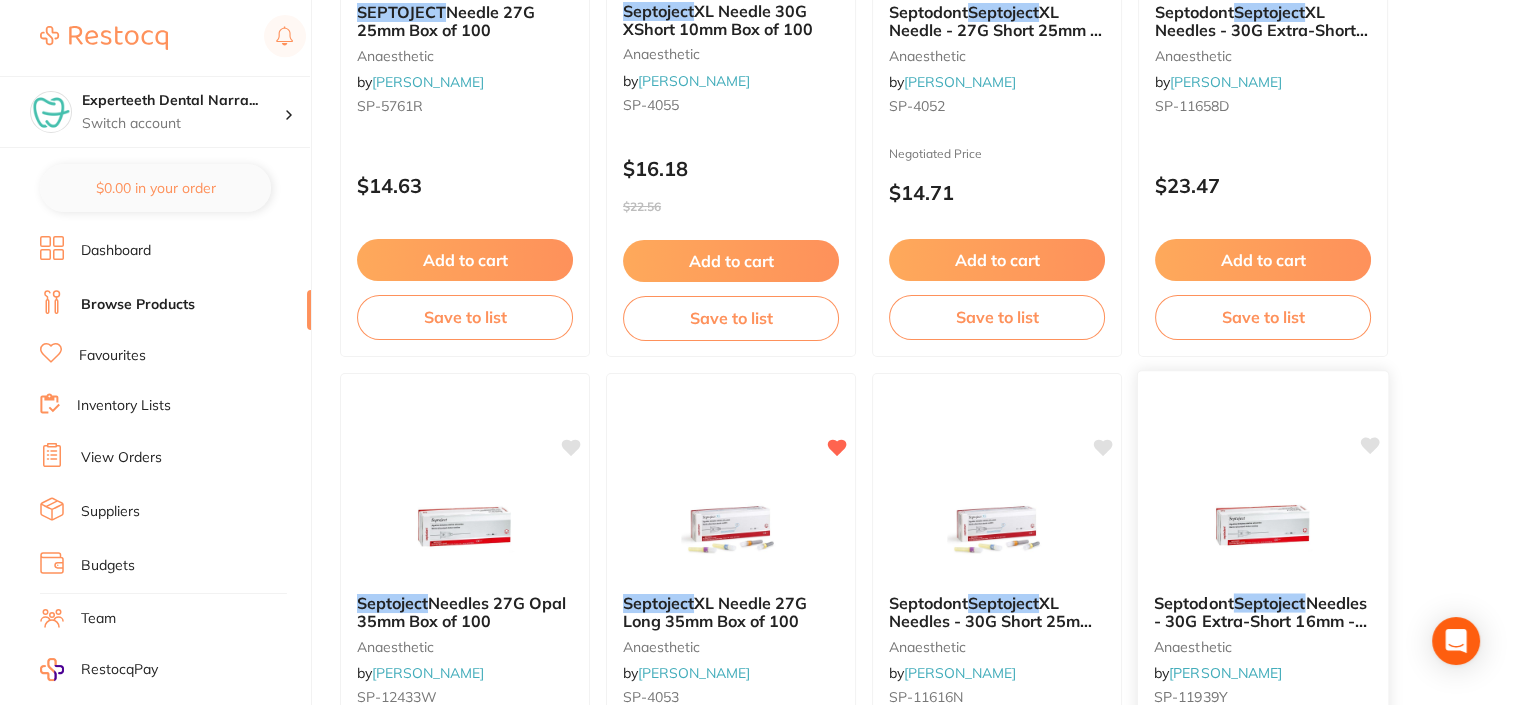 click at bounding box center [1262, 526] 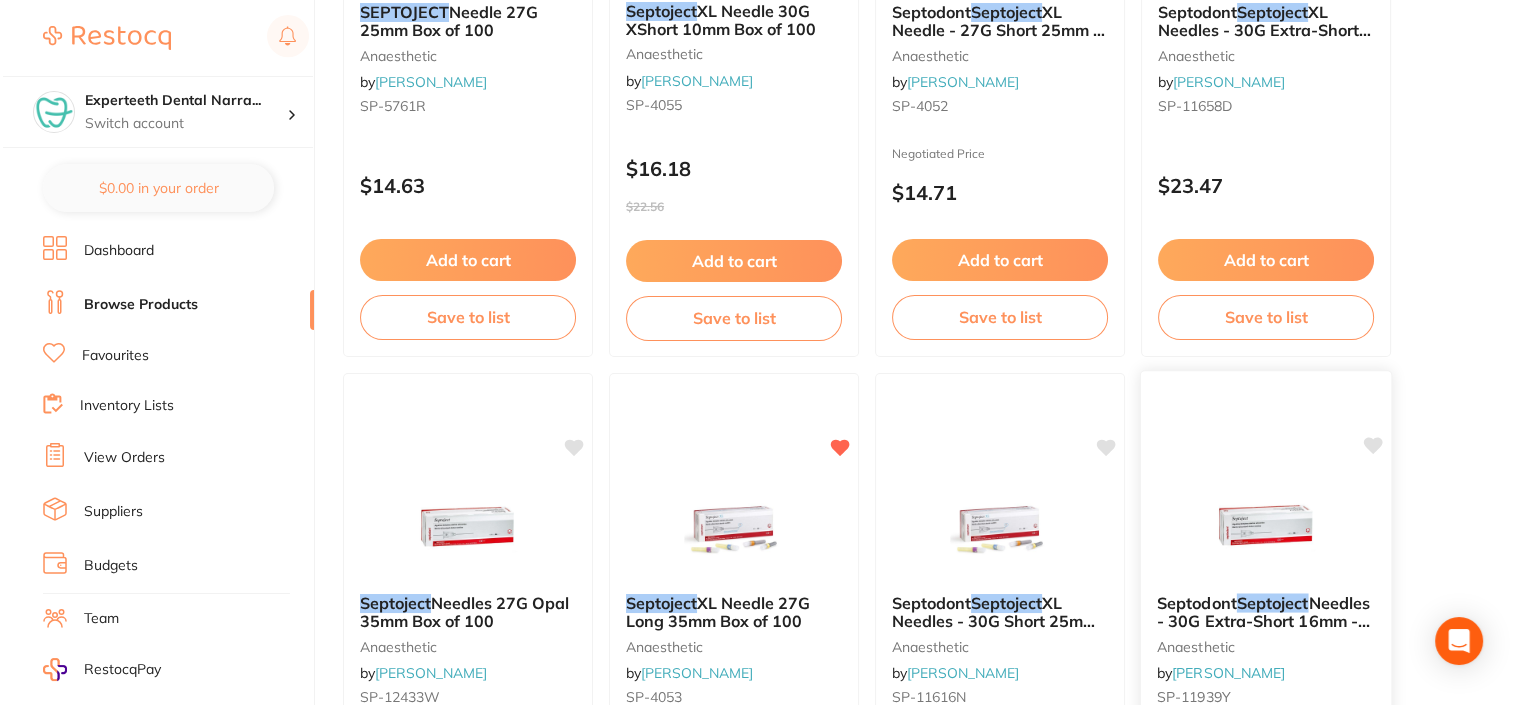 scroll, scrollTop: 0, scrollLeft: 0, axis: both 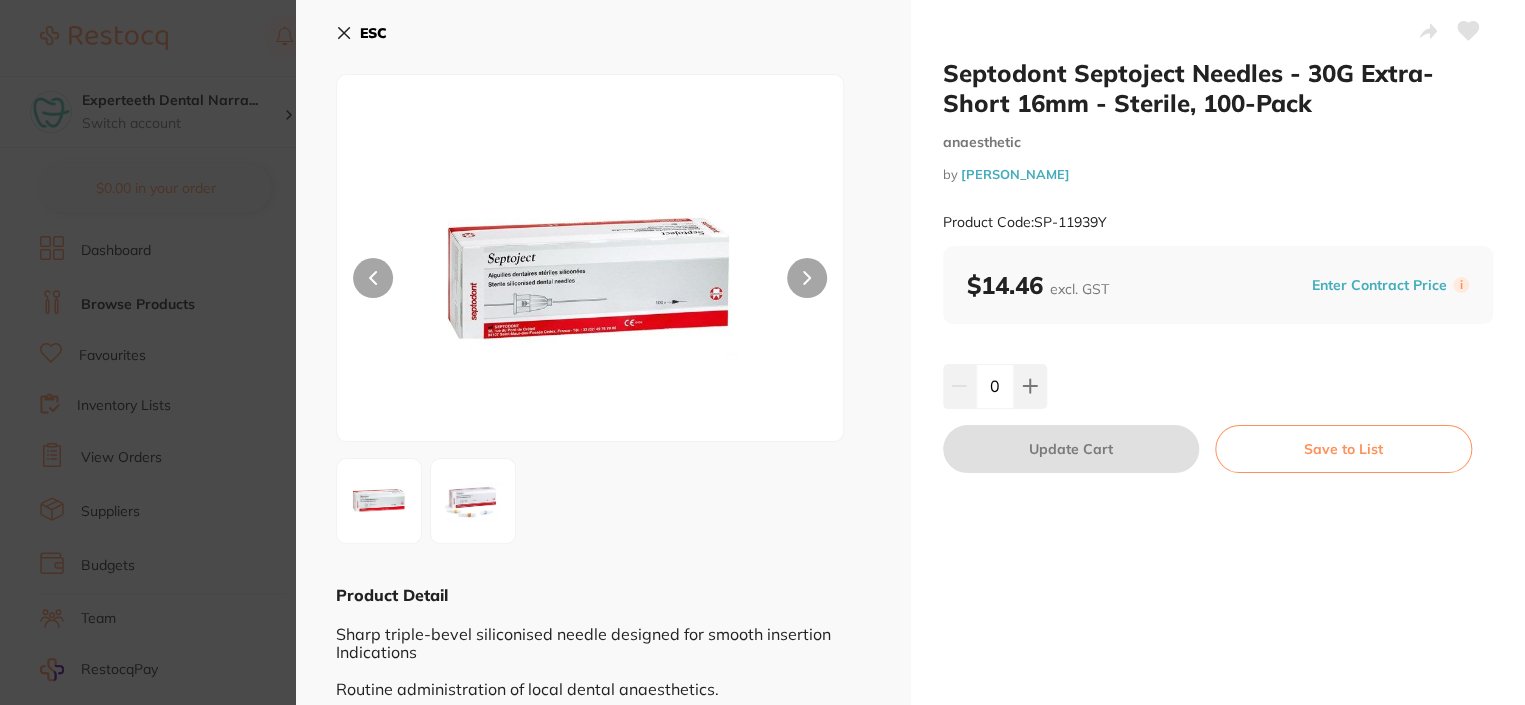 click at bounding box center [807, 278] 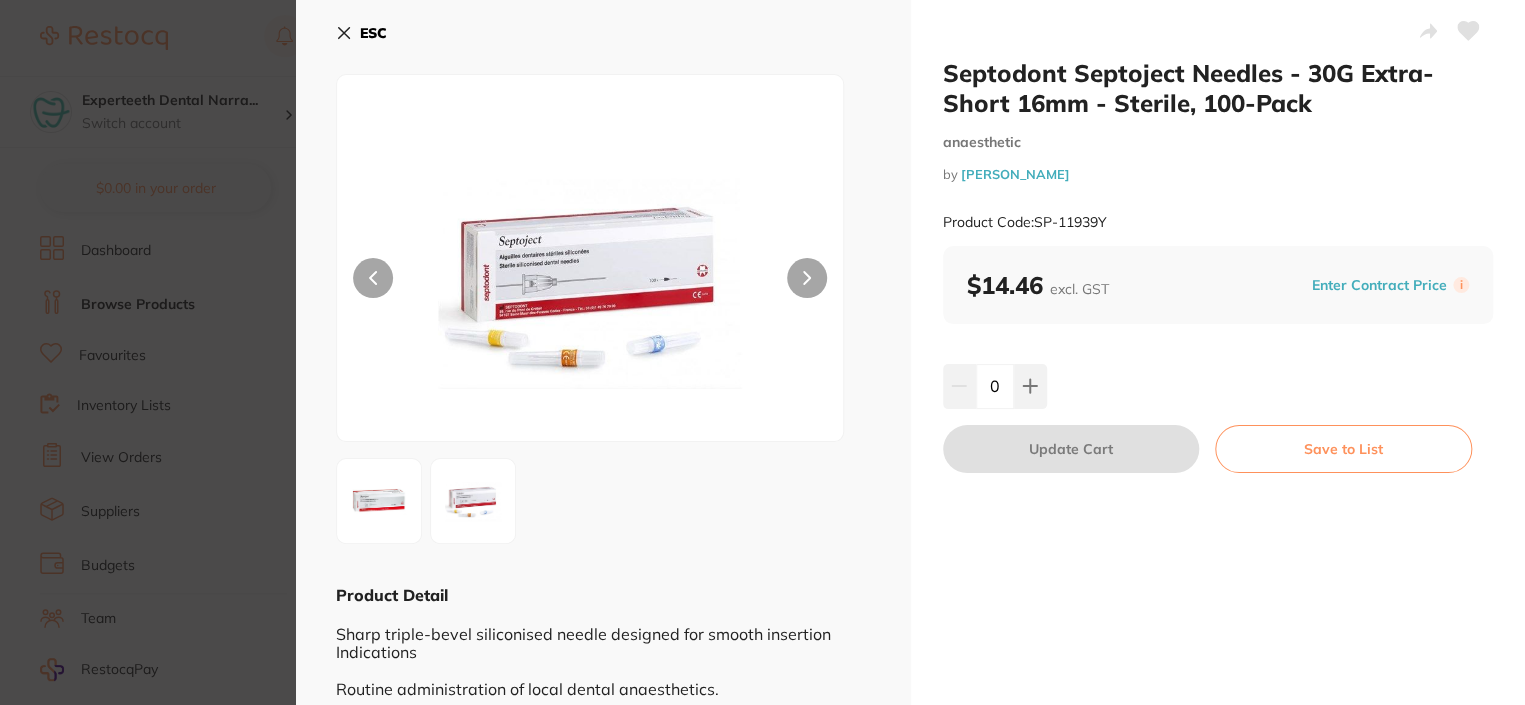 click 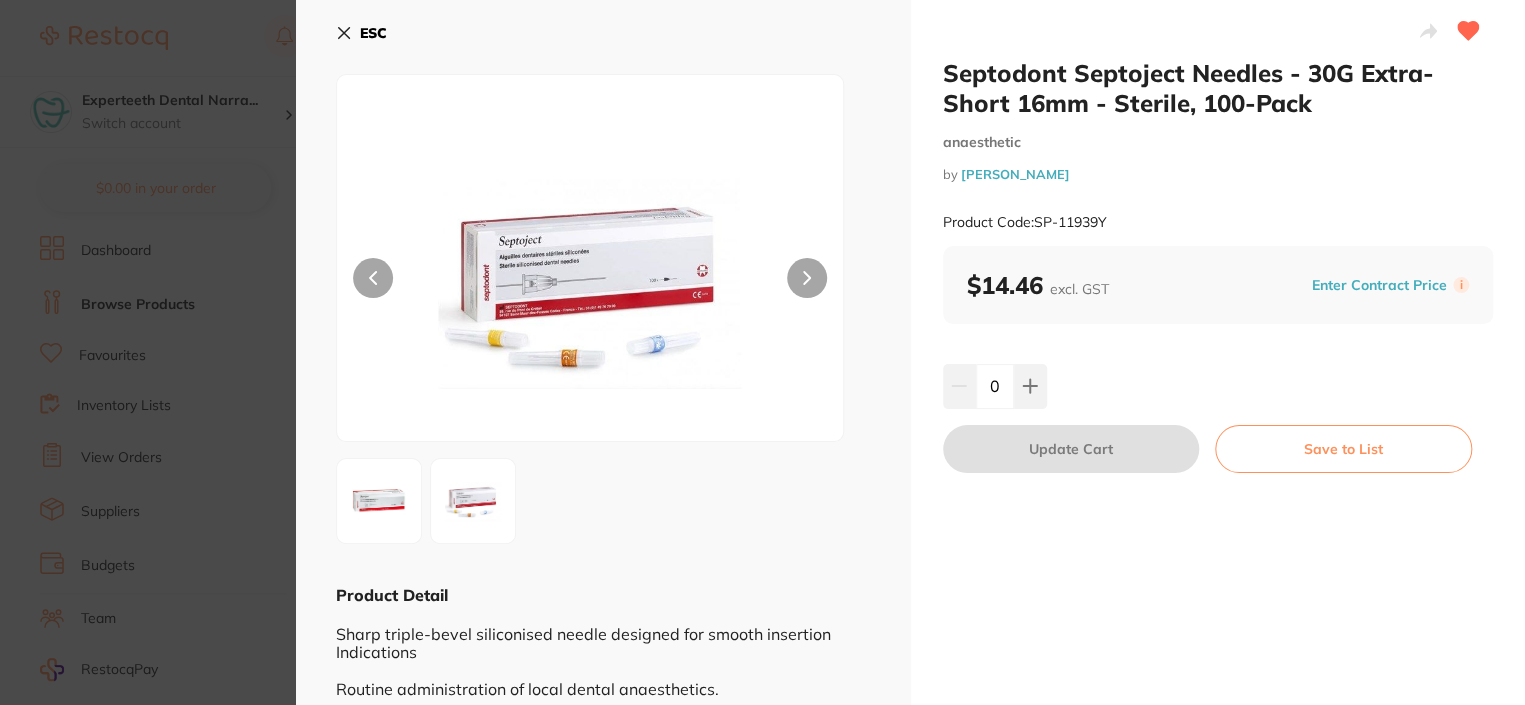 click on "Septodont Septoject Needles - 30G Extra-Short 16mm - Sterile, 100-Pack anaesthetic by   [PERSON_NAME] Product Code:  SP-11939Y ESC         Product Detail
Sharp triple-bevel siliconised needle designed for smooth insertion
Indications
[PERSON_NAME] administration of local dental anaesthetics.
Features & benefits
Less trauma to the tissue achieved through a triple-bevel needle, a polished & siliconised canula and an excellent flexibility of the needle.
High grade surgical stainless steel tubing to reduce risk of breakage.*
Box of 100 sterile single use dental needles.
Septodont Septoject Needles - 30G Extra-Short 16mm - Sterile, 100-Pack anaesthetic by   [PERSON_NAME] Product Code:  SP-11939Y $14.46     excl. GST Enter Contract Price i     0         Update Cart Save to List You May Also Like Septodont Septoject XL Needles - 30G Extra-Short 10mm - Sterile, 100-Pack   anaesthetic by    by" at bounding box center [762, 352] 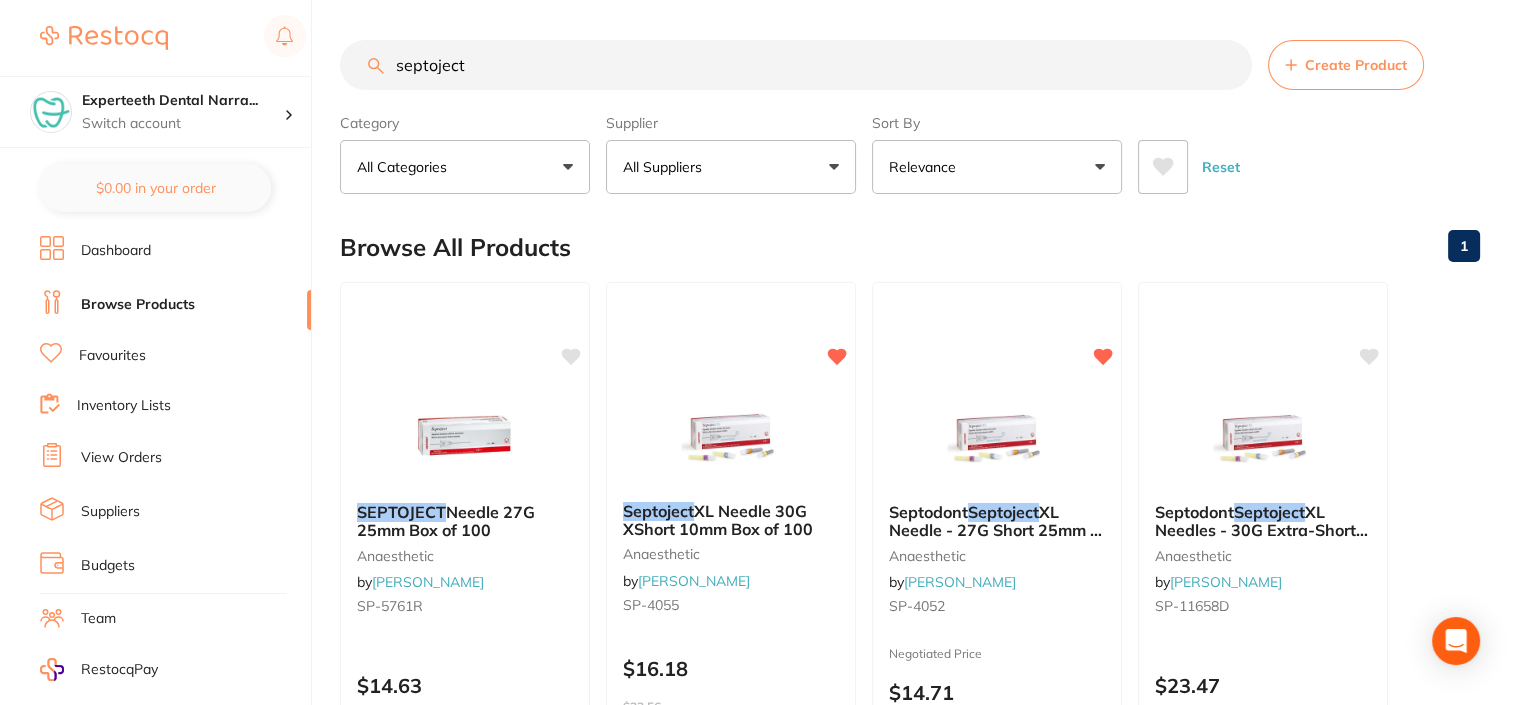 scroll, scrollTop: 100, scrollLeft: 0, axis: vertical 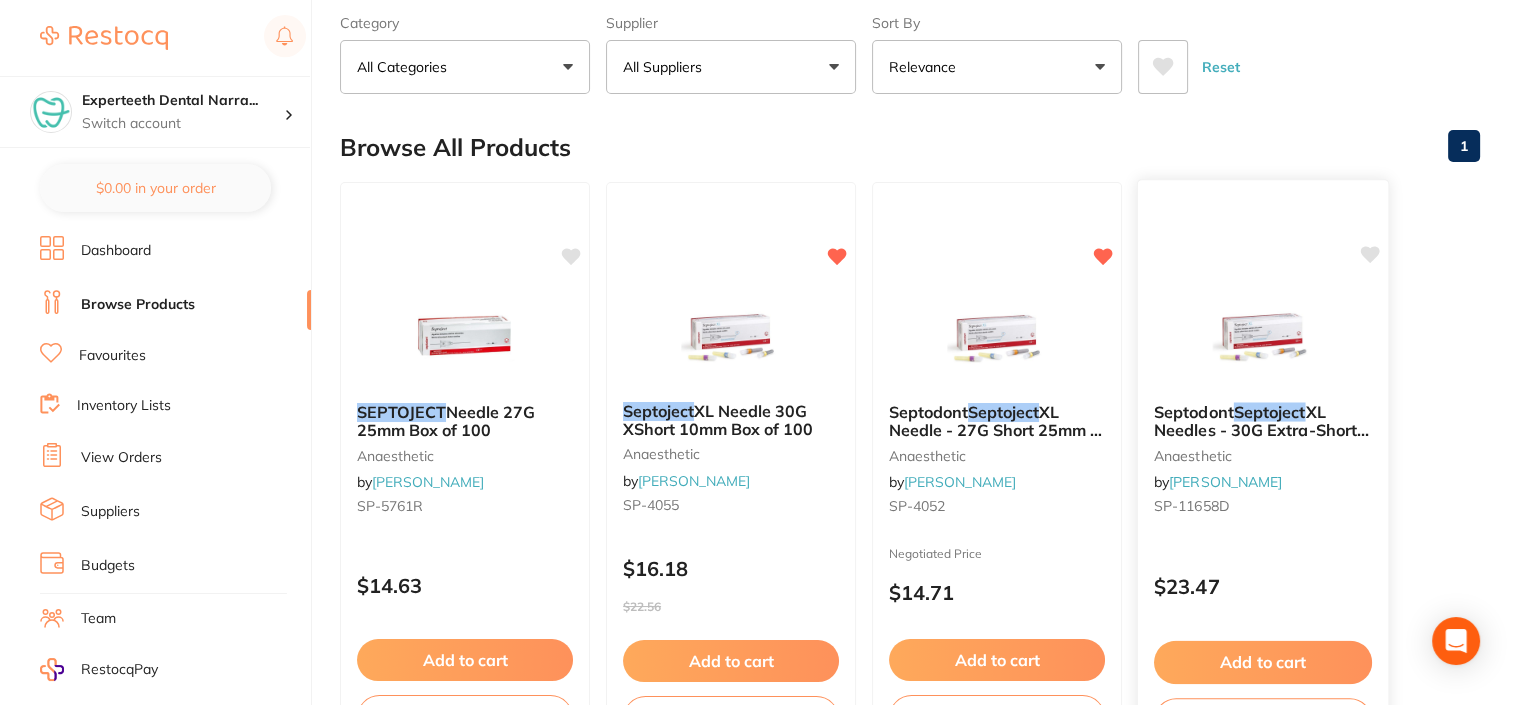 click on "XL Needles - 30G Extra-Short 10mm - Sterile, 100-Pack" at bounding box center (1261, 429) 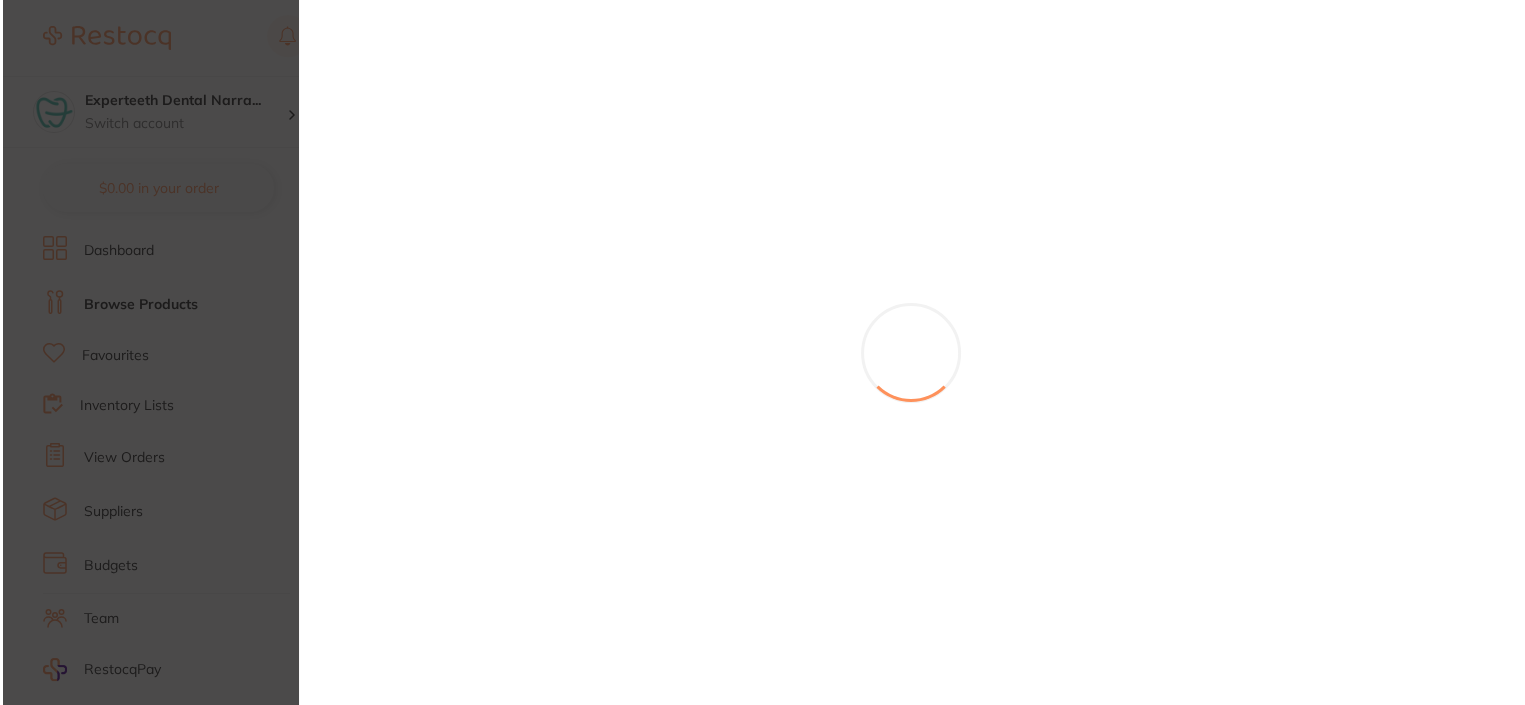 scroll, scrollTop: 0, scrollLeft: 0, axis: both 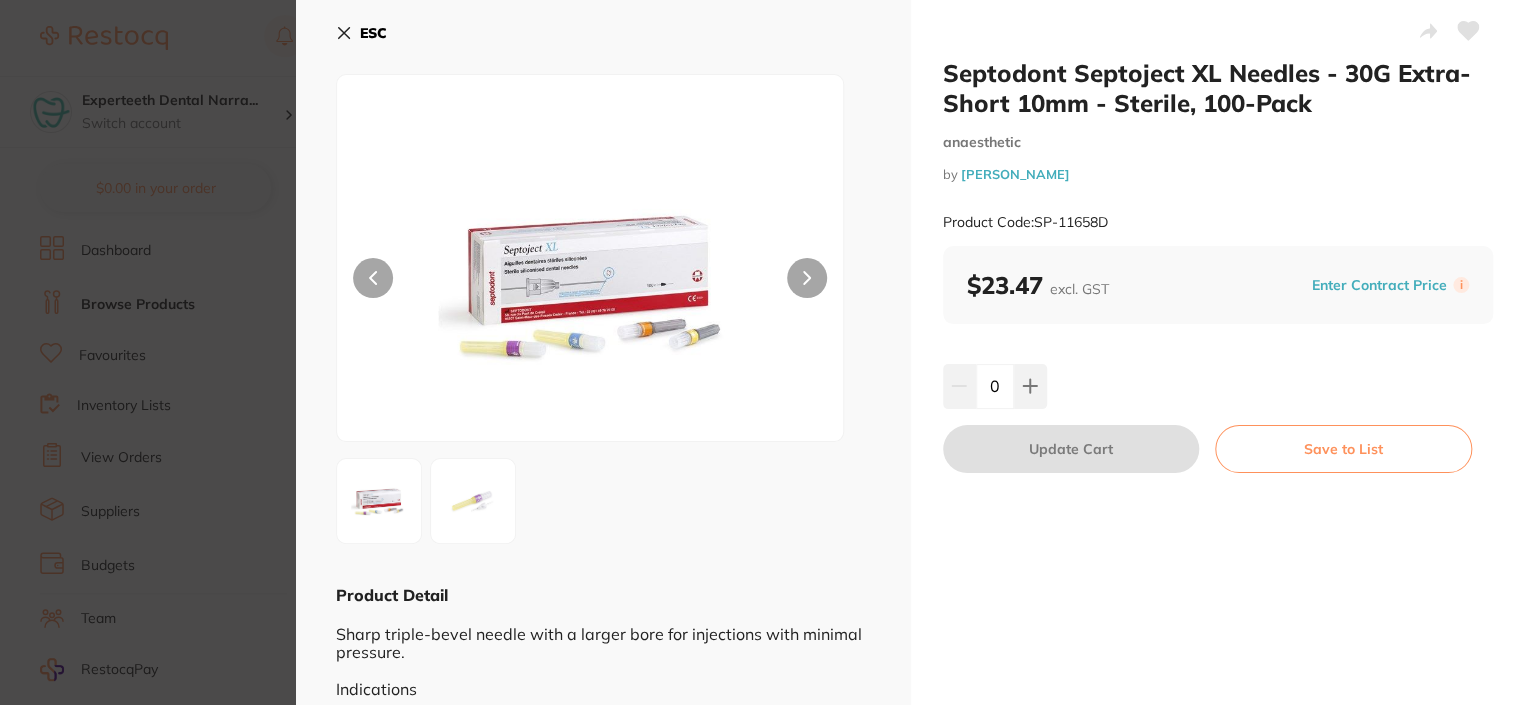 click 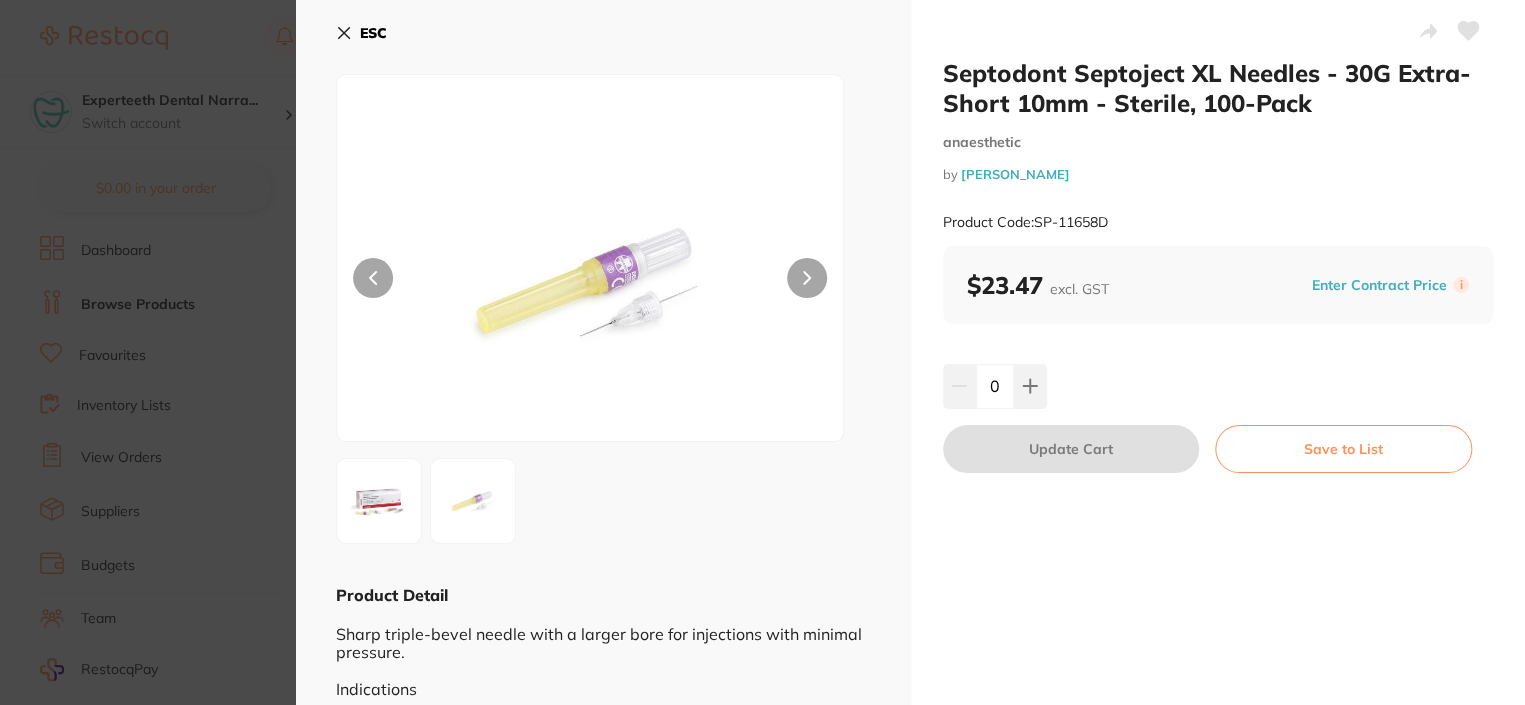 click on "ESC         Product Detail
Sharp triple-bevel needle with a larger bore for injections with minimal pressure.
Indications
[PERSON_NAME] administration of local dental [MEDICAL_DATA].
Features & benefits
With enlarged bore (43% wider than the one of a standard needle) to reduce level of pressure during injection, thus leading to less pain for the patient.
Less trauma to the tissues achieved through a triple-bevel needle, a polished & siliconized canula and an excellent flexibility of the needle.
High grade surgical stainless steel tubing to reduce risk of breakage.
With bevel indicator to assist in orientating the bevel during injection.
Box of 100 sterile single use dental needles." at bounding box center [603, 559] 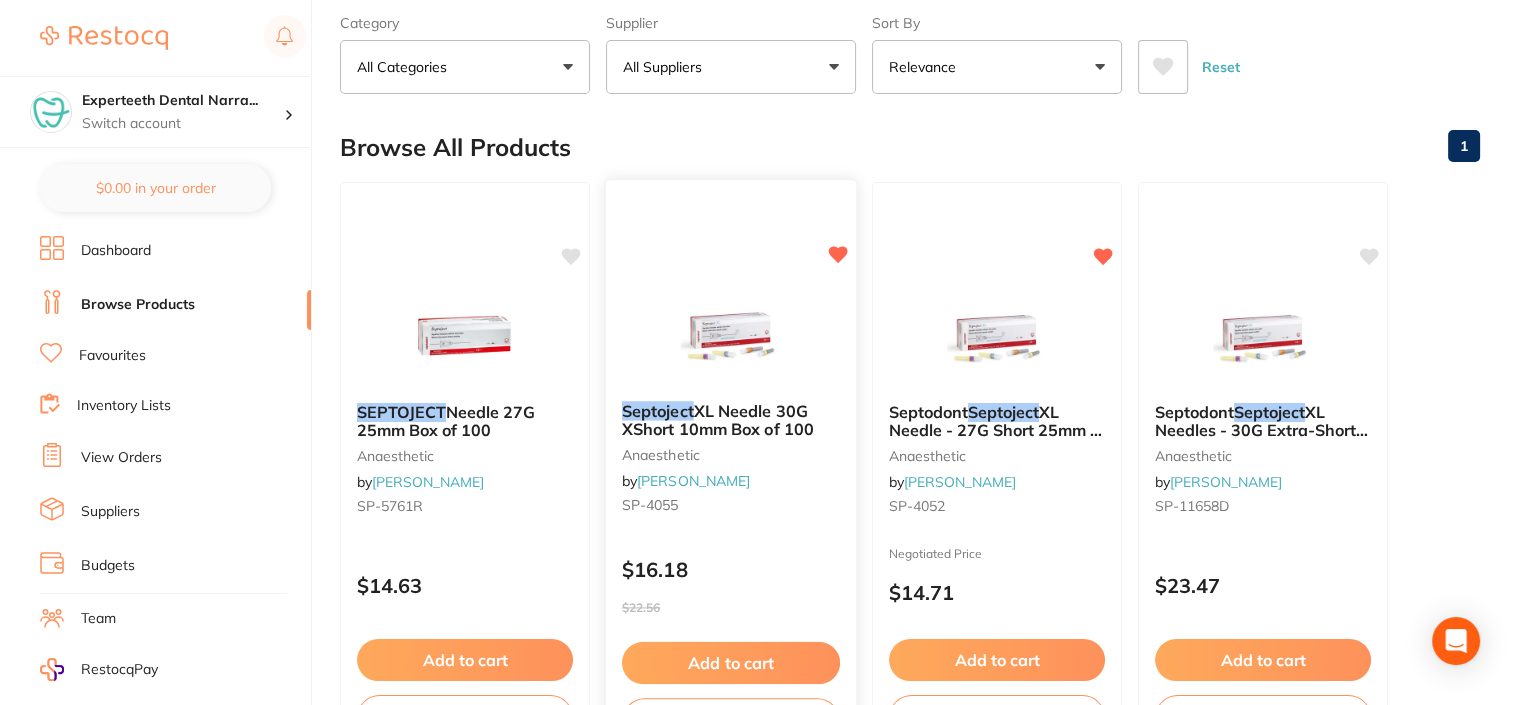 scroll, scrollTop: 0, scrollLeft: 0, axis: both 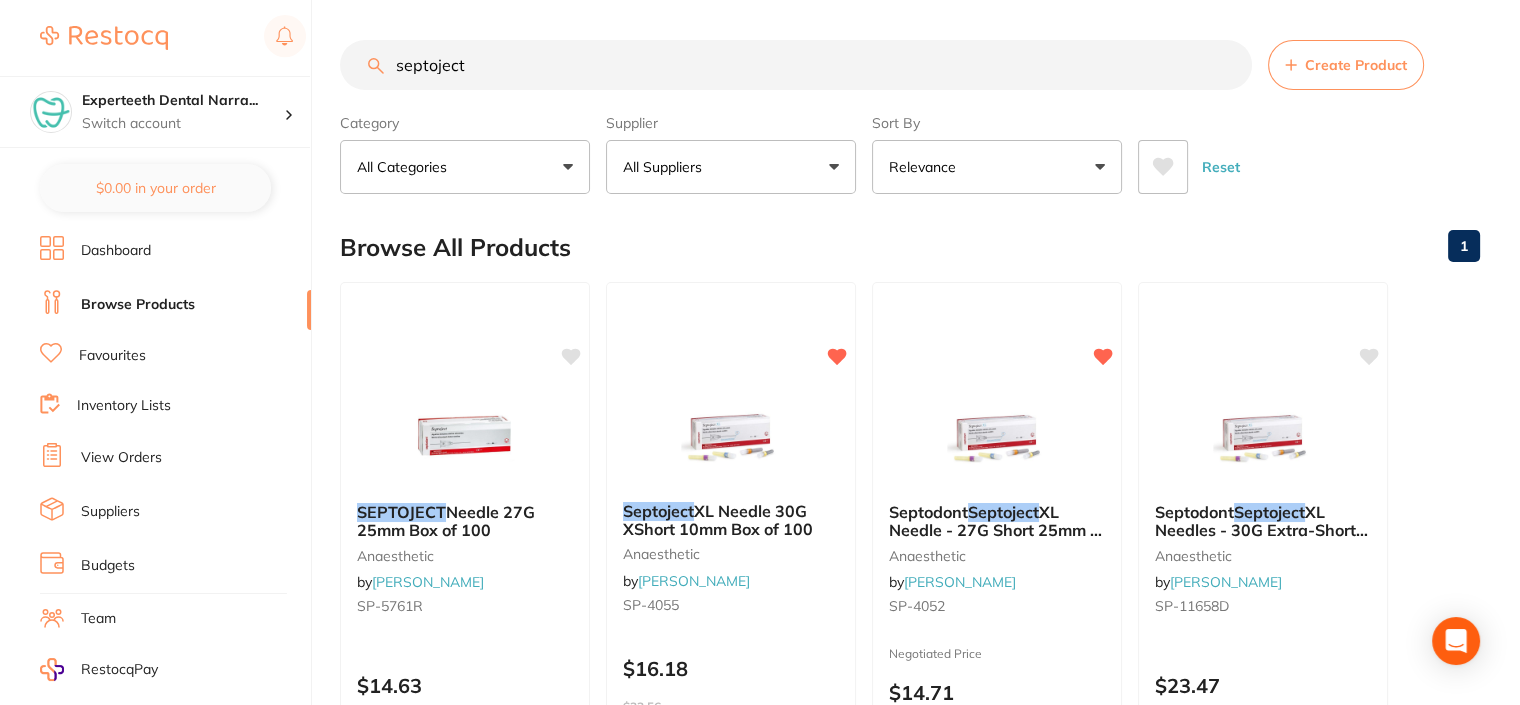drag, startPoint x: 576, startPoint y: 67, endPoint x: 313, endPoint y: 89, distance: 263.91855 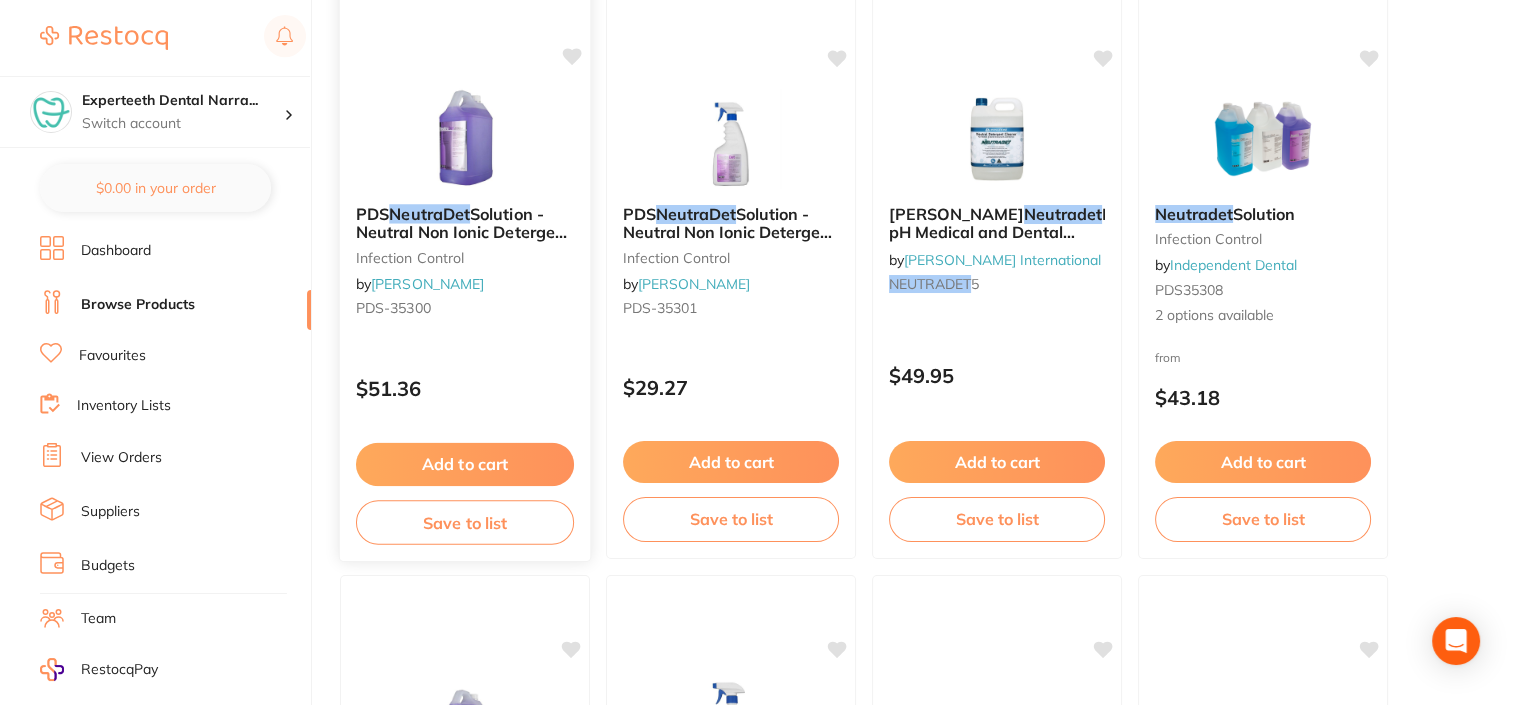 scroll, scrollTop: 300, scrollLeft: 0, axis: vertical 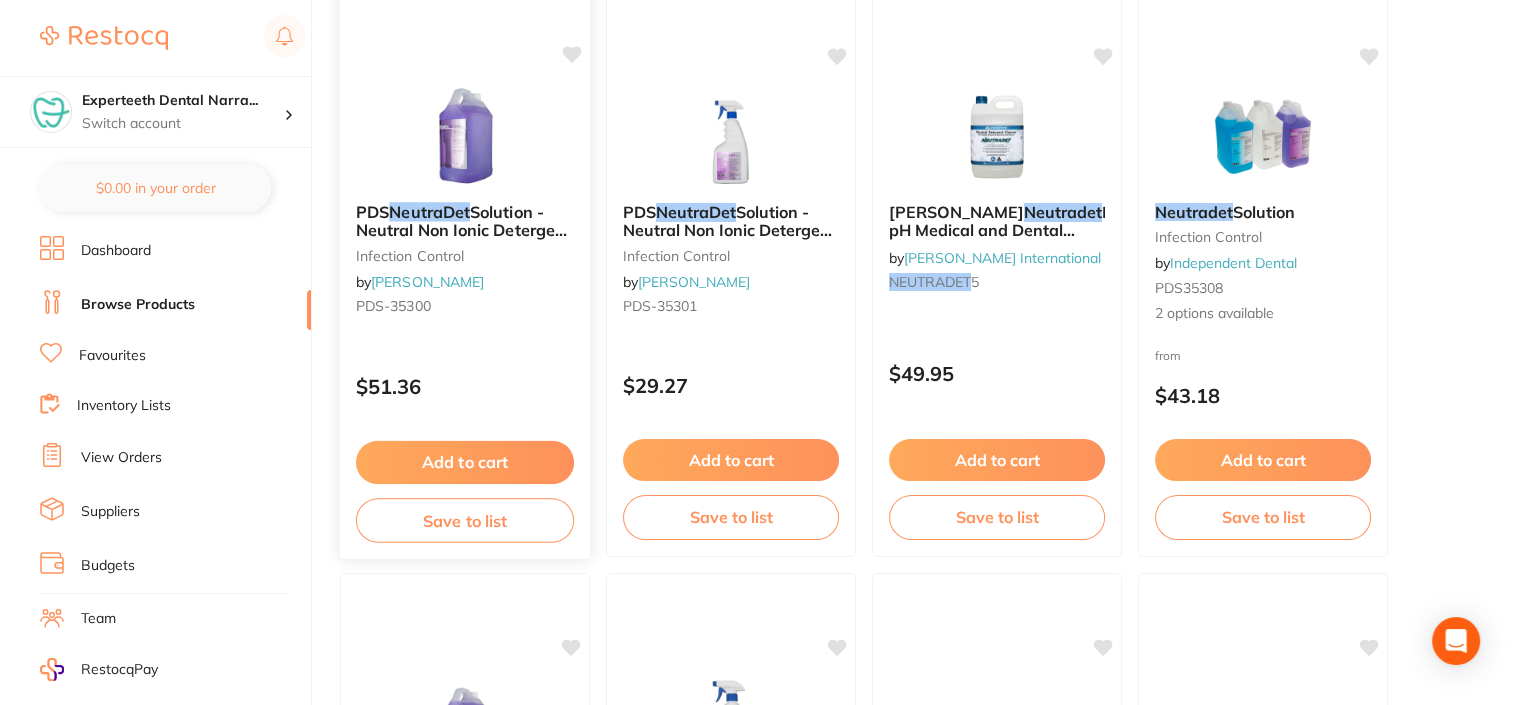 type on "neutradet" 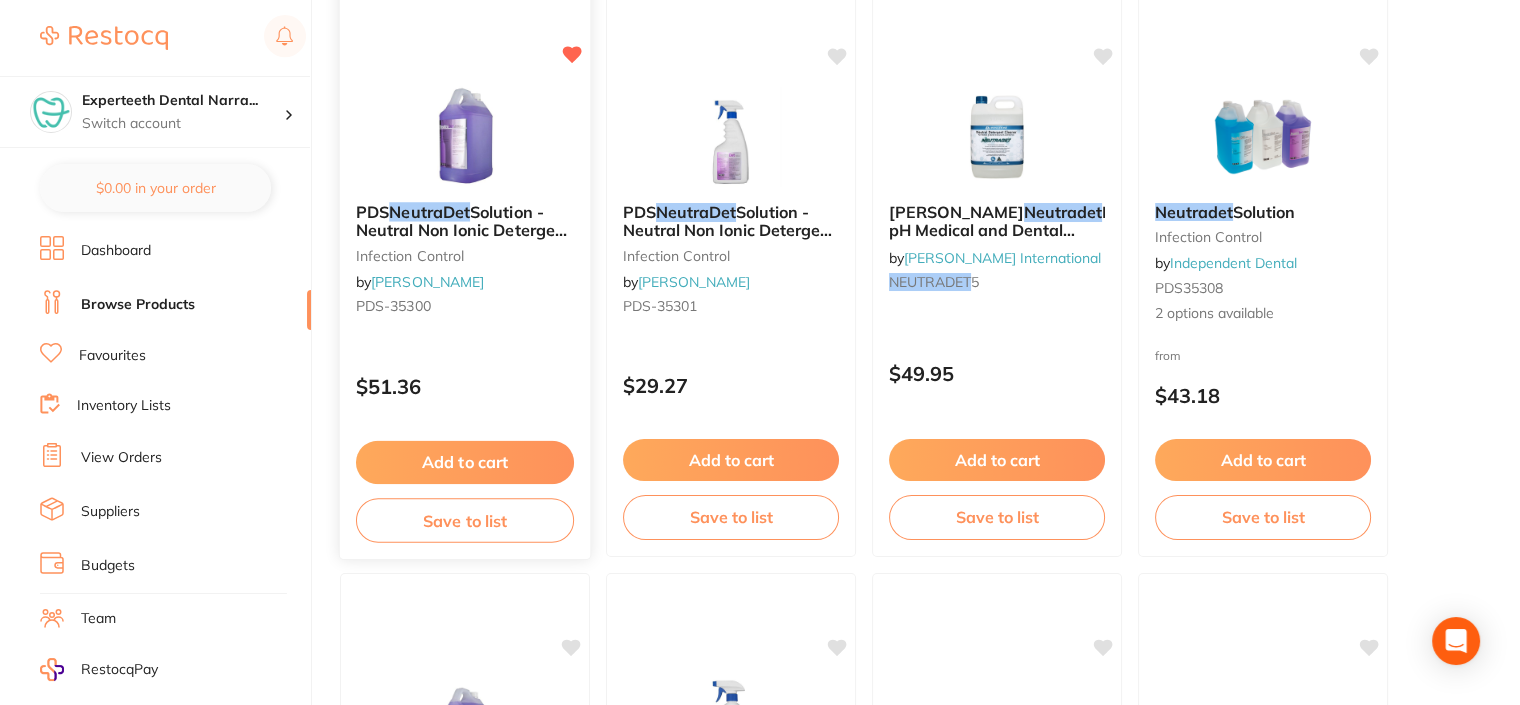 click on "Add to cart" at bounding box center (465, 462) 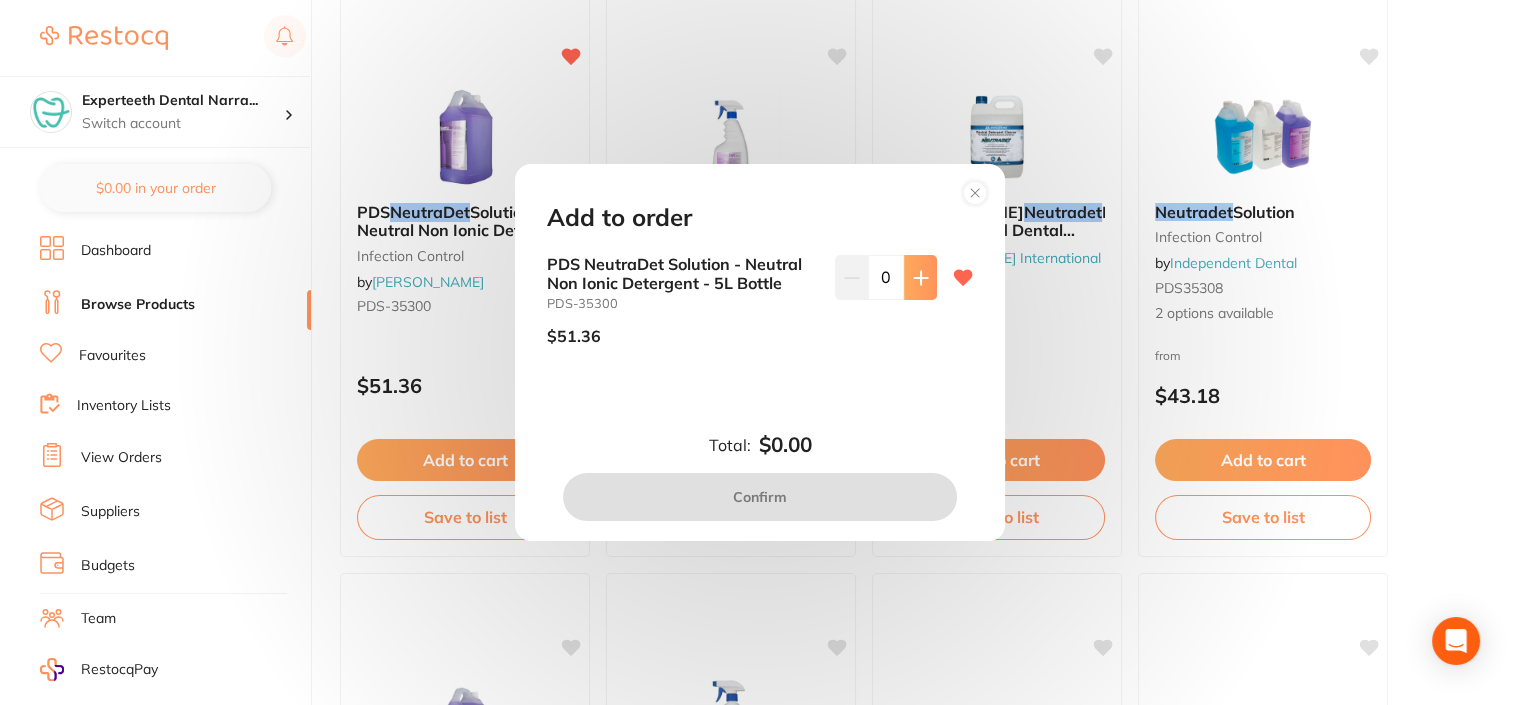 click at bounding box center (920, 277) 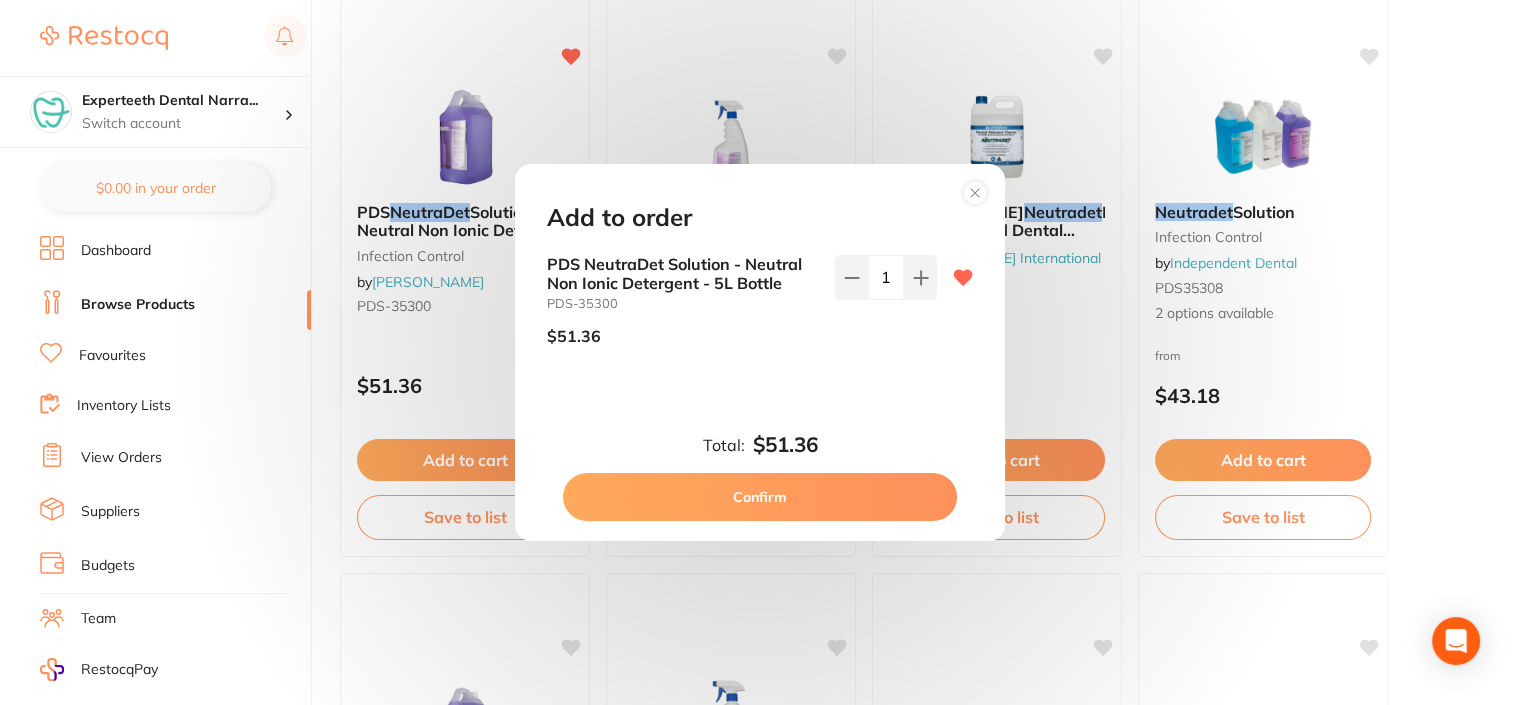 click on "Confirm" at bounding box center (760, 497) 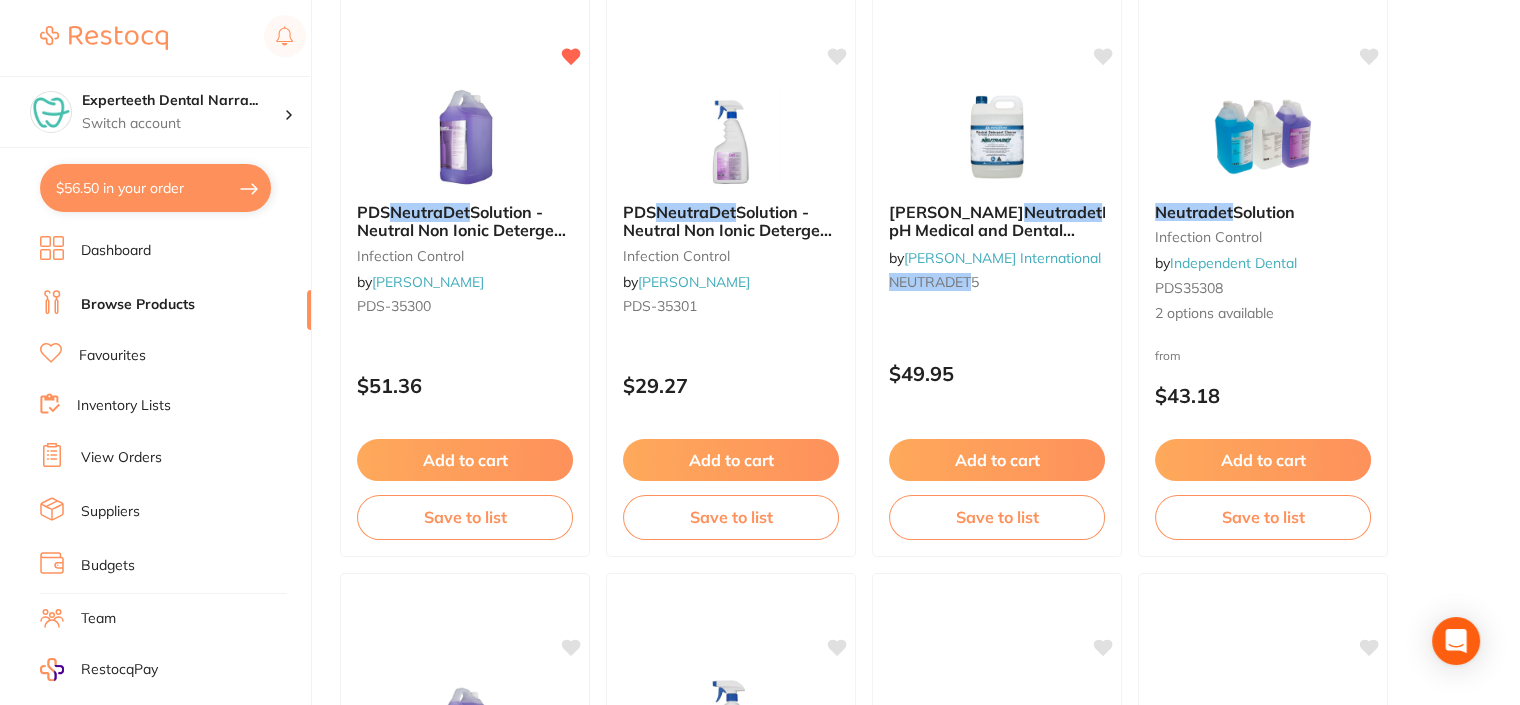 checkbox on "false" 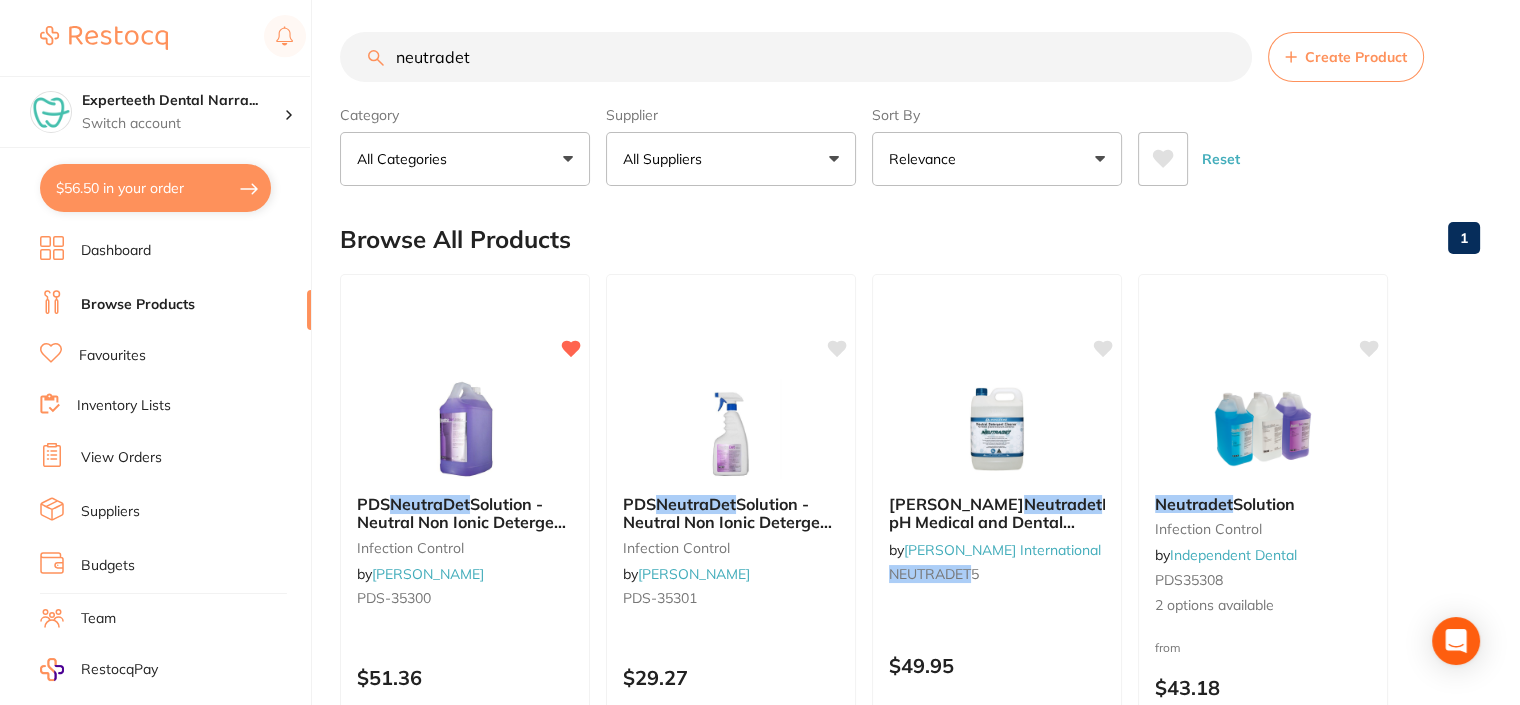 scroll, scrollTop: 0, scrollLeft: 0, axis: both 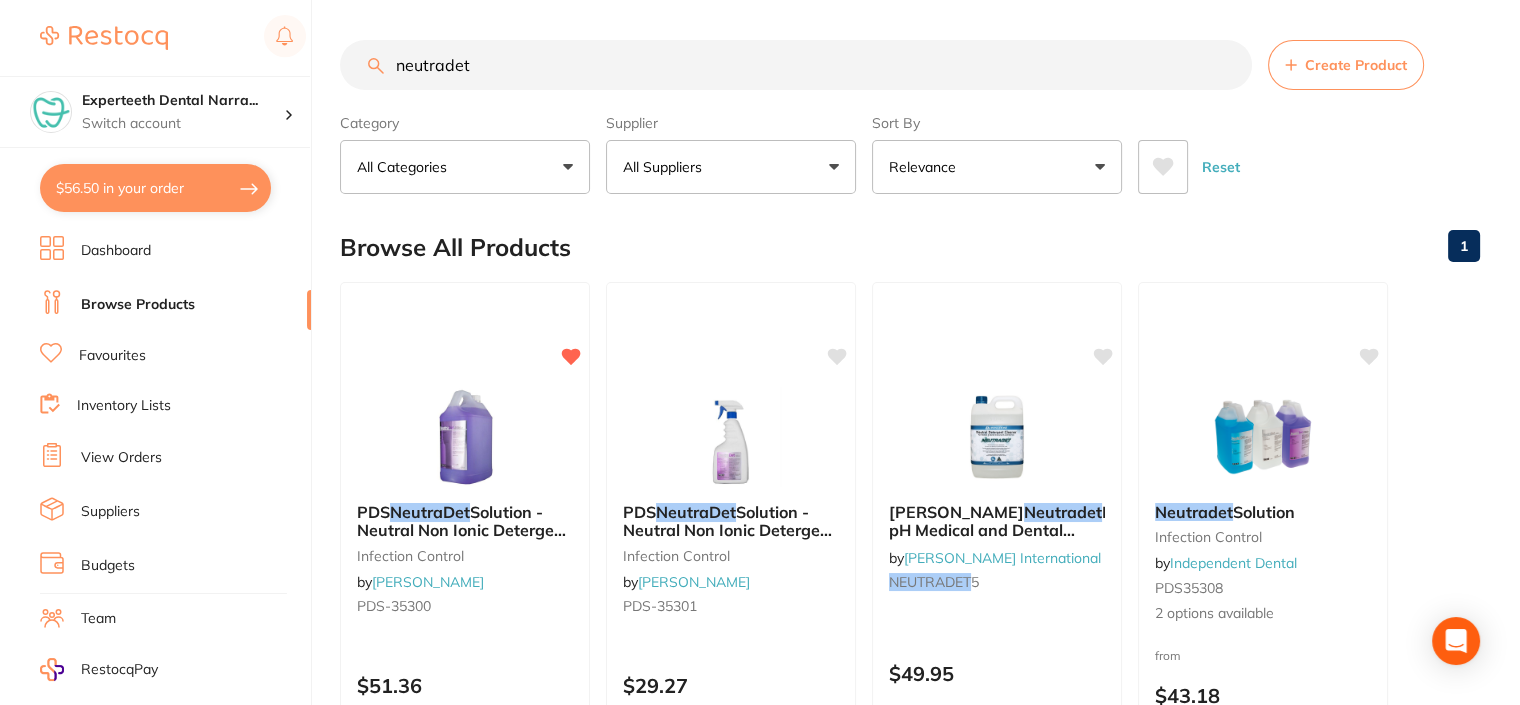 drag, startPoint x: 496, startPoint y: 63, endPoint x: 396, endPoint y: 64, distance: 100.005 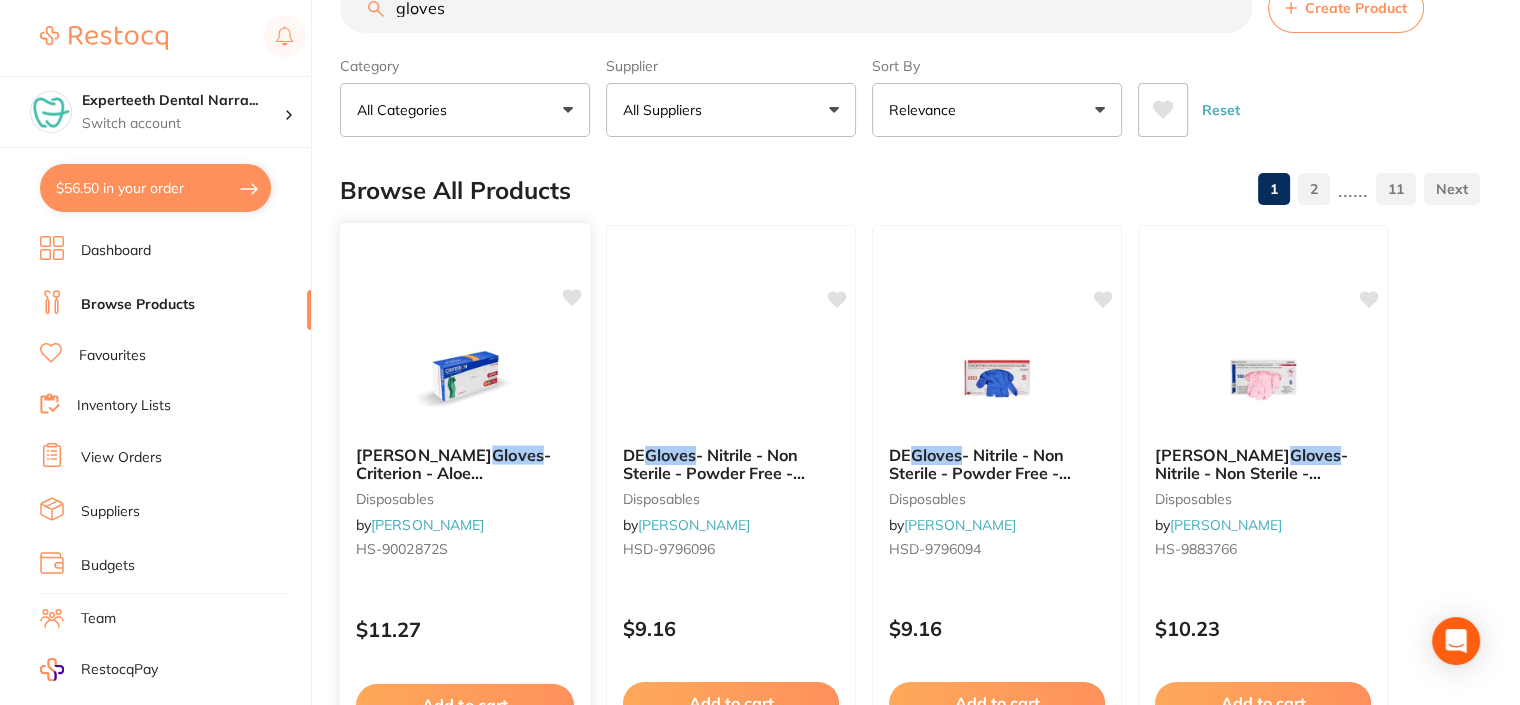 scroll, scrollTop: 0, scrollLeft: 0, axis: both 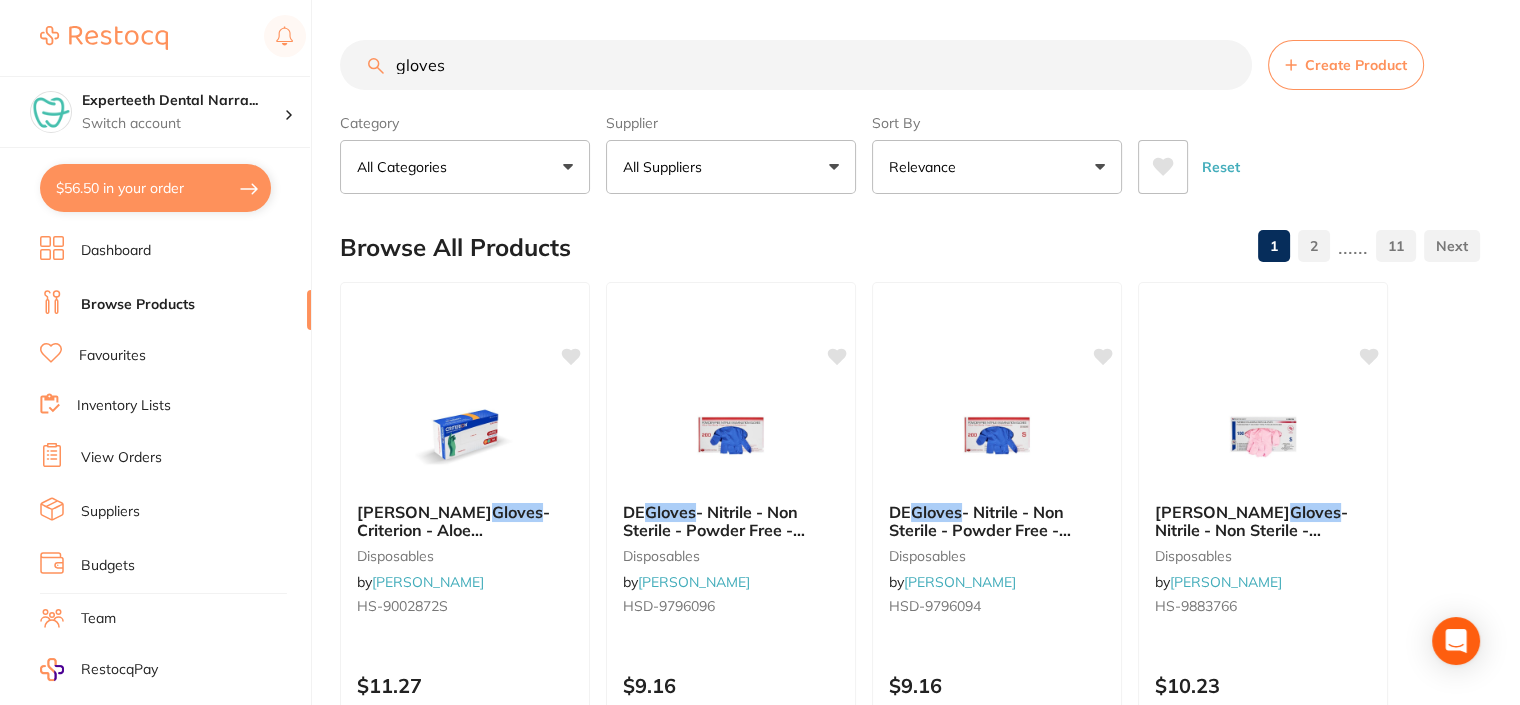 type on "gloves" 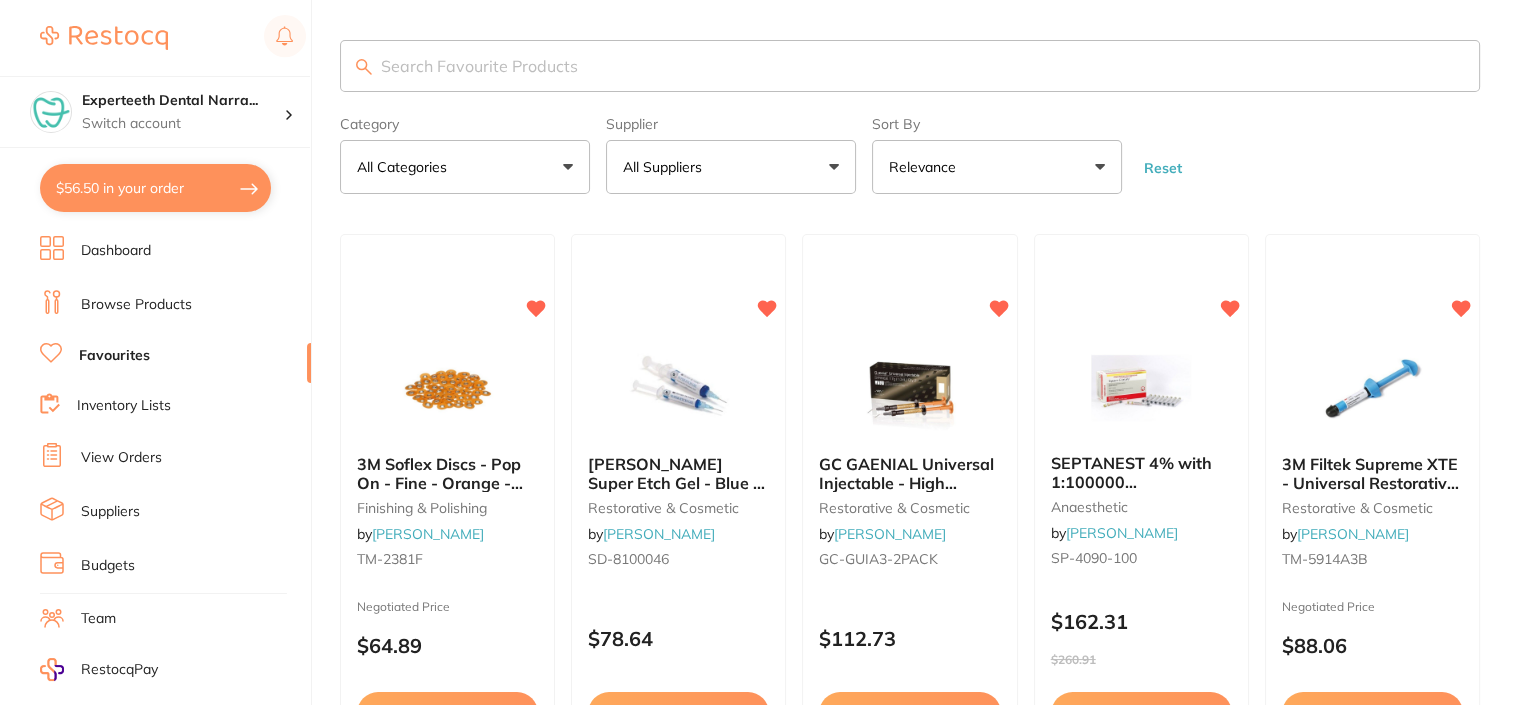 click at bounding box center (910, 66) 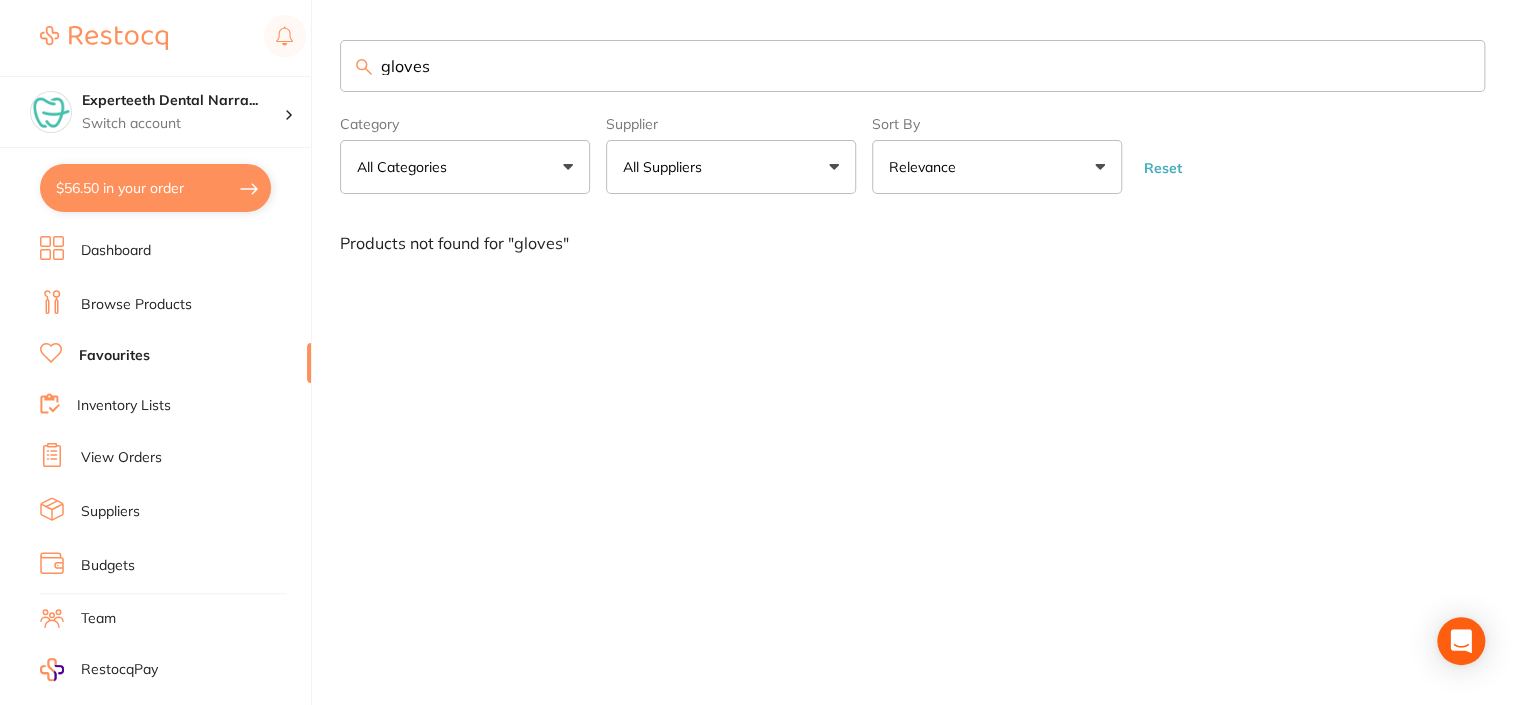 type on "gloves" 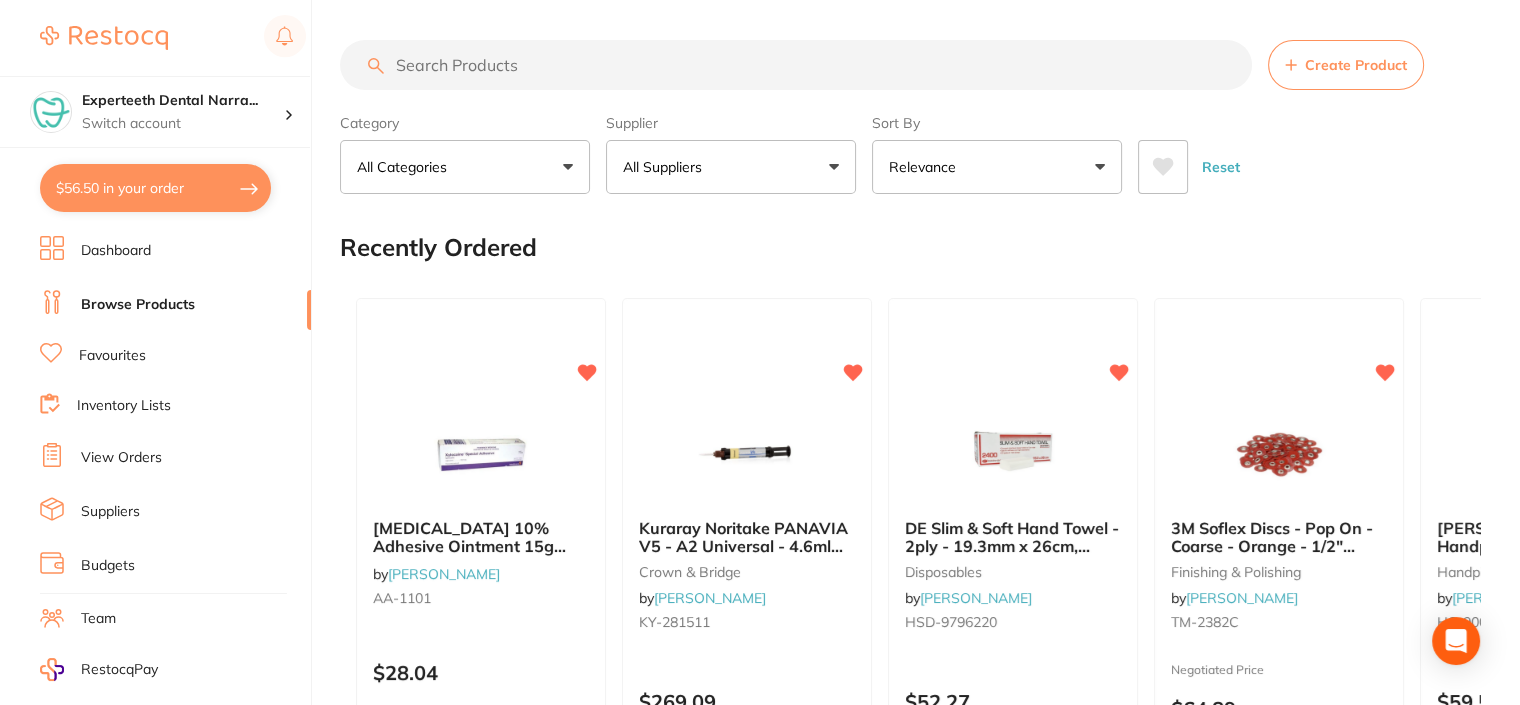 click at bounding box center [796, 65] 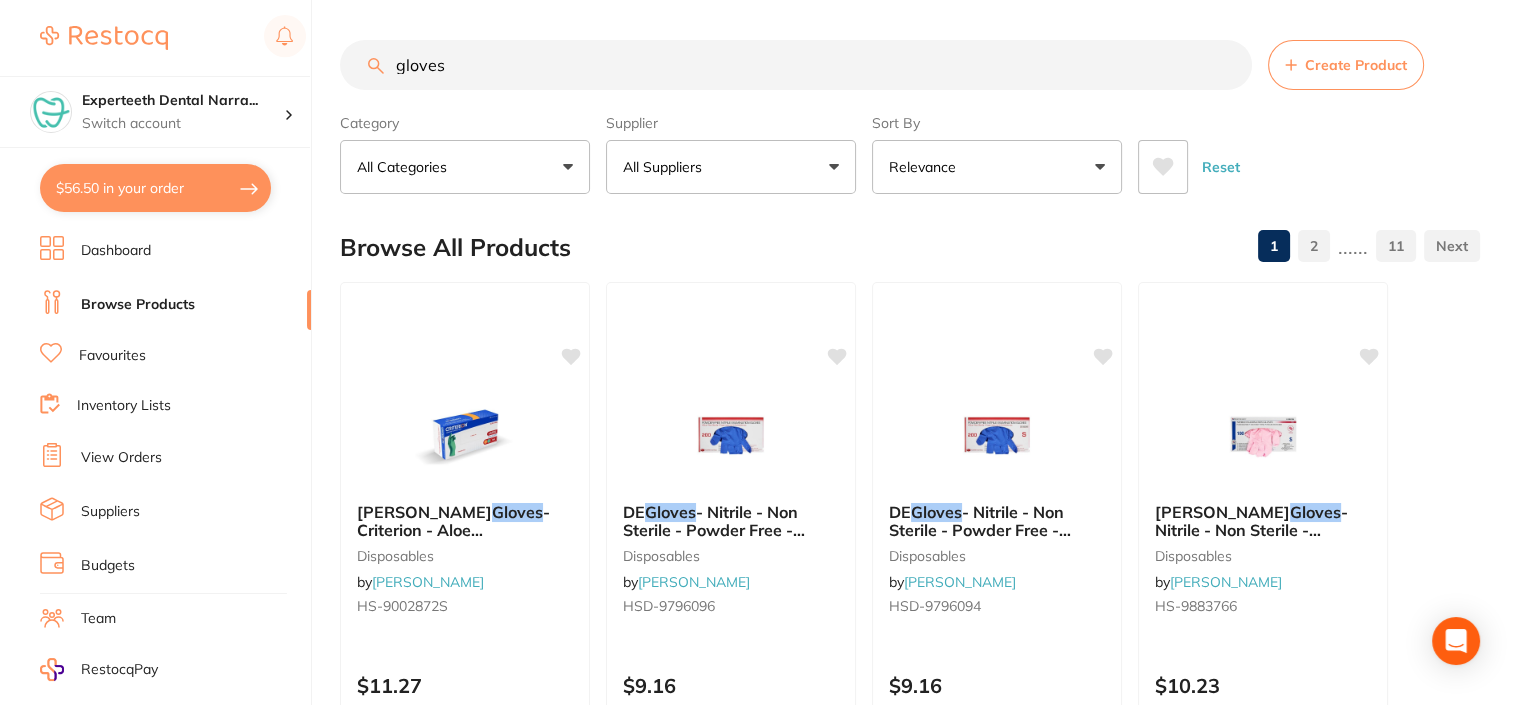 type on "gloves" 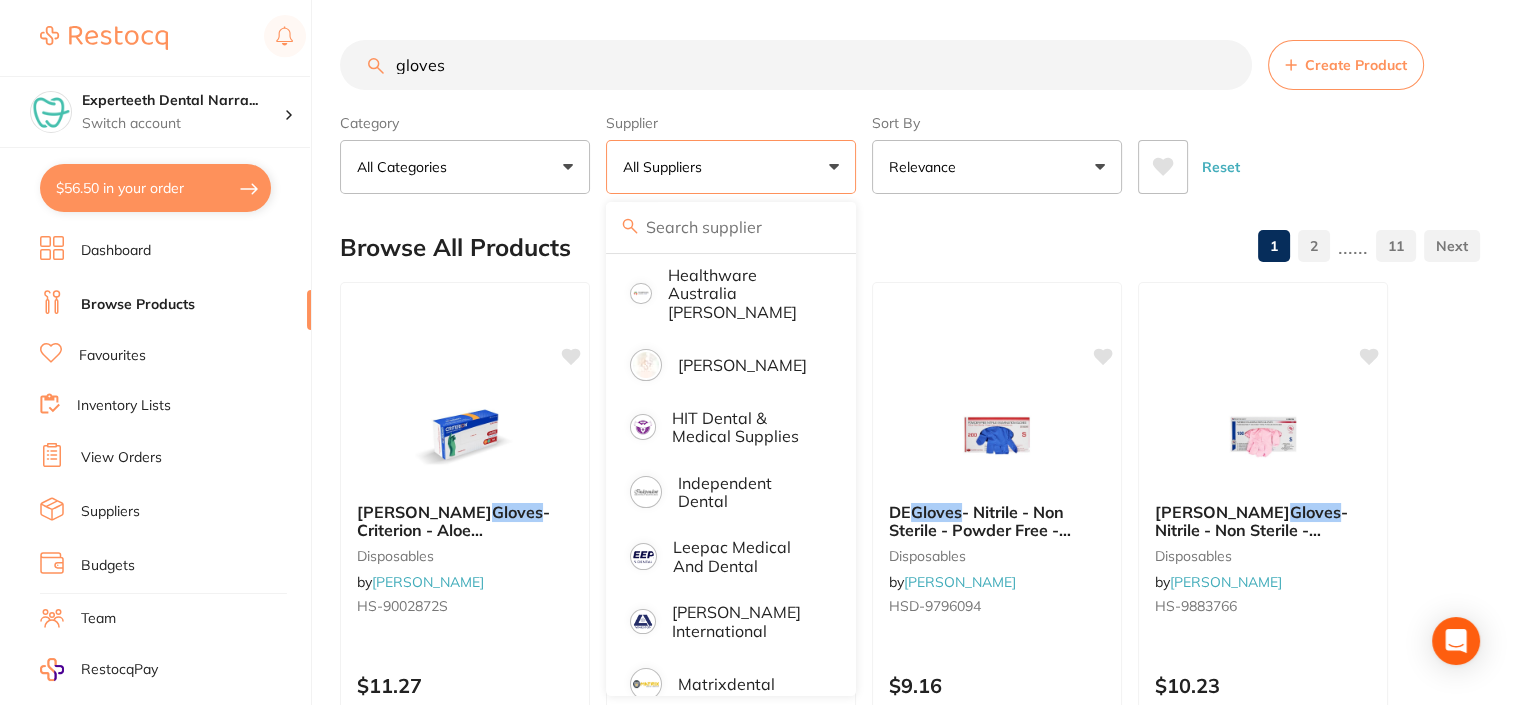 scroll, scrollTop: 0, scrollLeft: 0, axis: both 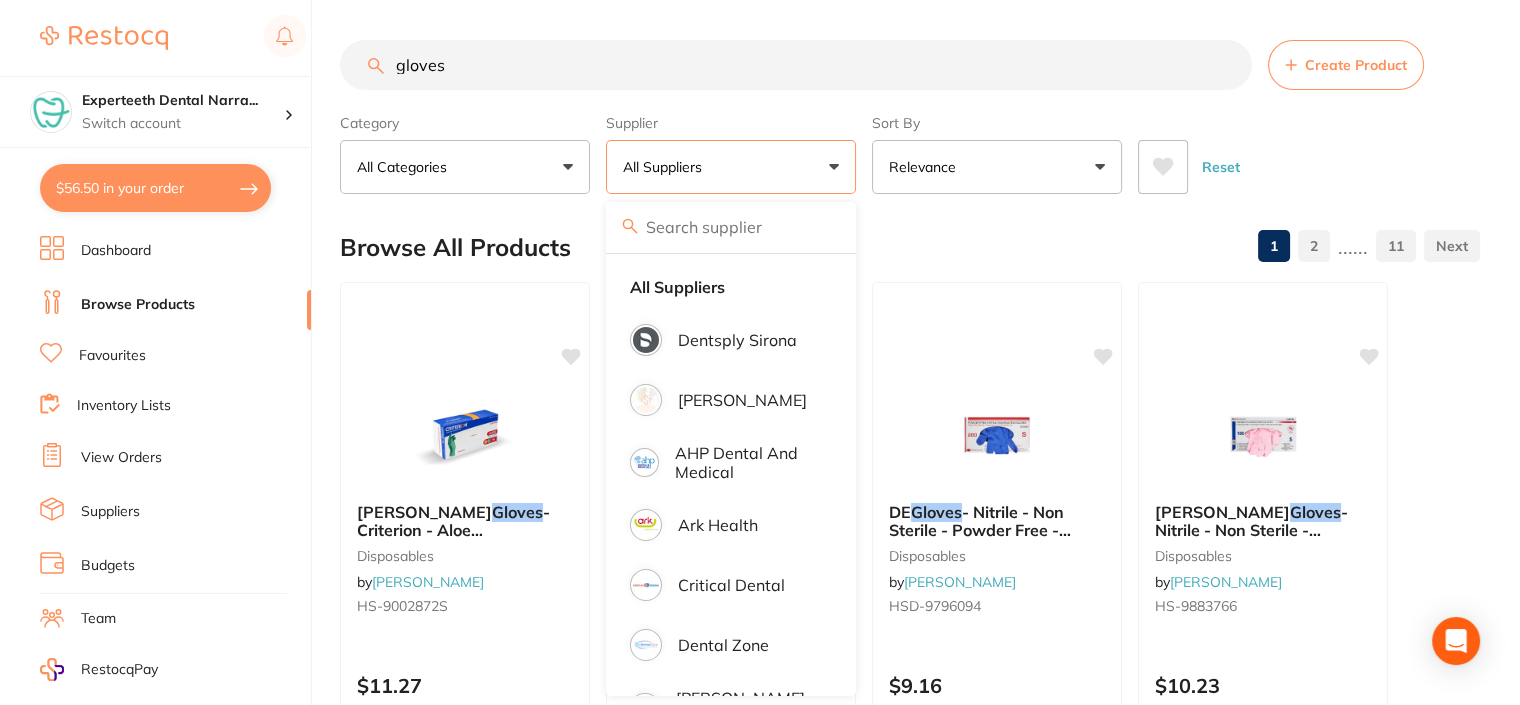 click at bounding box center (731, 227) 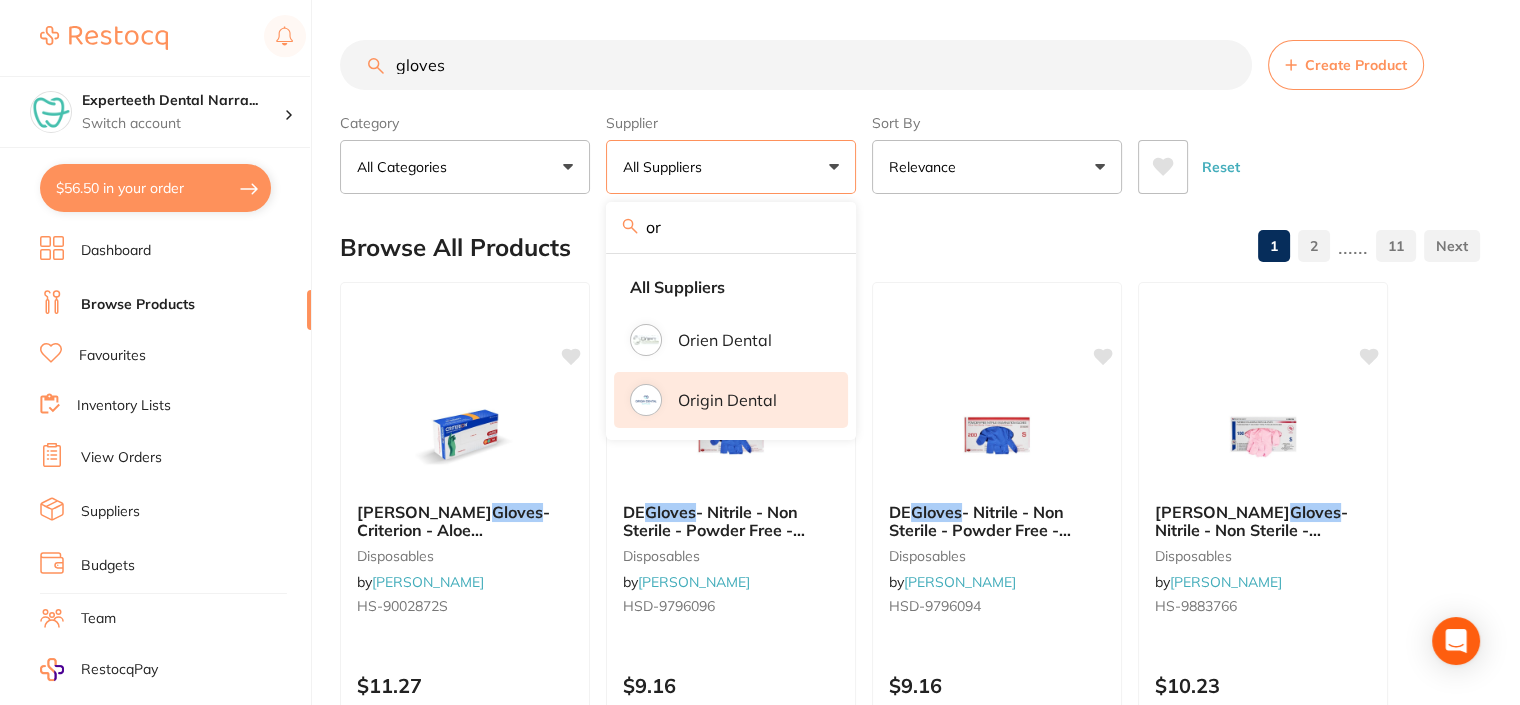 type on "or" 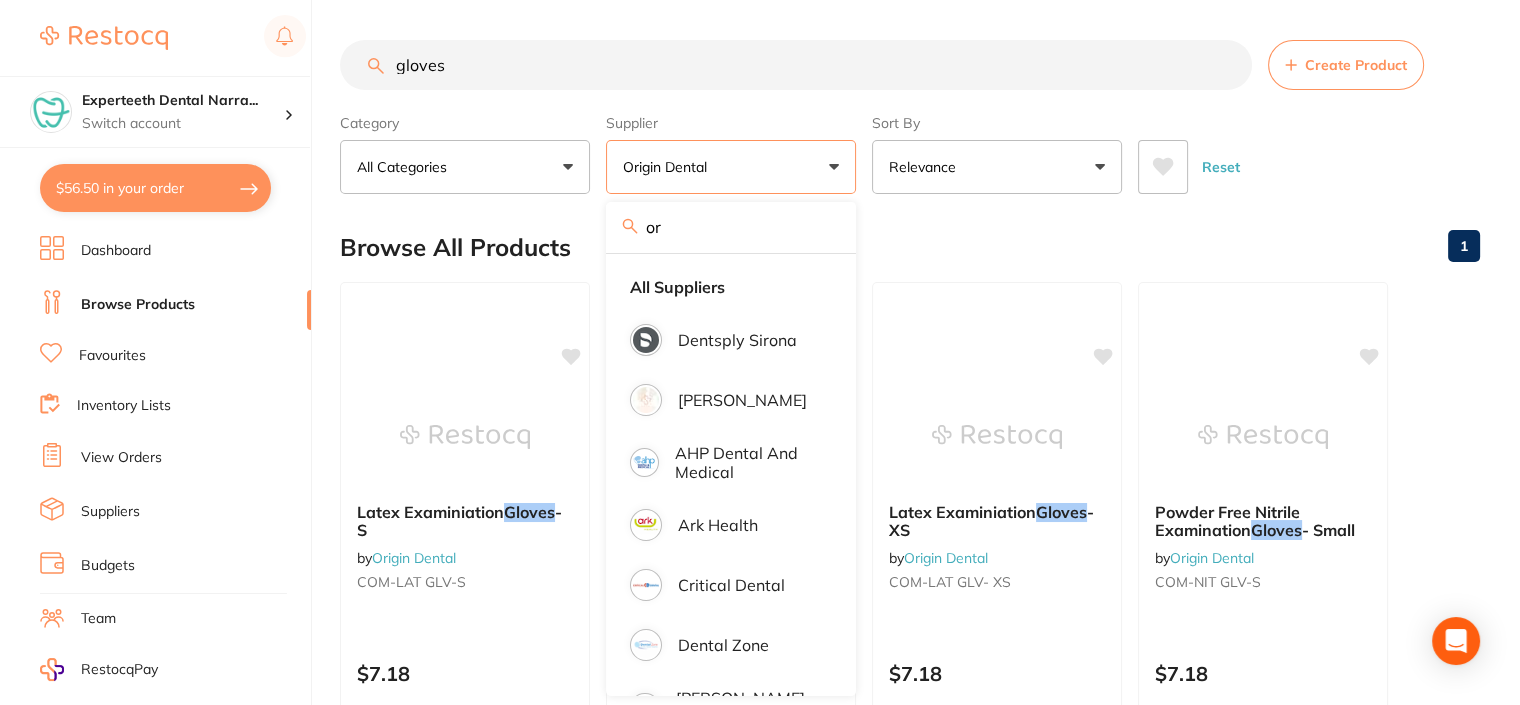 click on "Reset" at bounding box center (1301, 159) 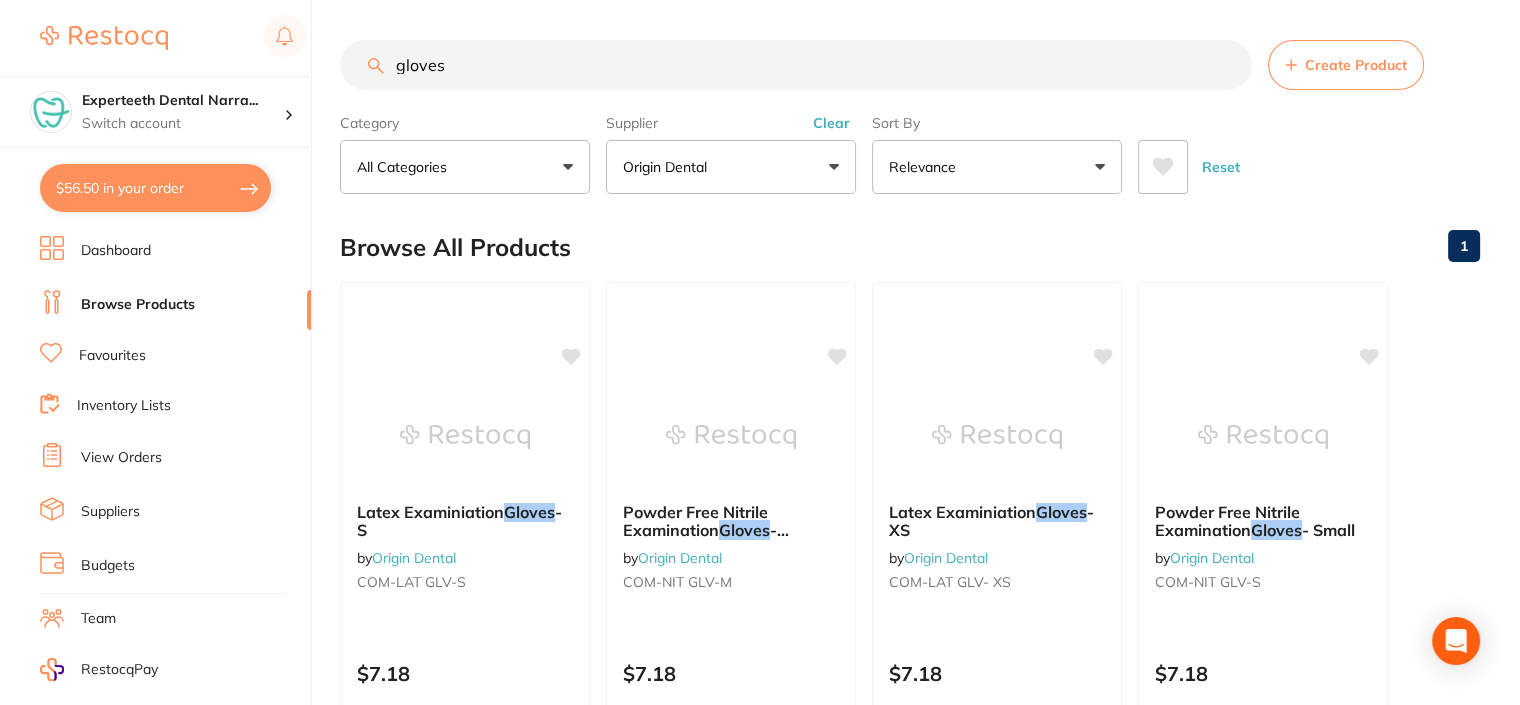 click on "gloves         Create Product Category All Categories All Categories Clear Category   false    All Categories Category All Categories Supplier Origin Dental or All Suppliers Dentsply [PERSON_NAME] Dental AHP Dental and Medical Ark Health Critical Dental Dental Zone [PERSON_NAME] Dental Healthware [GEOGRAPHIC_DATA] [PERSON_NAME] [PERSON_NAME] HIT Dental & Medical Supplies Independent Dental Leepac Medical and Dental [PERSON_NAME] International Matrixdental Numedical Orien dental Origin Dental Quovo Raypurt Dental VP Dental & Medical Supplies Clear Supplier   false    Origin Dental Supplier or Dentsply [PERSON_NAME] Dental AHP Dental and Medical Ark Health Critical Dental Dental Zone [PERSON_NAME] Dental Healthware [GEOGRAPHIC_DATA] [PERSON_NAME] [PERSON_NAME] HIT Dental & Medical Supplies Independent Dental Leepac Medical and Dental [PERSON_NAME] International Matrixdental Numedical Orien dental Origin Dental Quovo Raypurt Dental VP Dental & Medical Supplies Sort By Relevance Highest Price Lowest Price On Sale Relevance Clear Sort By   false" at bounding box center (930, 1367) 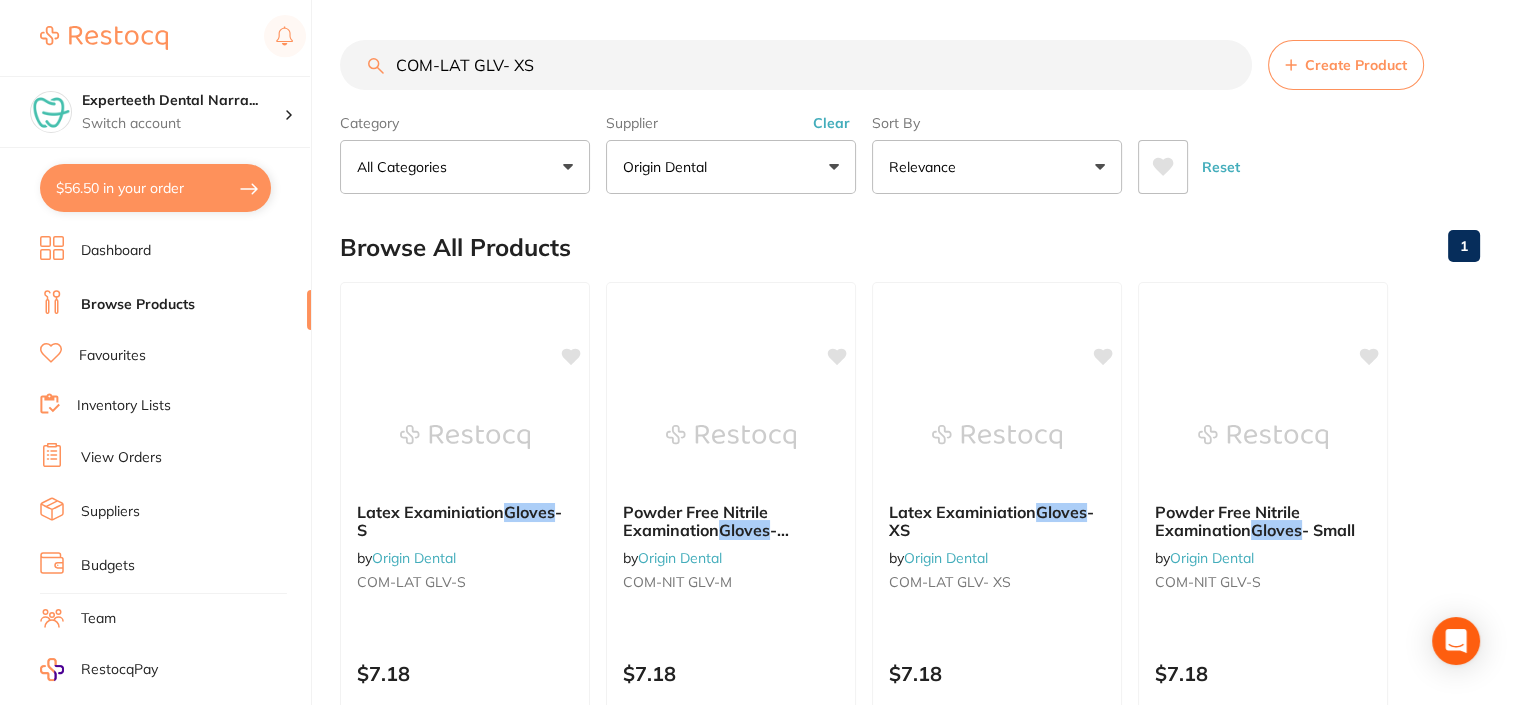 type on "COM-LAT GLV- XS" 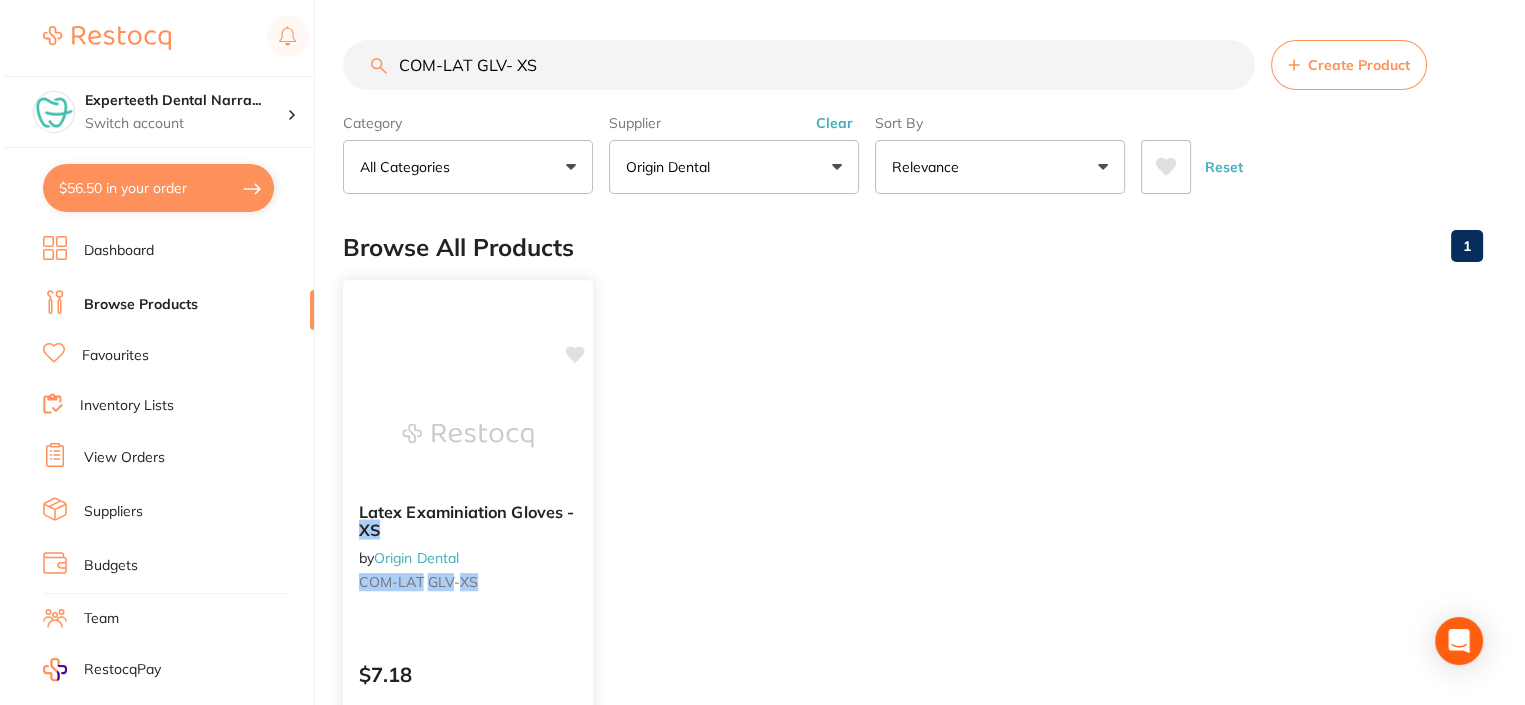 scroll, scrollTop: 0, scrollLeft: 0, axis: both 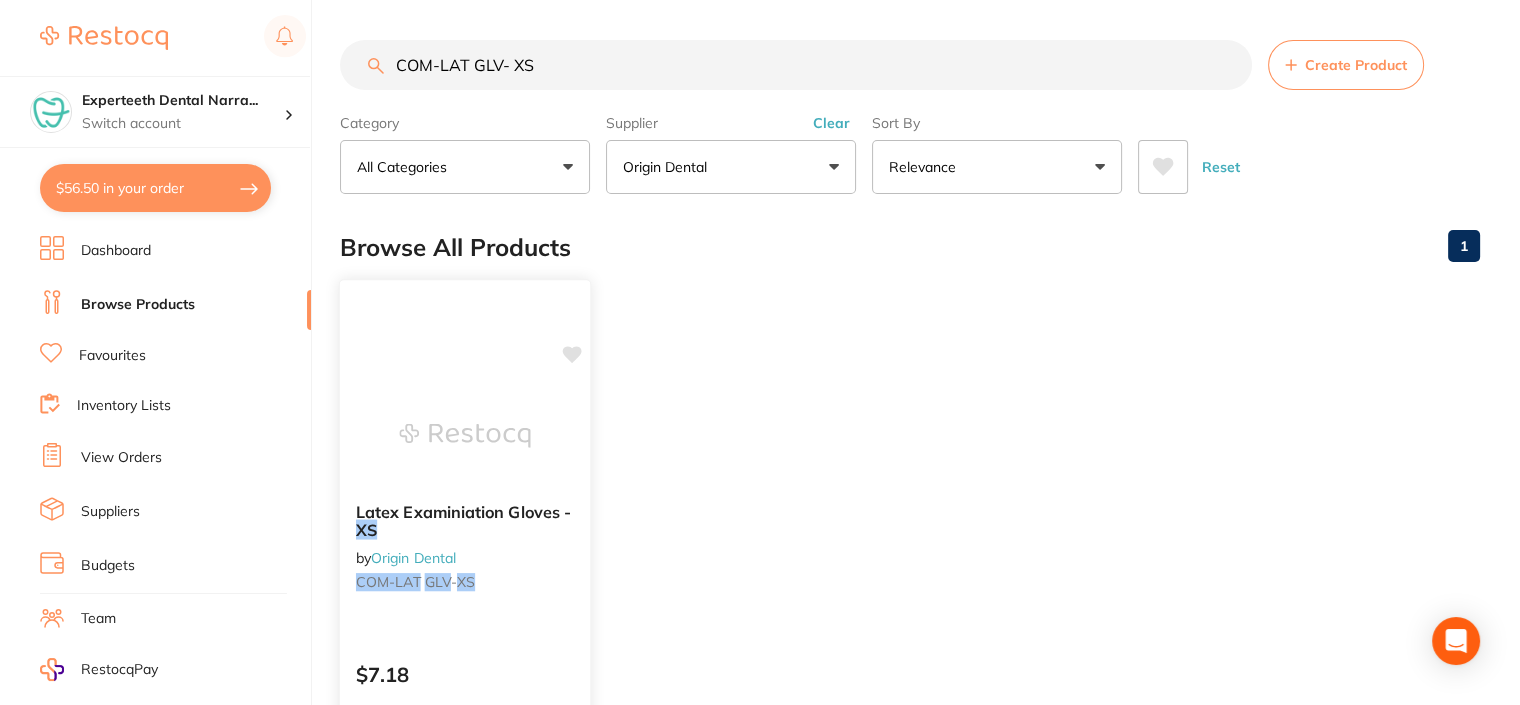 click at bounding box center (464, 435) 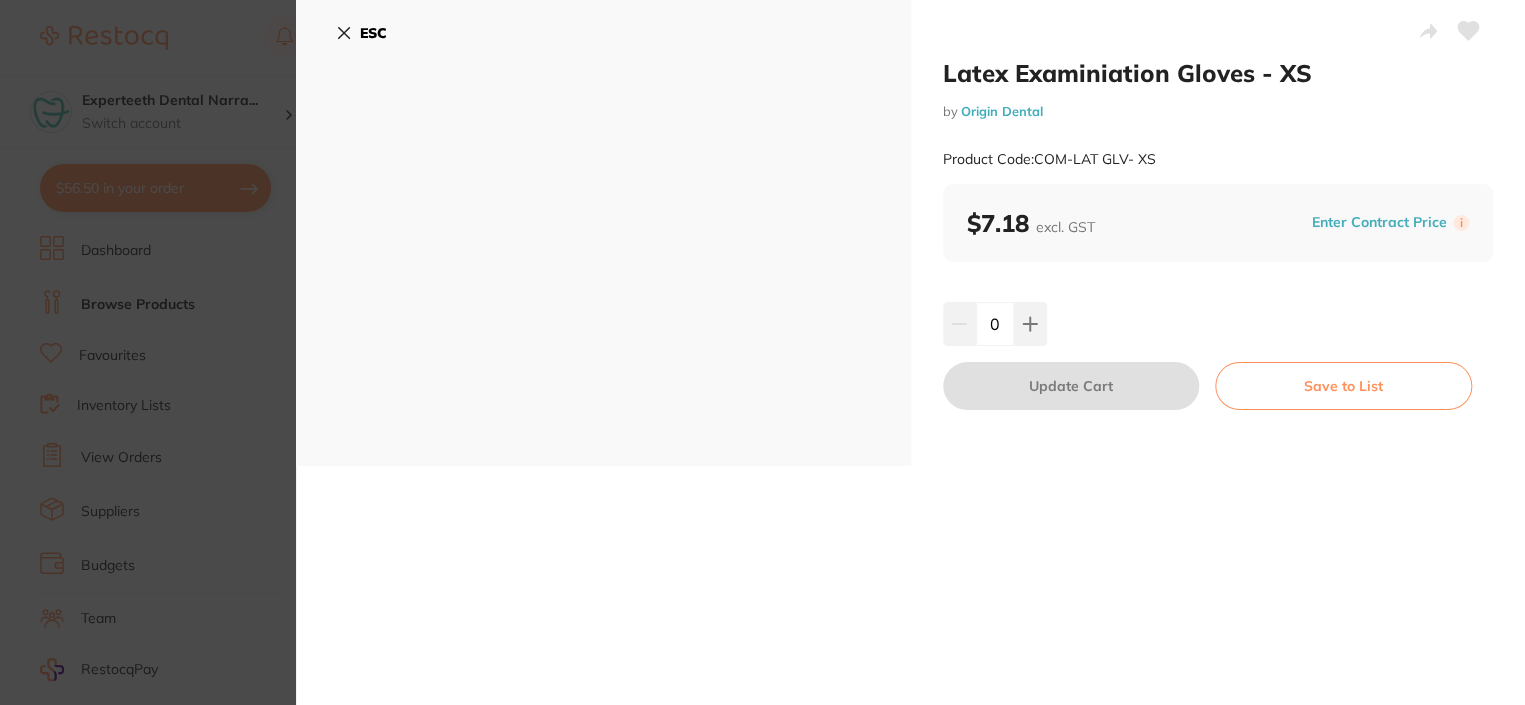 click on "Enter Contract Price" at bounding box center (1379, 222) 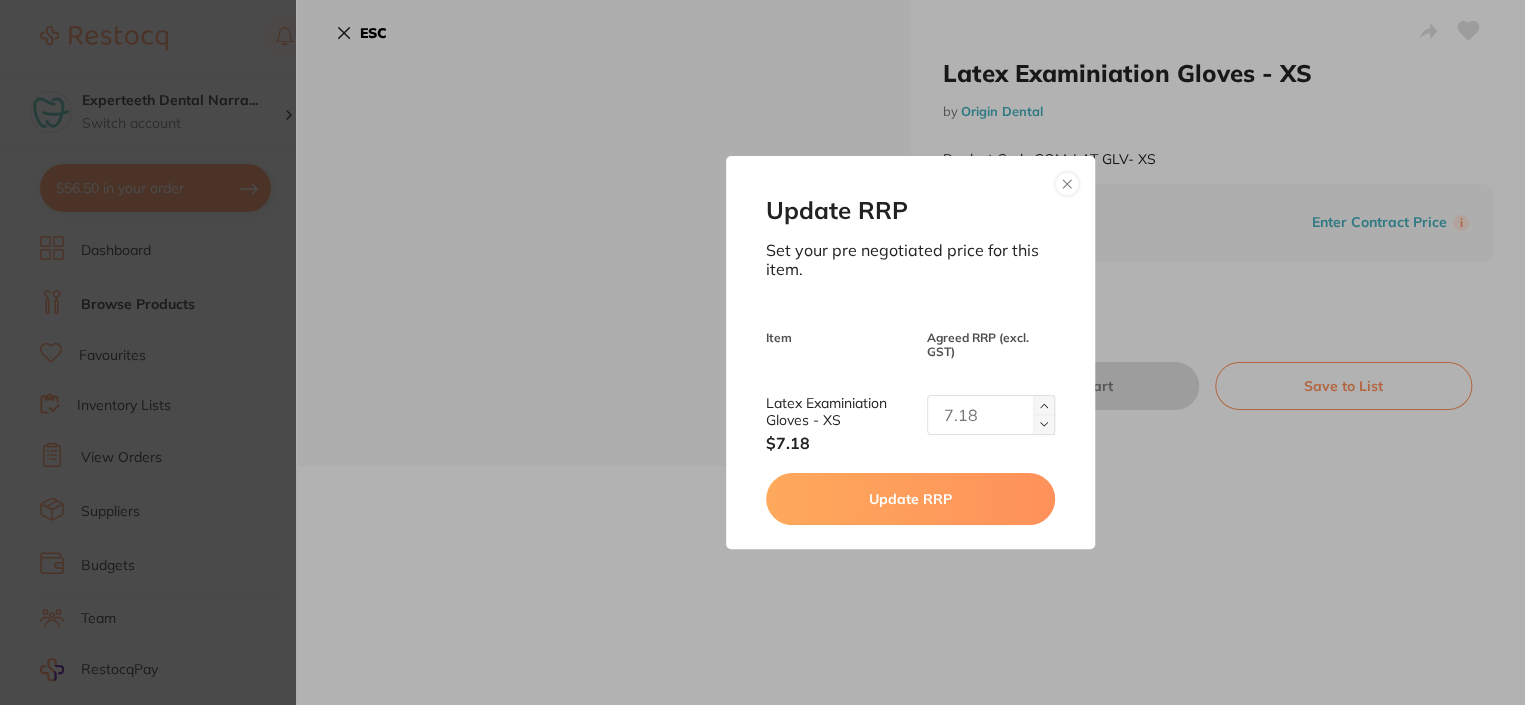 click at bounding box center (1067, 184) 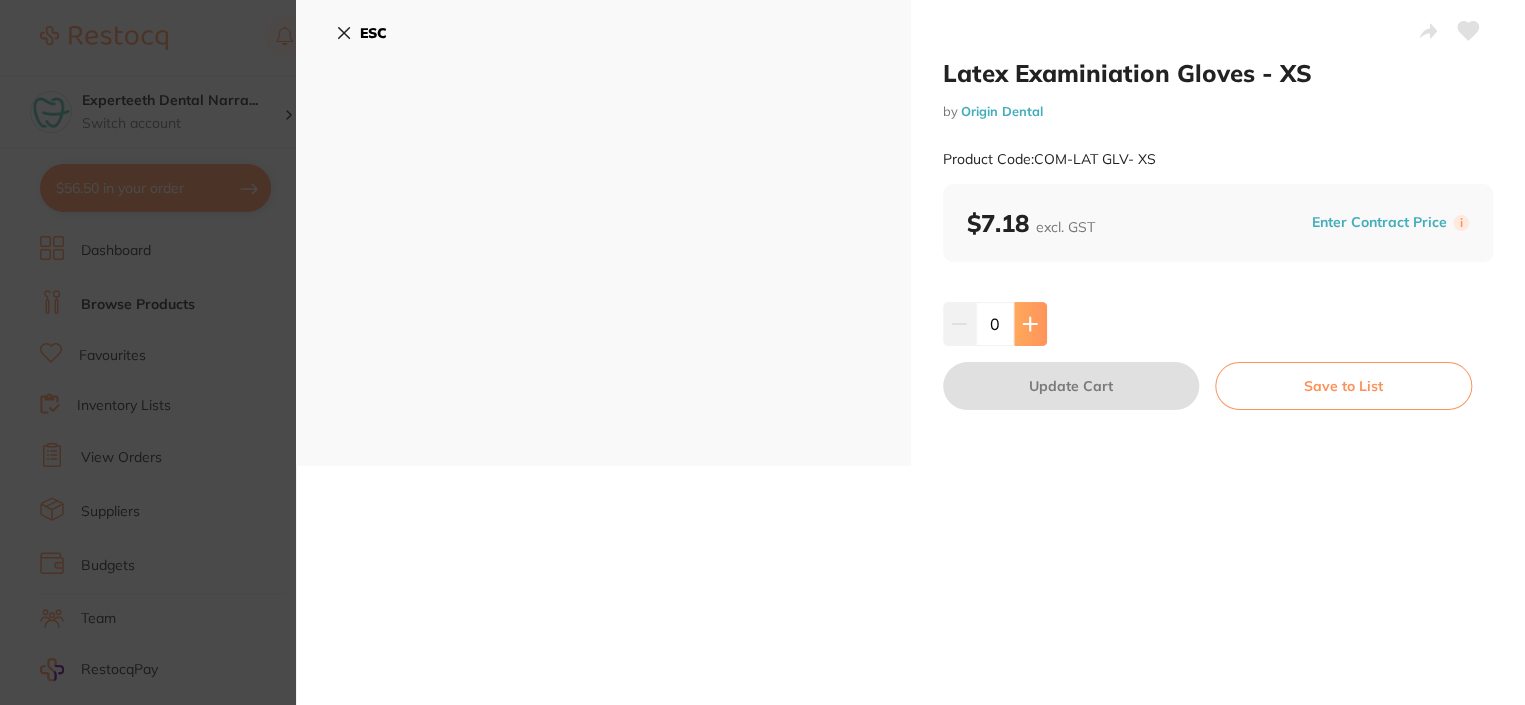 click 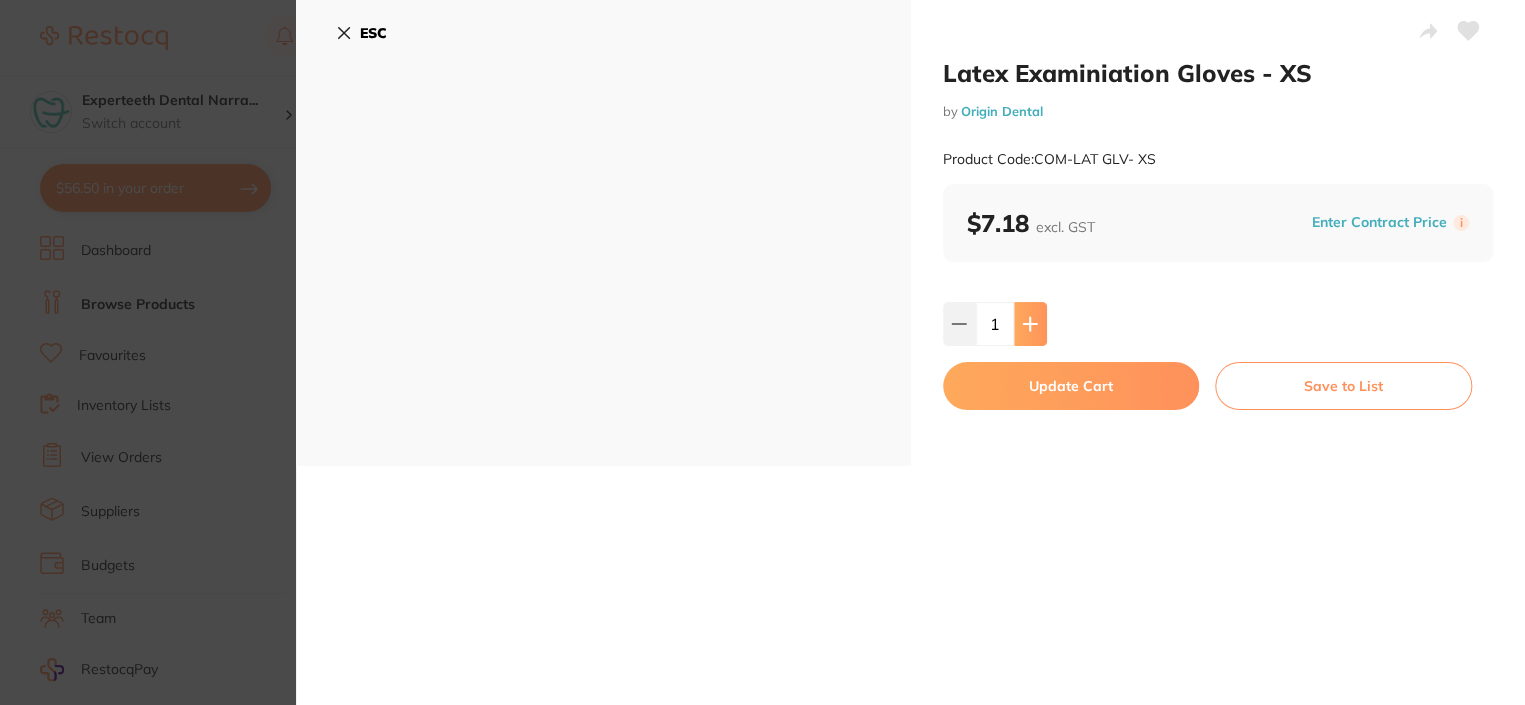 click 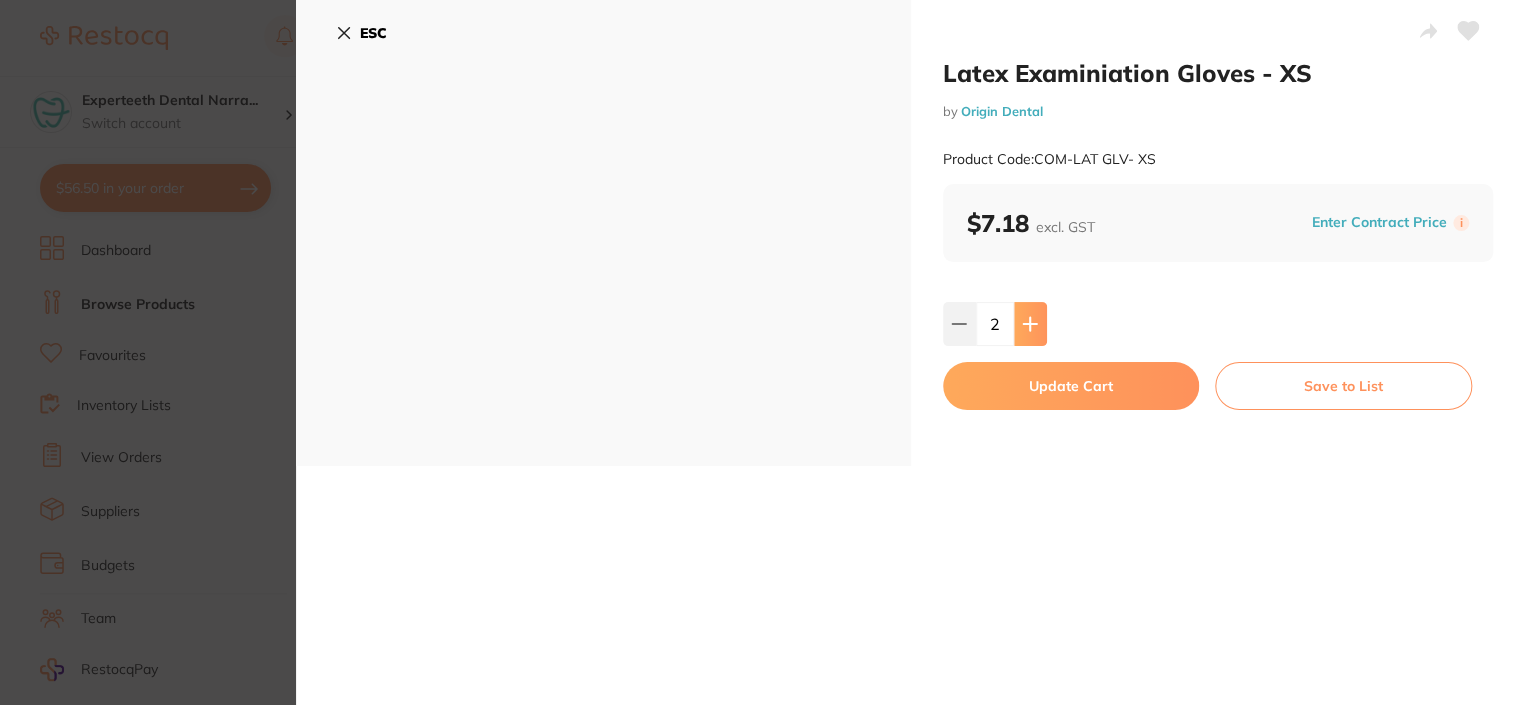 click 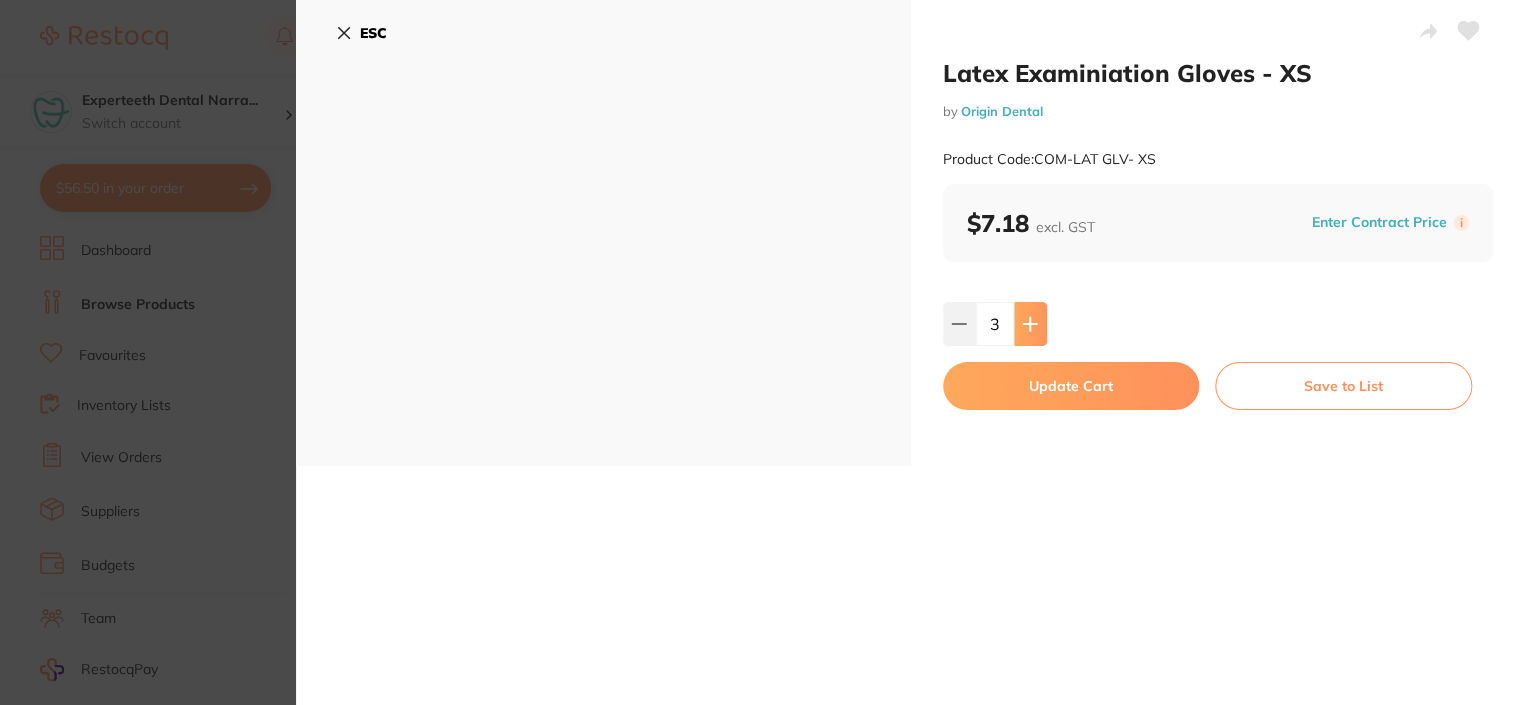 click 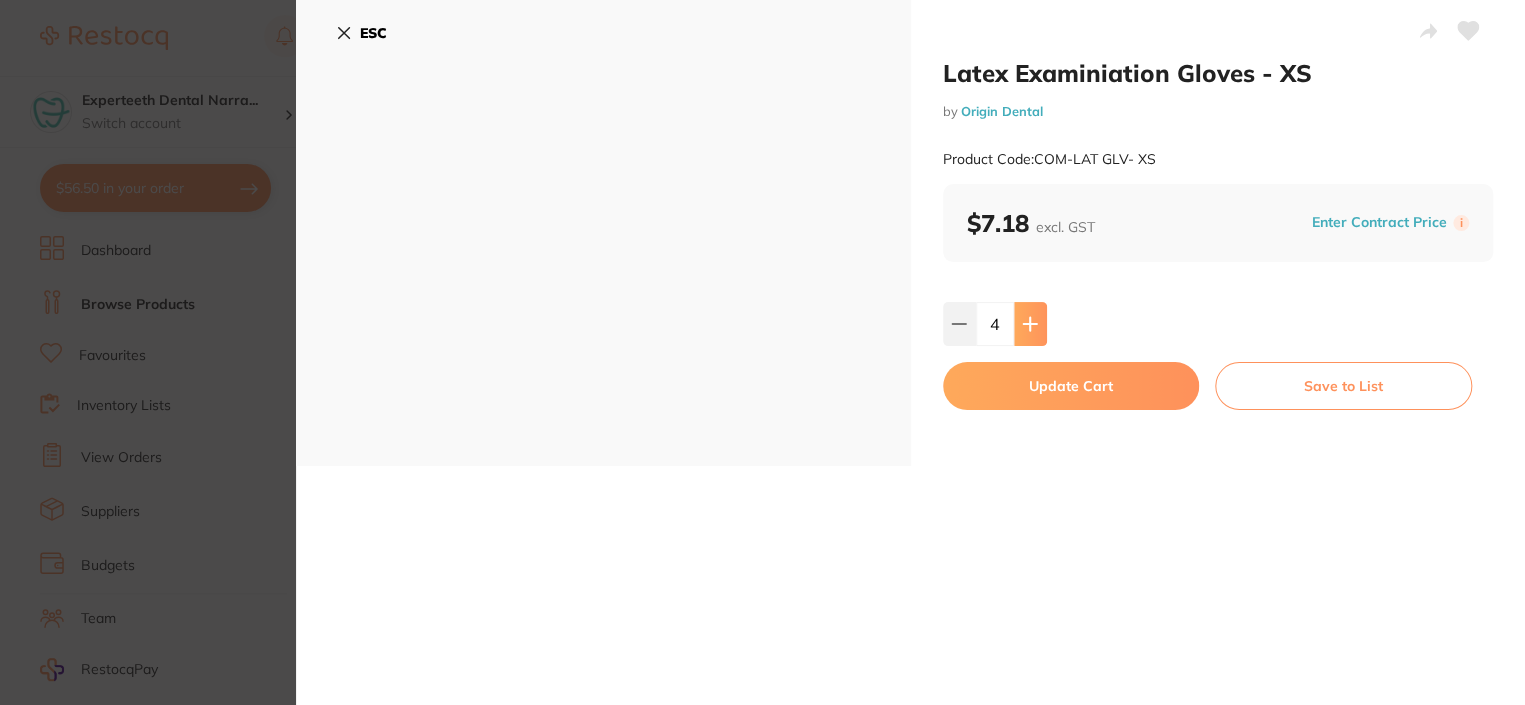 click 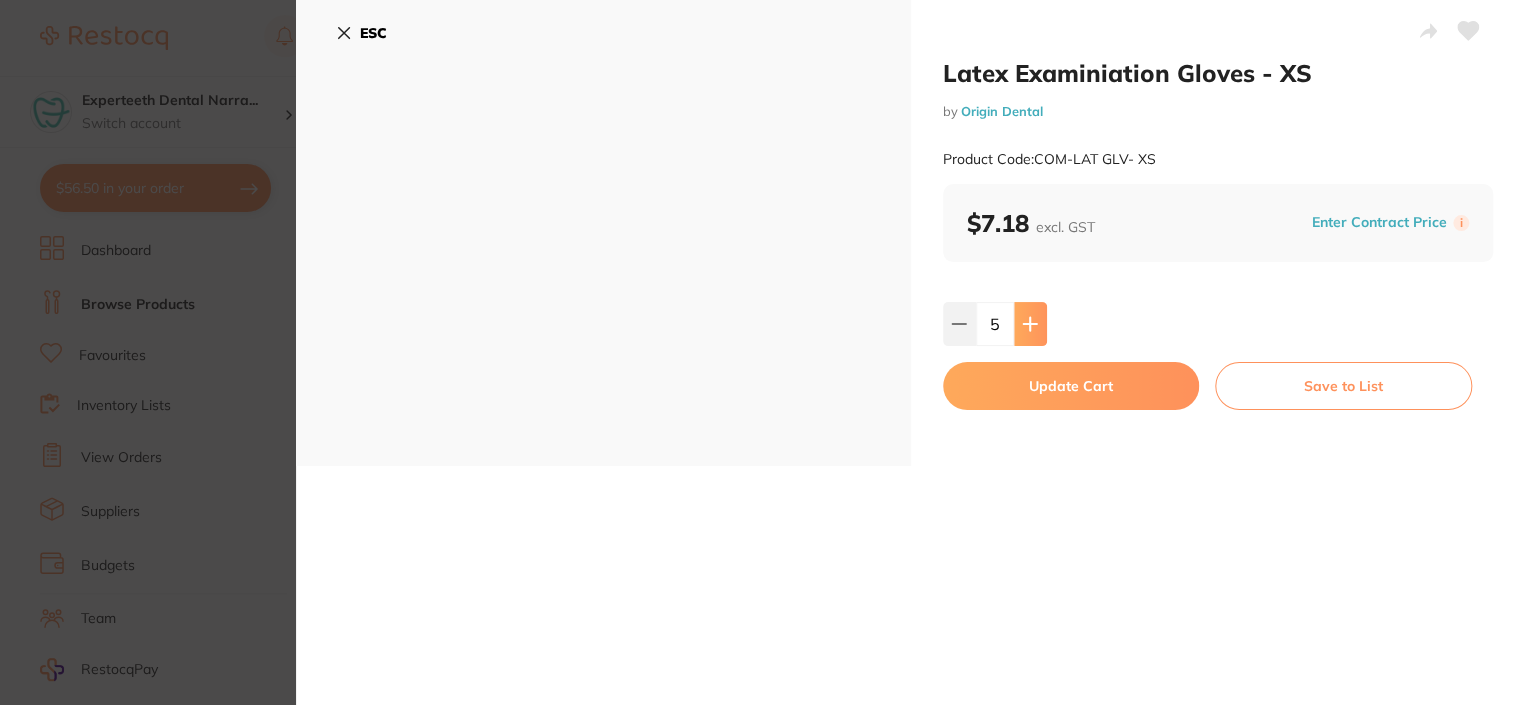 click 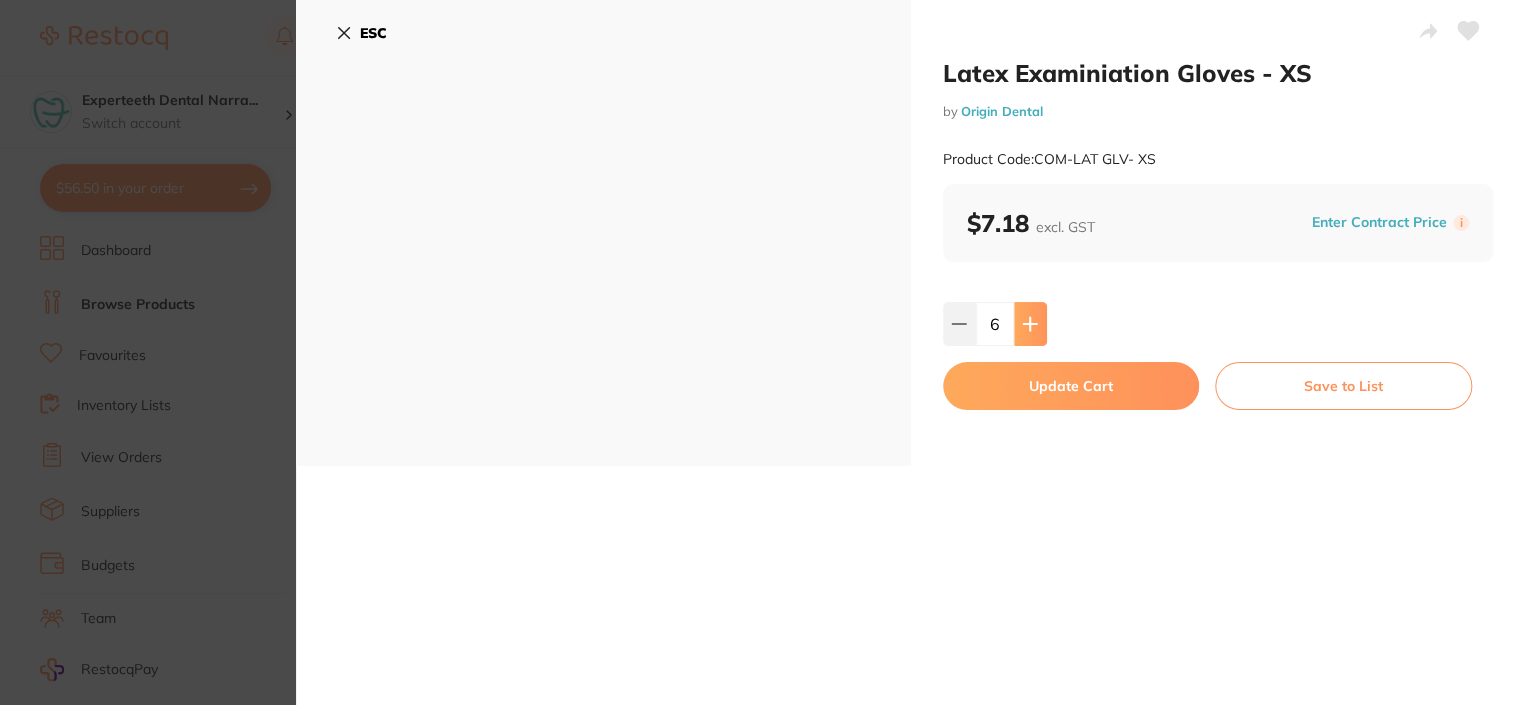 click 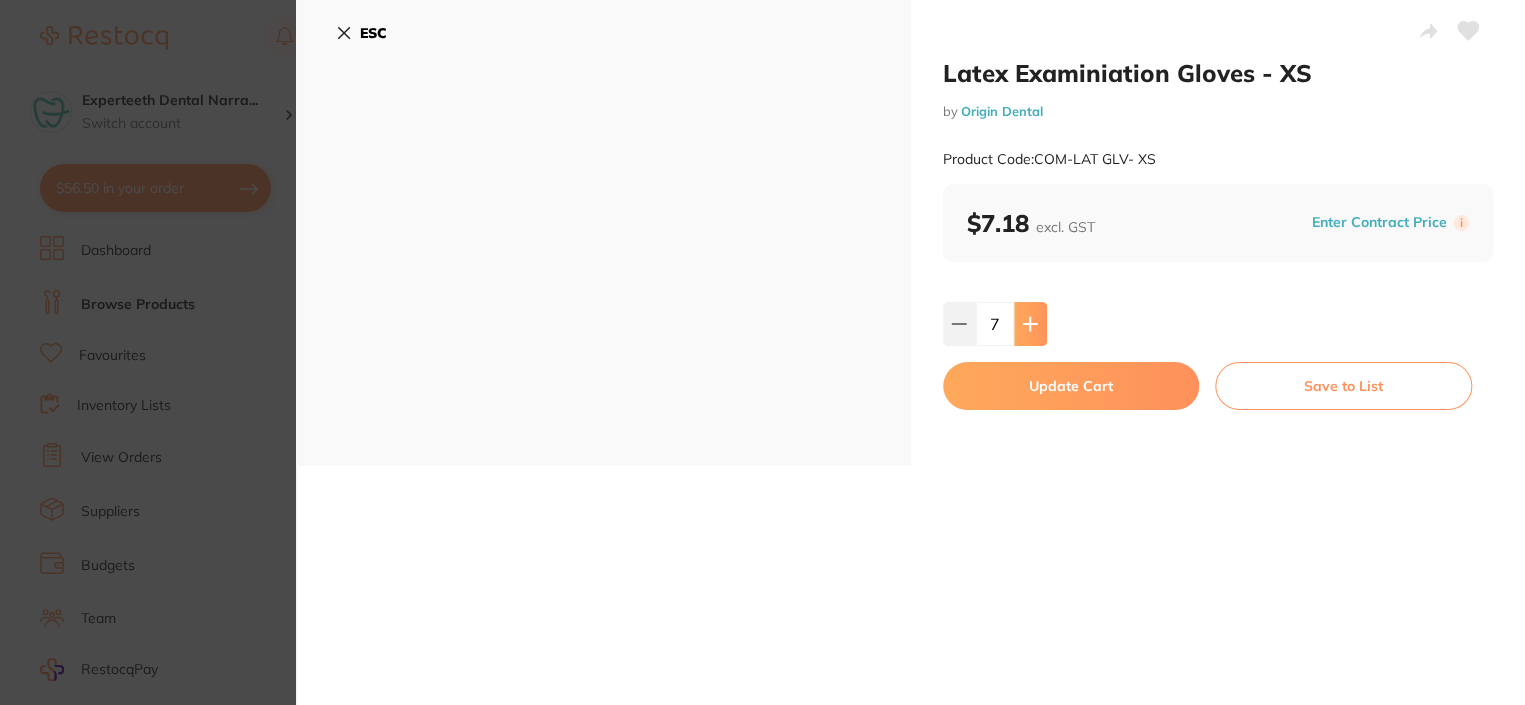 click 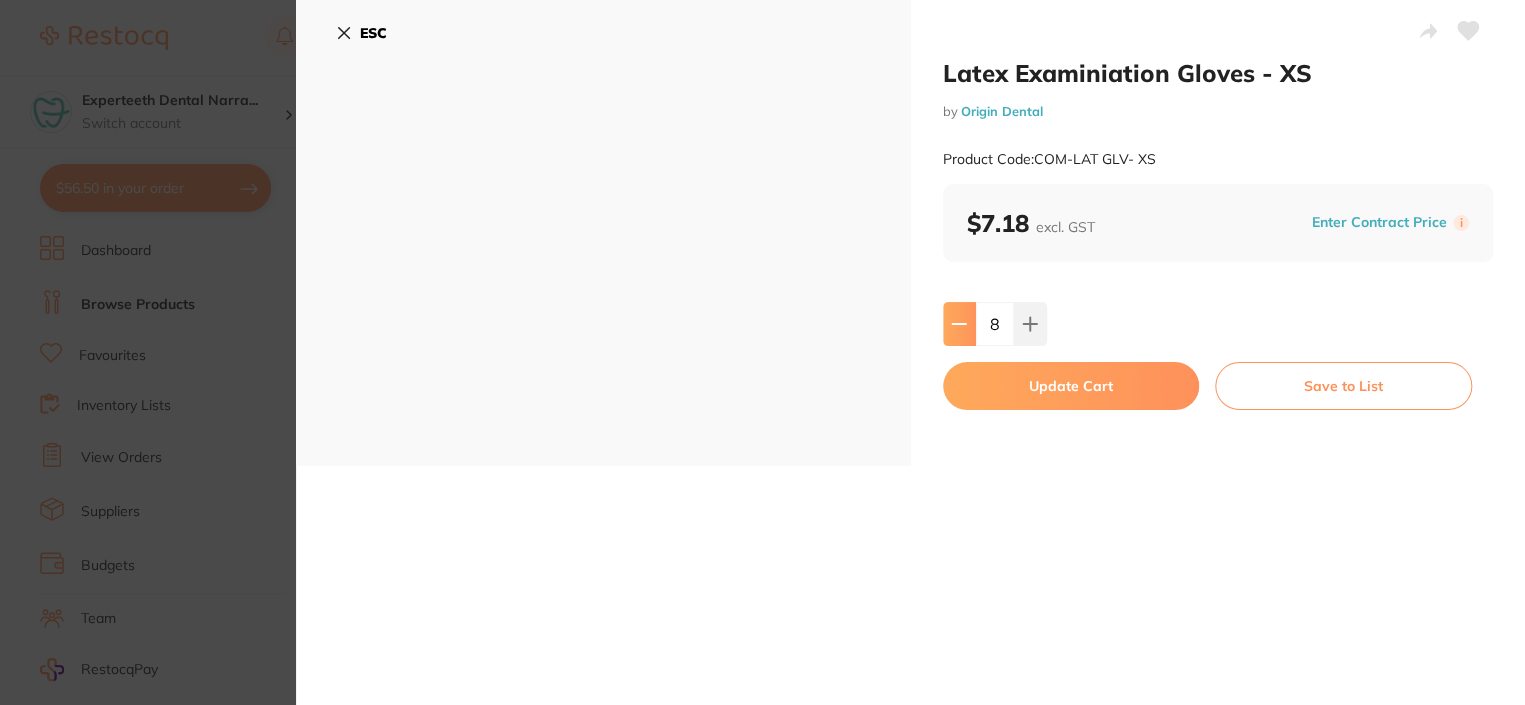 click 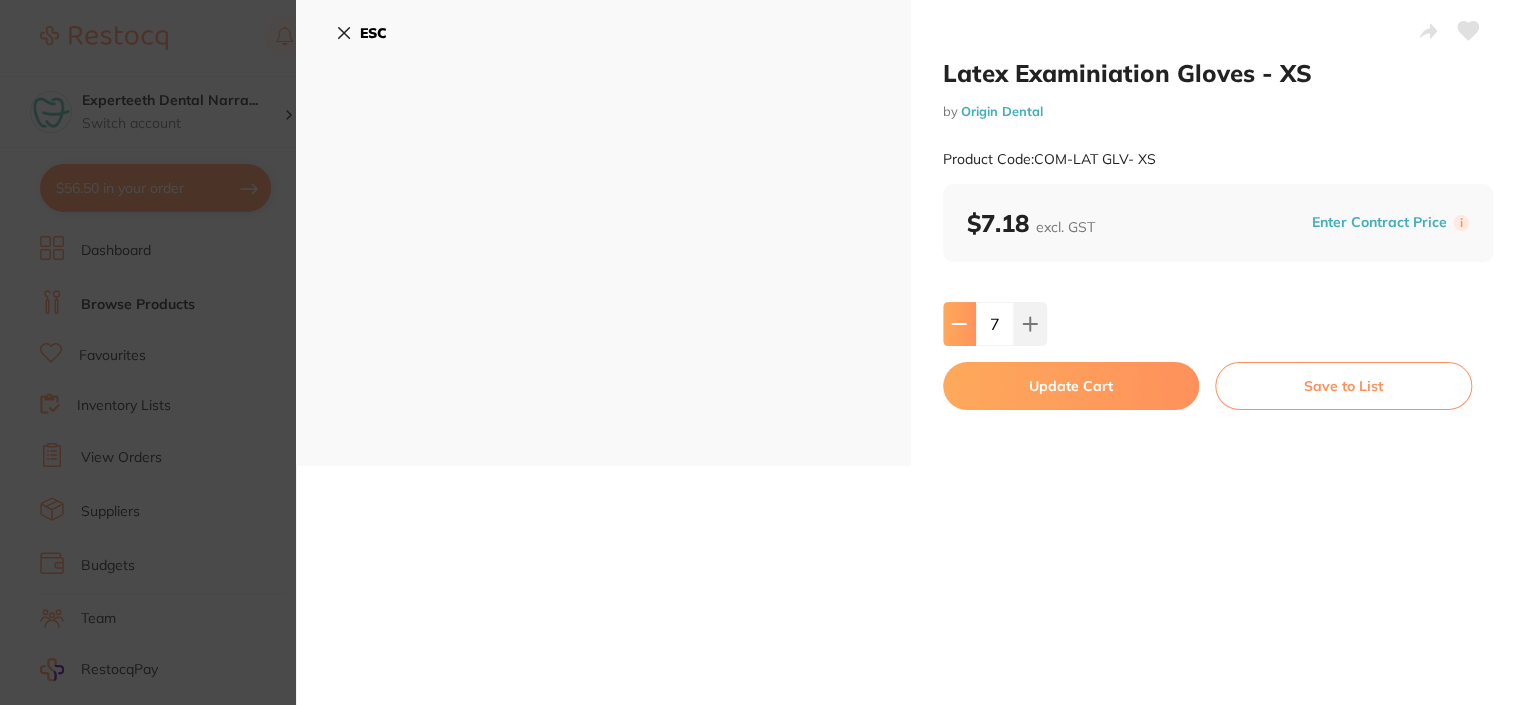 click 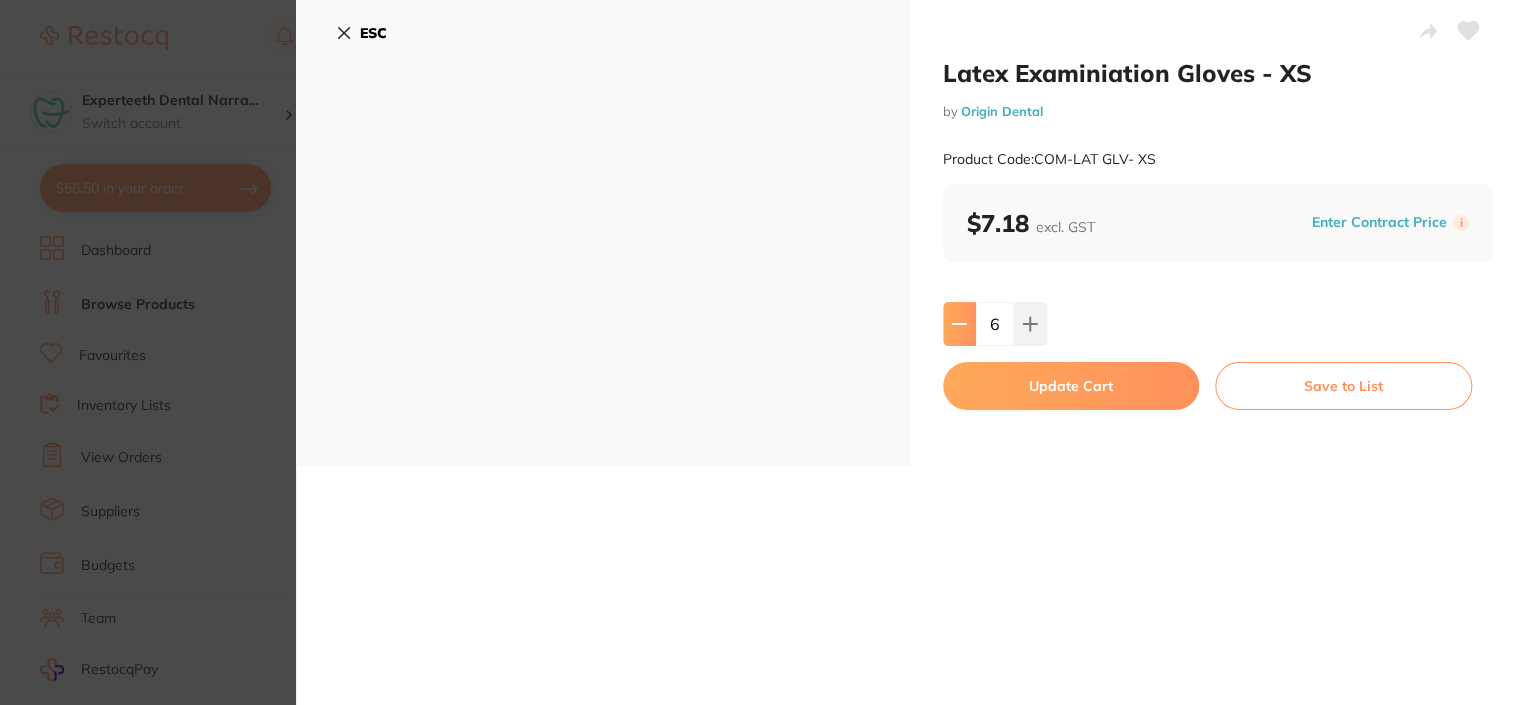 click 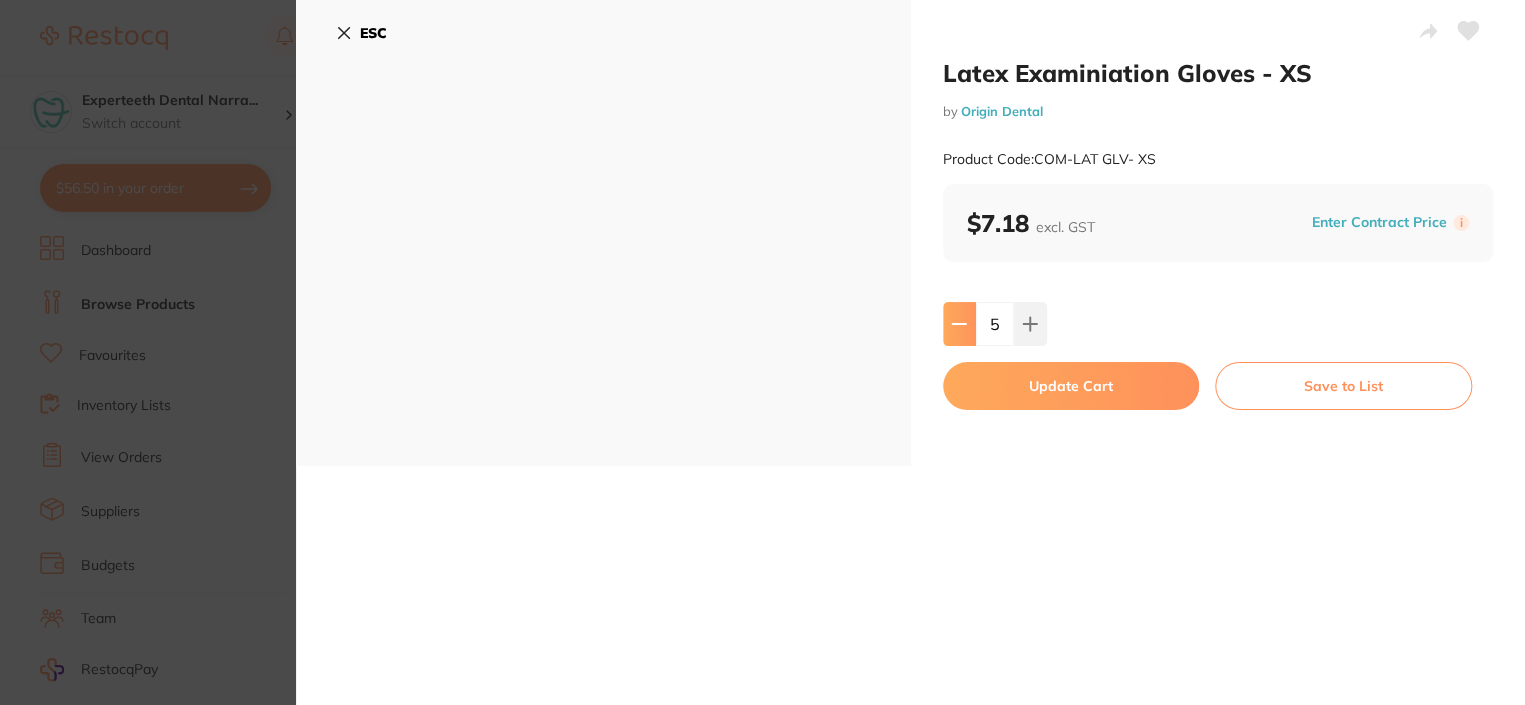 click 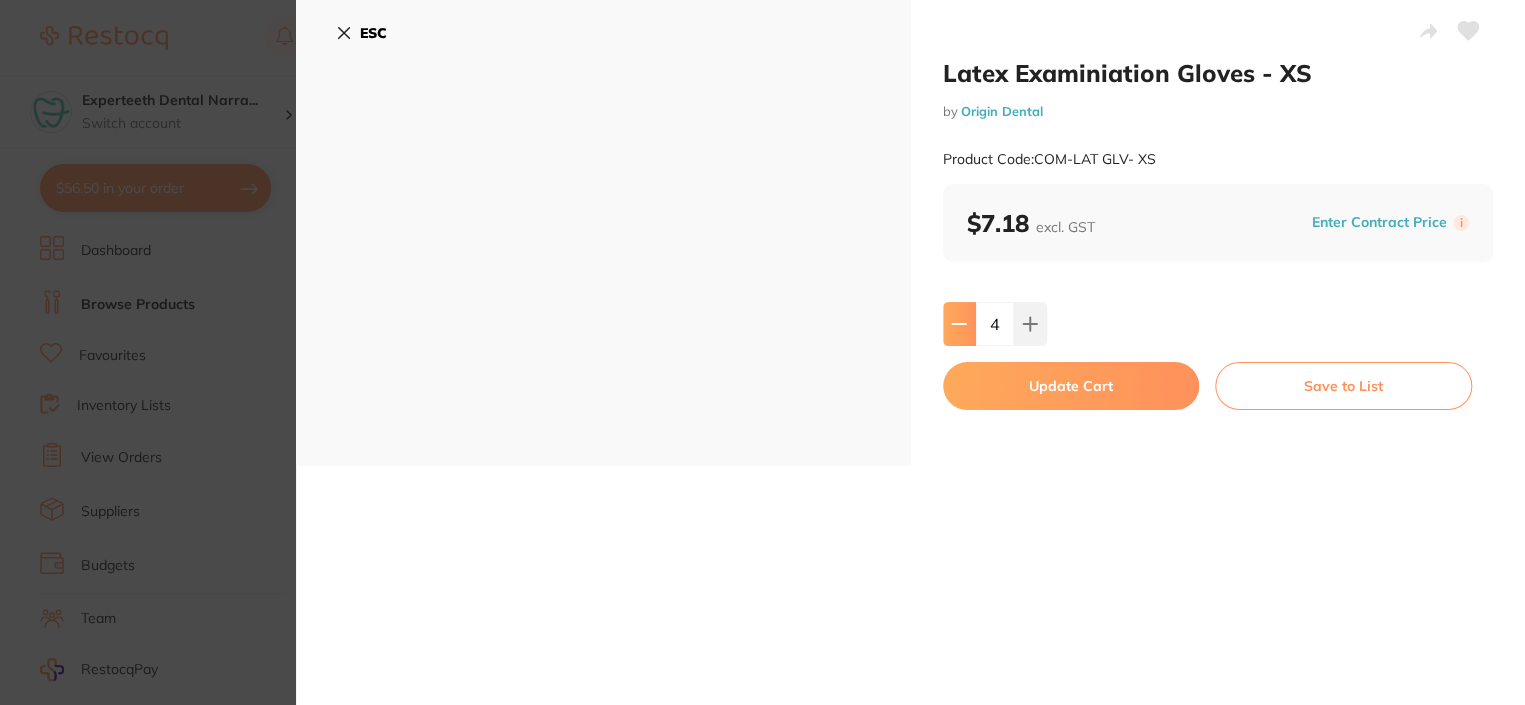 click 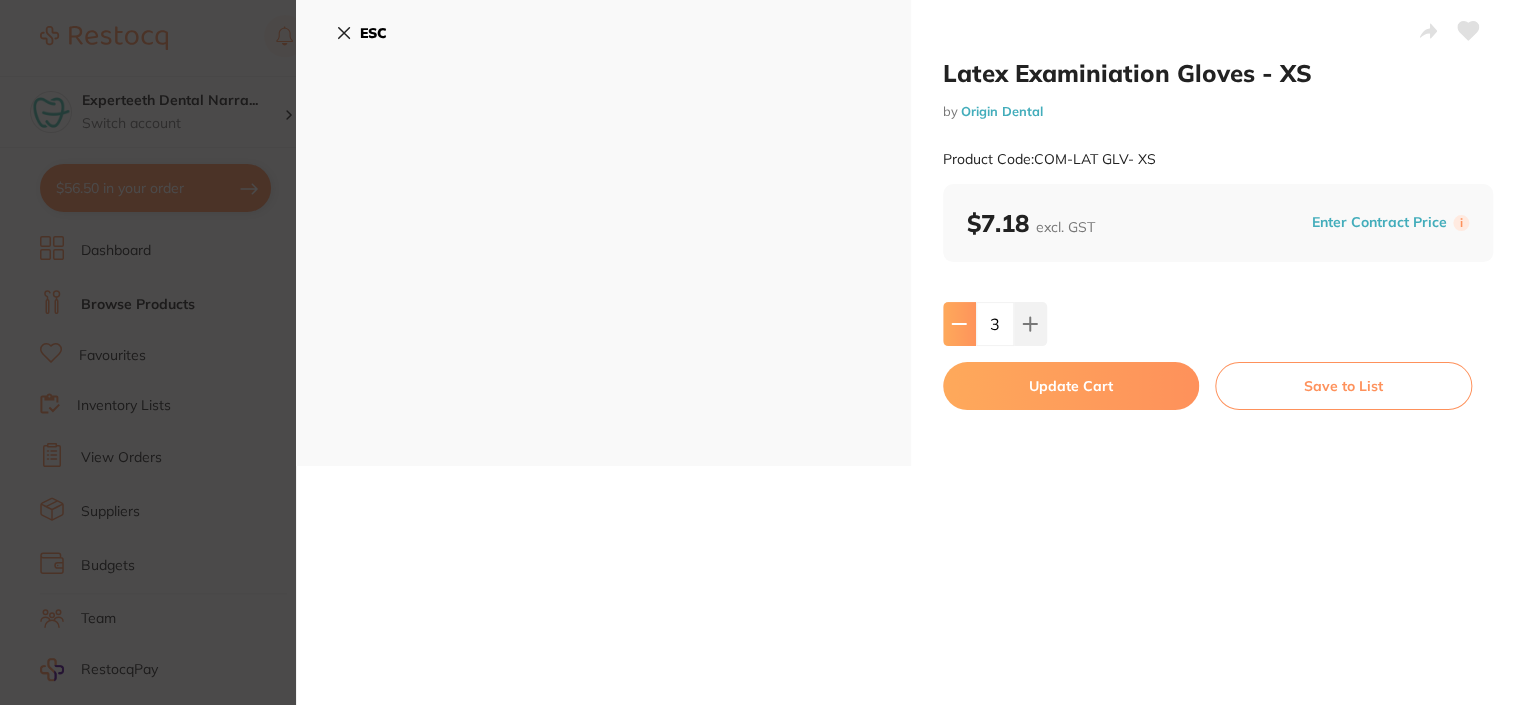 click 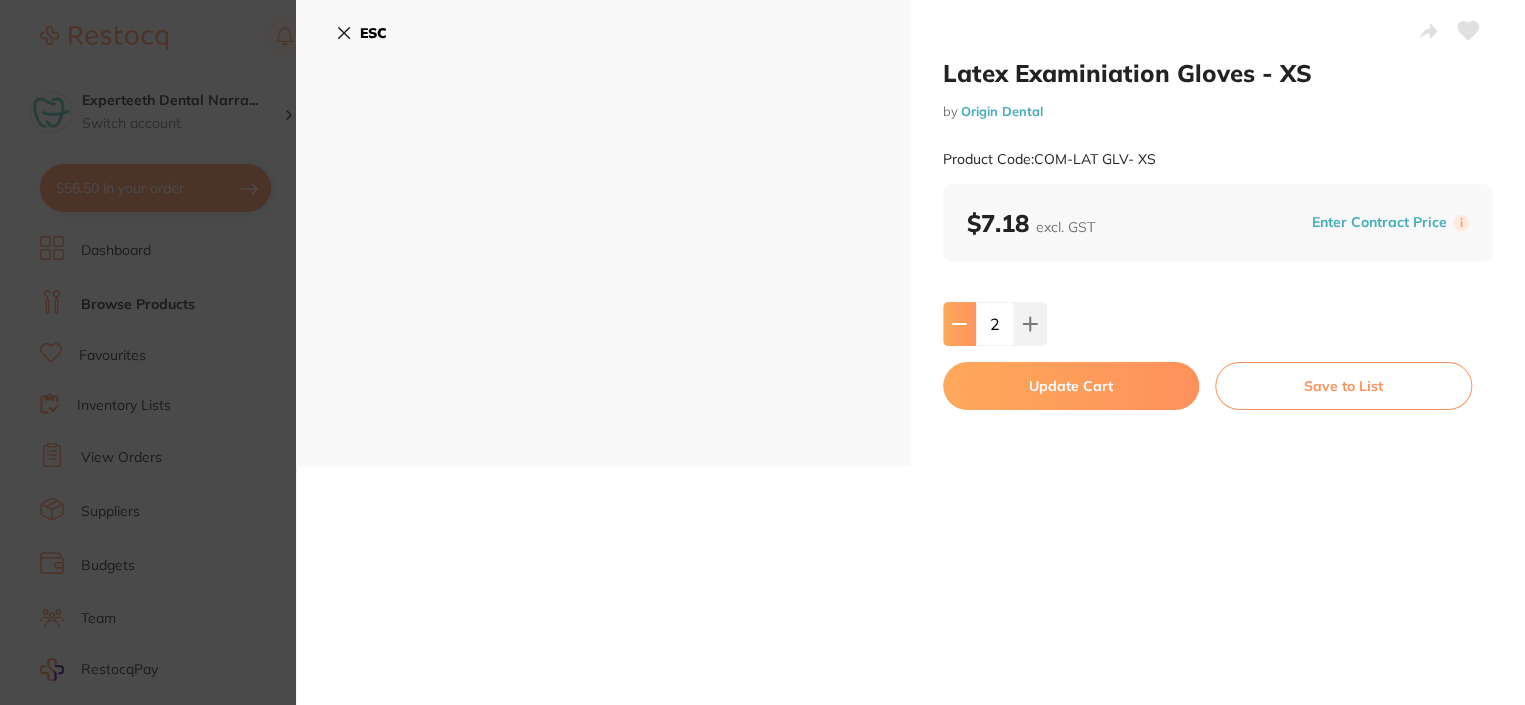click 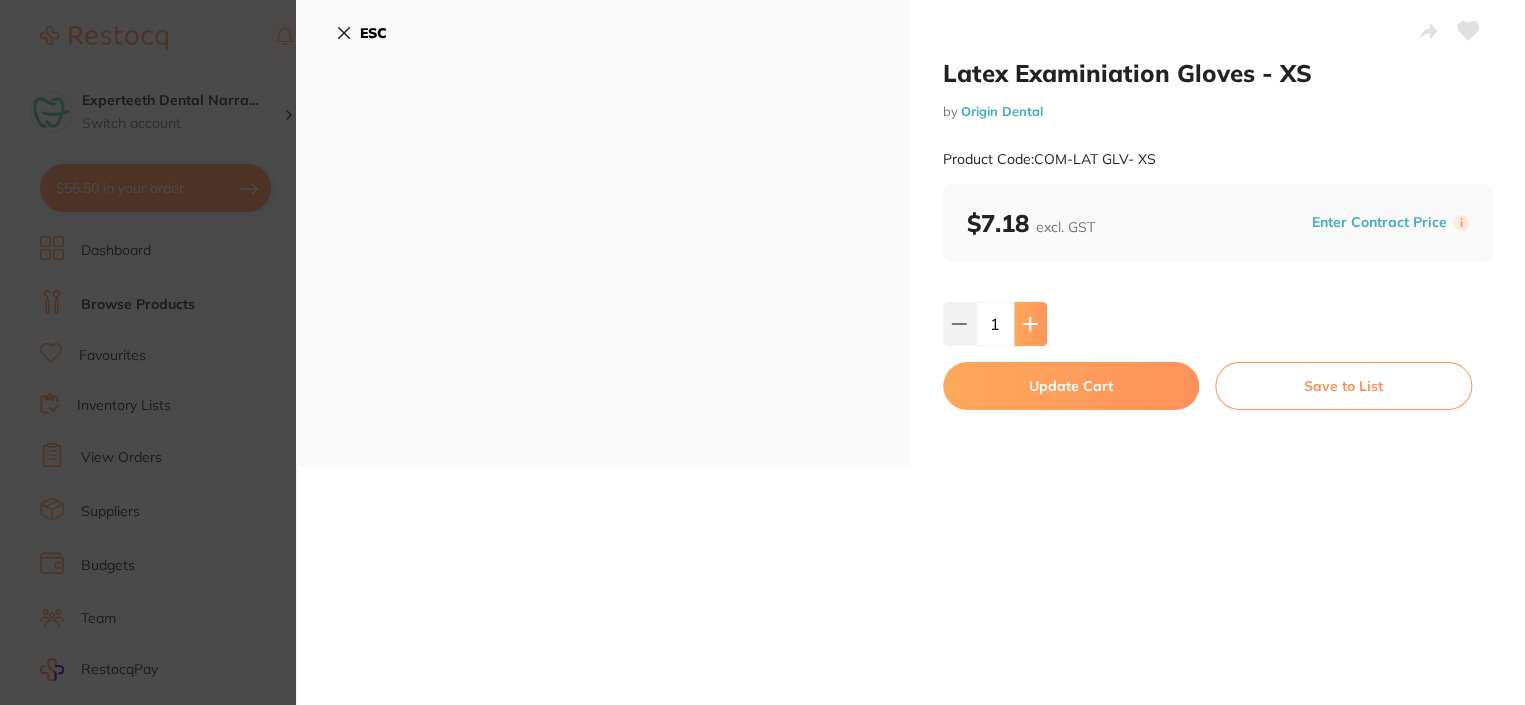click at bounding box center [1030, 324] 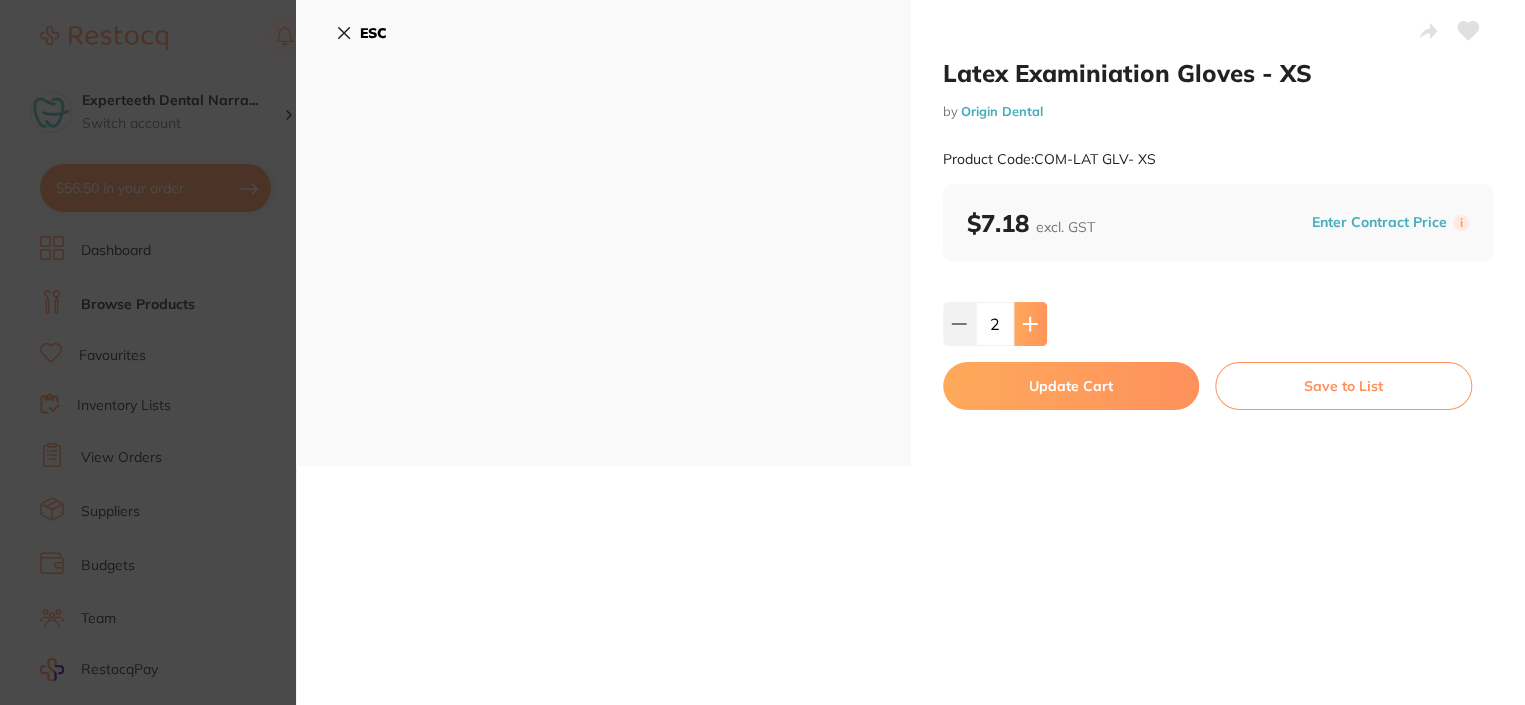 click at bounding box center (1030, 324) 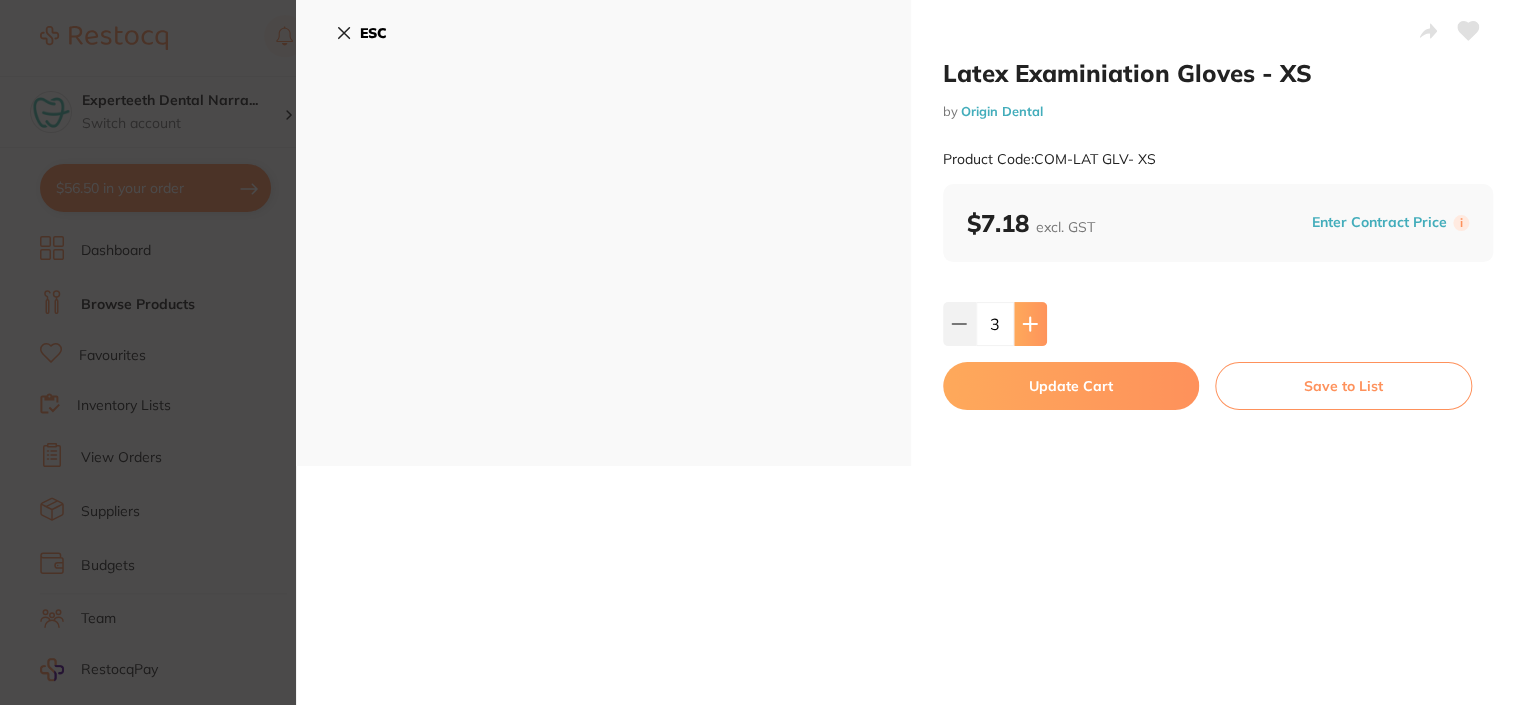click at bounding box center (1030, 324) 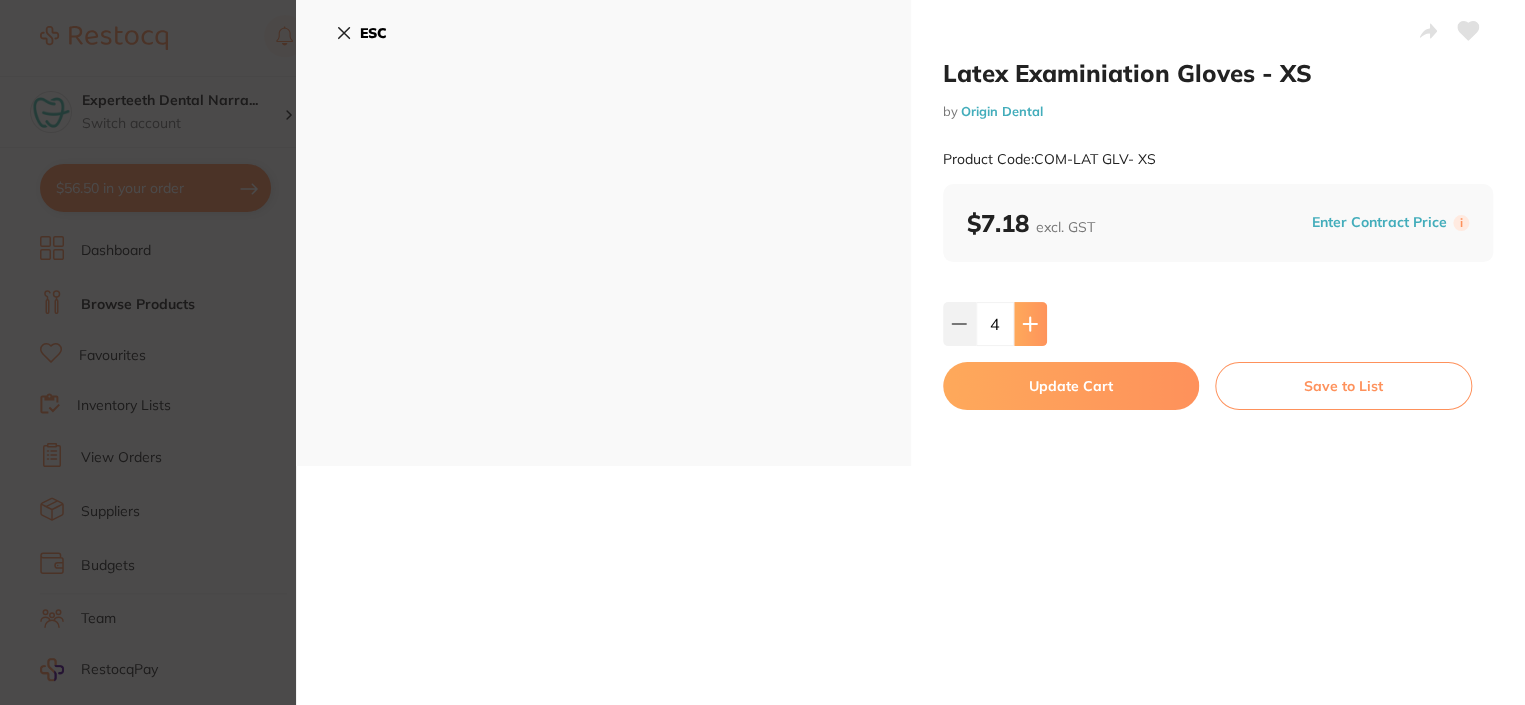 click at bounding box center [1030, 324] 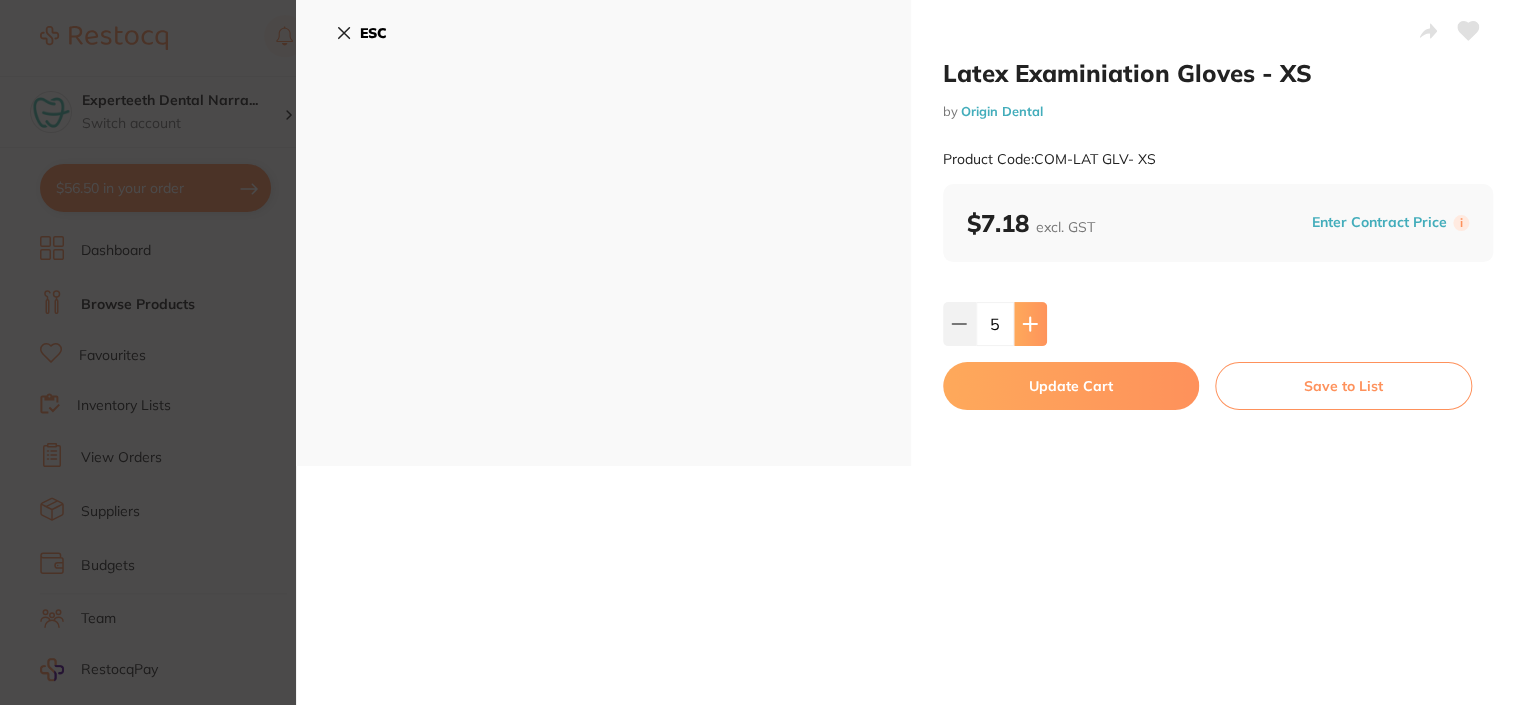 click at bounding box center (1030, 324) 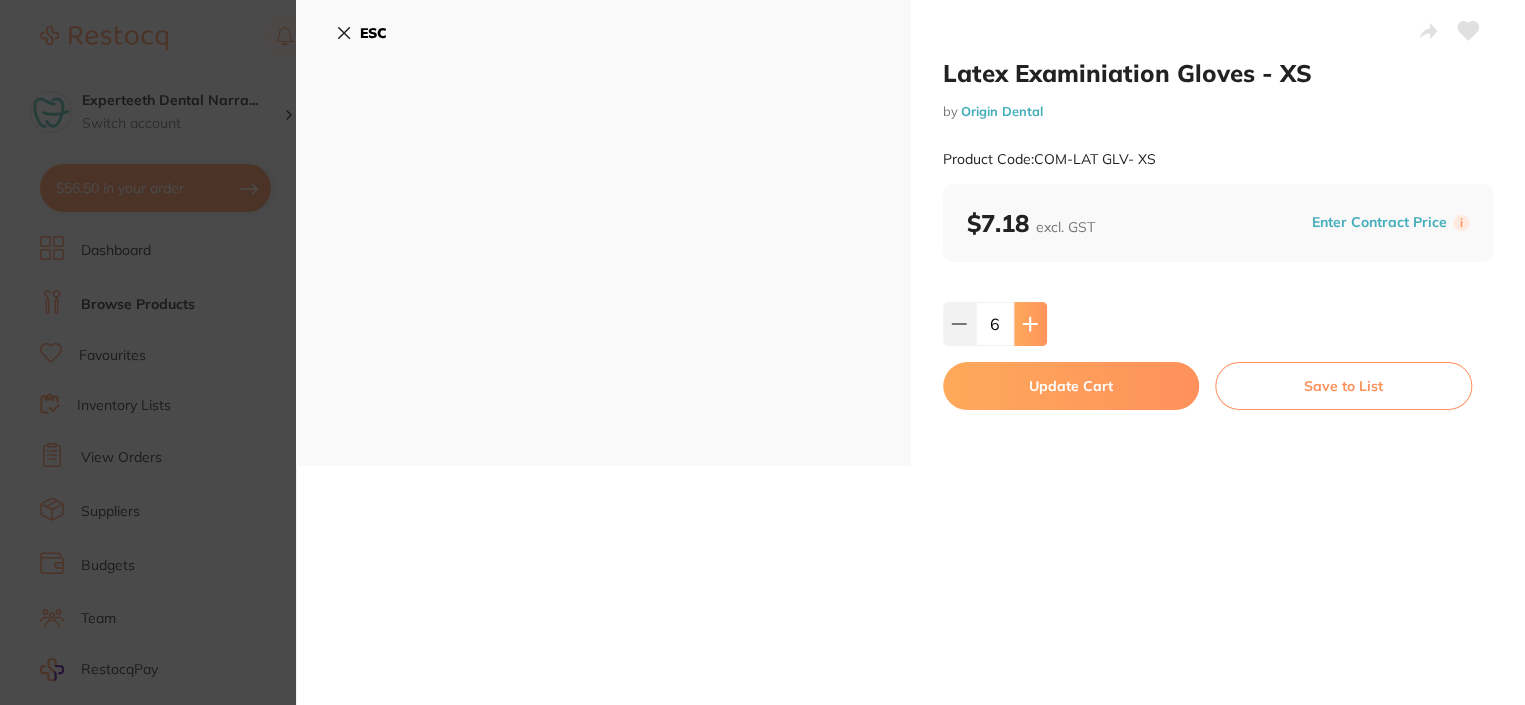 click at bounding box center [1030, 324] 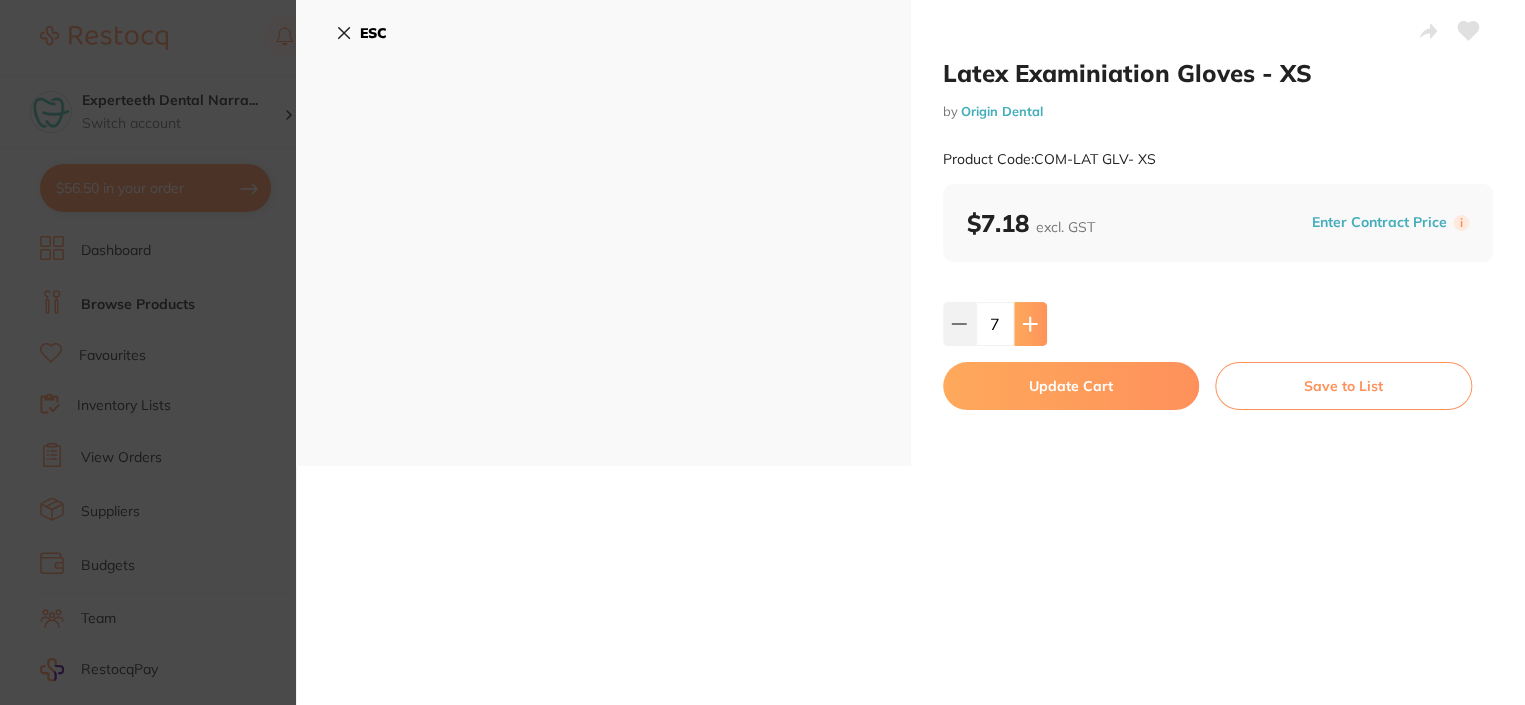click at bounding box center (1030, 324) 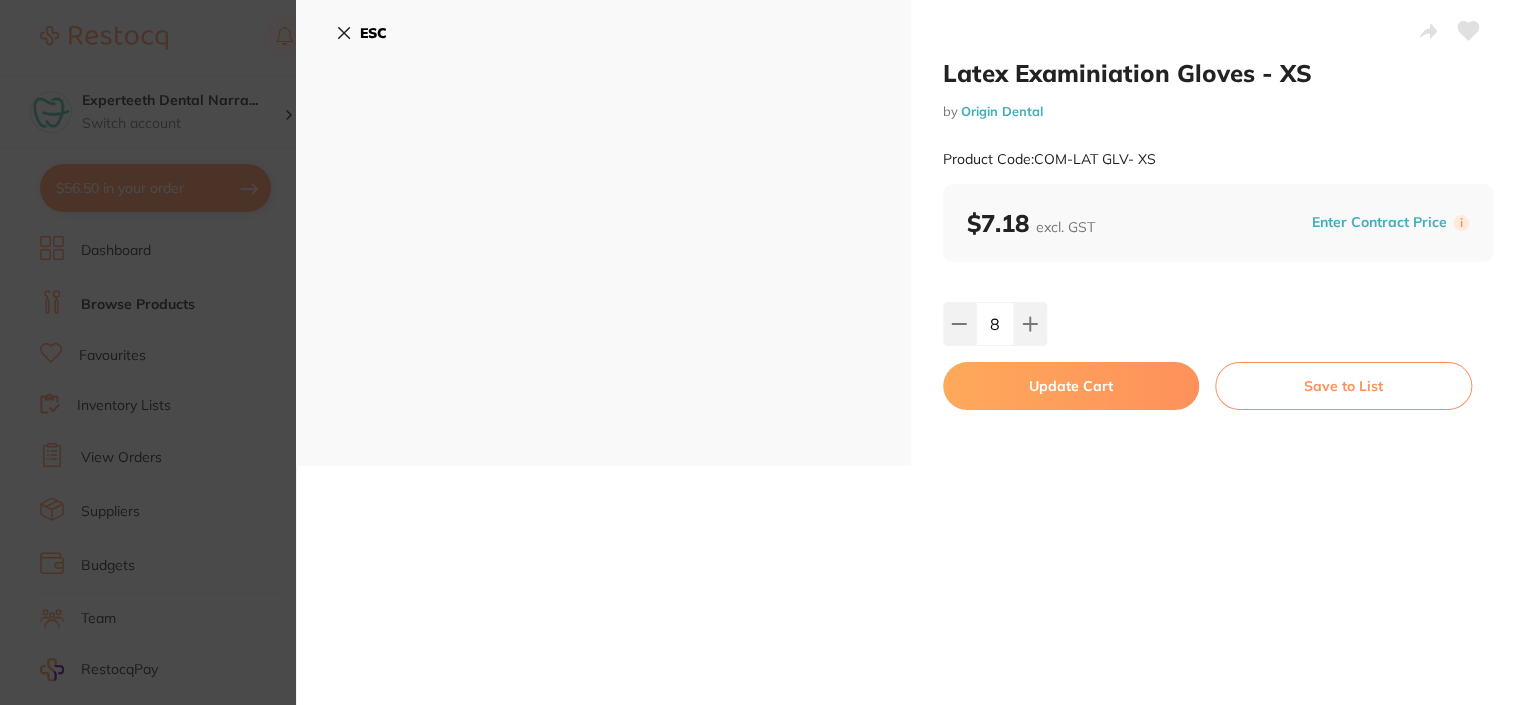 click on "Update Cart" at bounding box center [1071, 386] 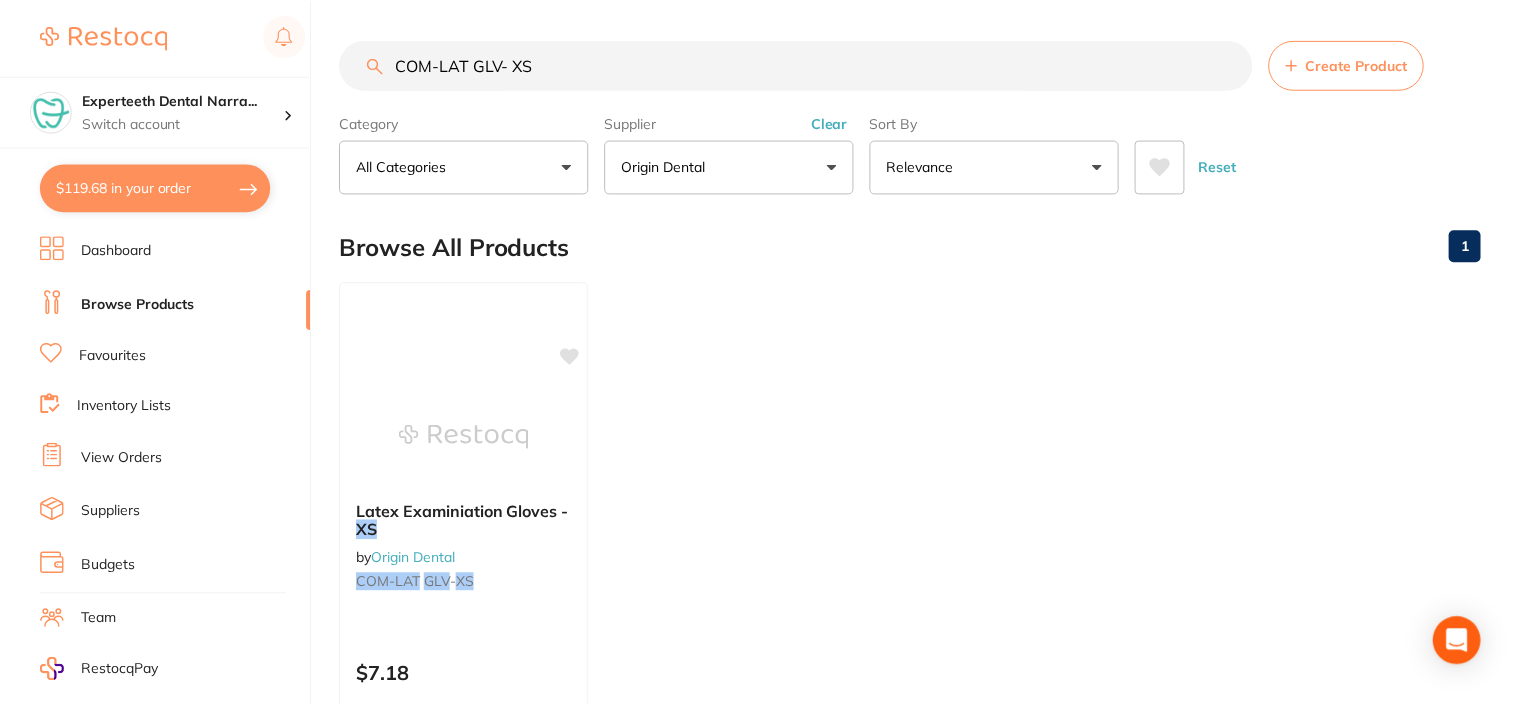 scroll, scrollTop: 8, scrollLeft: 0, axis: vertical 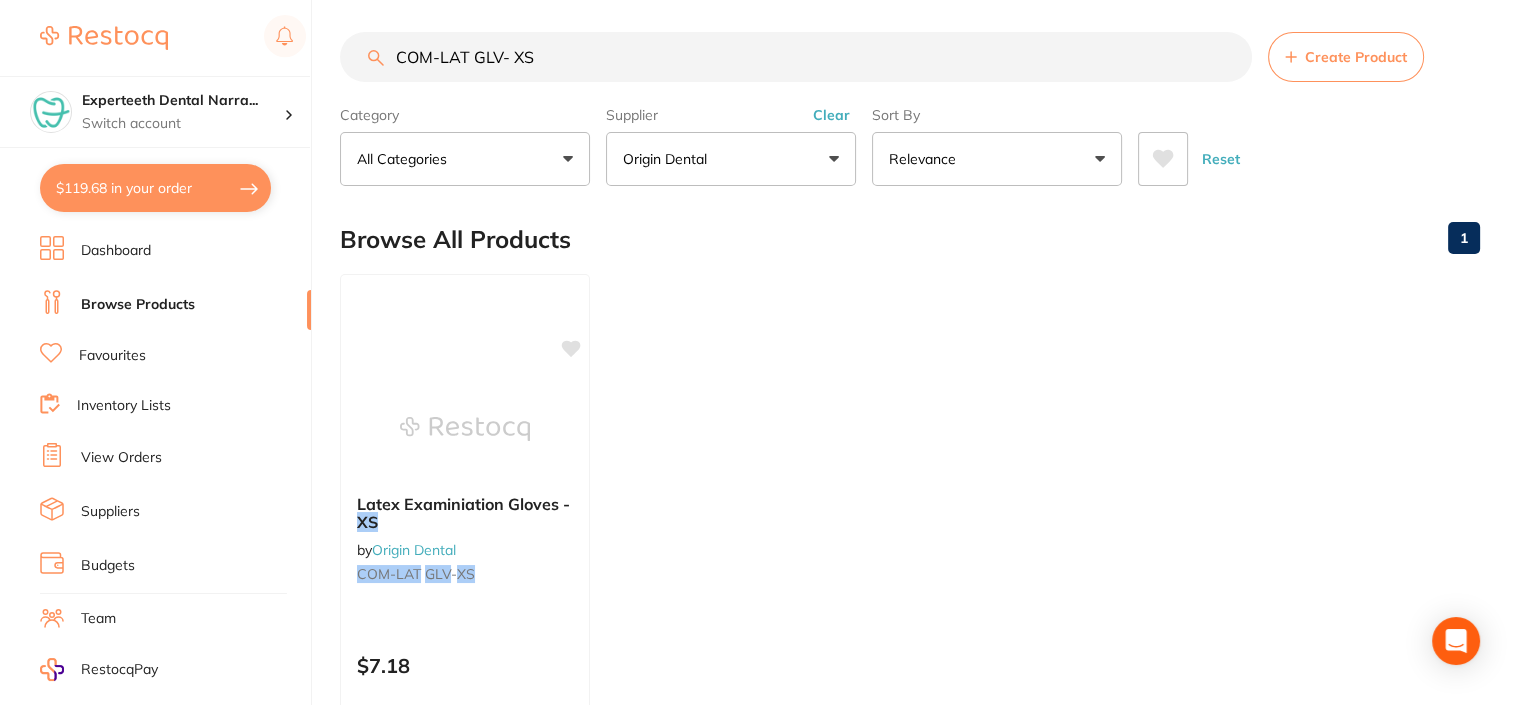 drag, startPoint x: 558, startPoint y: 55, endPoint x: 512, endPoint y: 48, distance: 46.52956 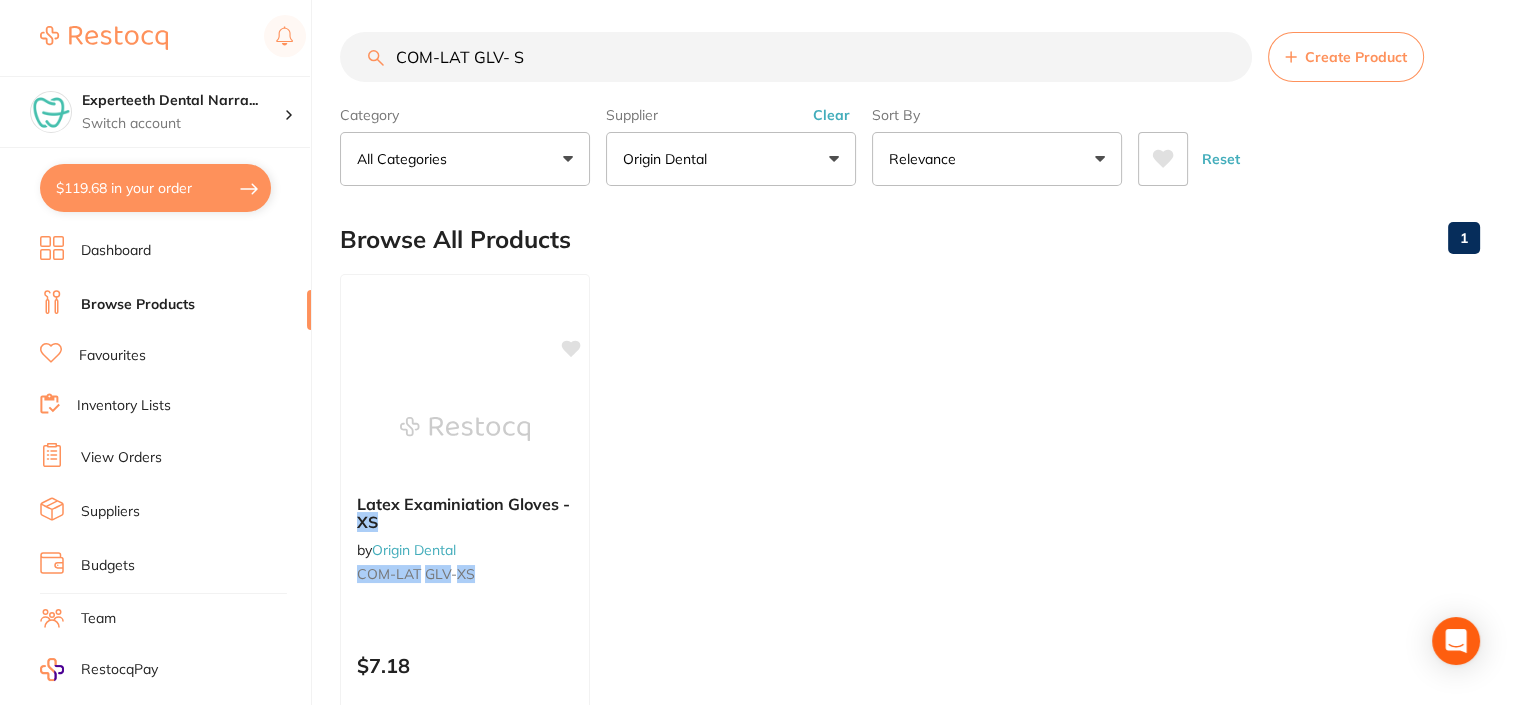 type on "COM-LAT GLV- S" 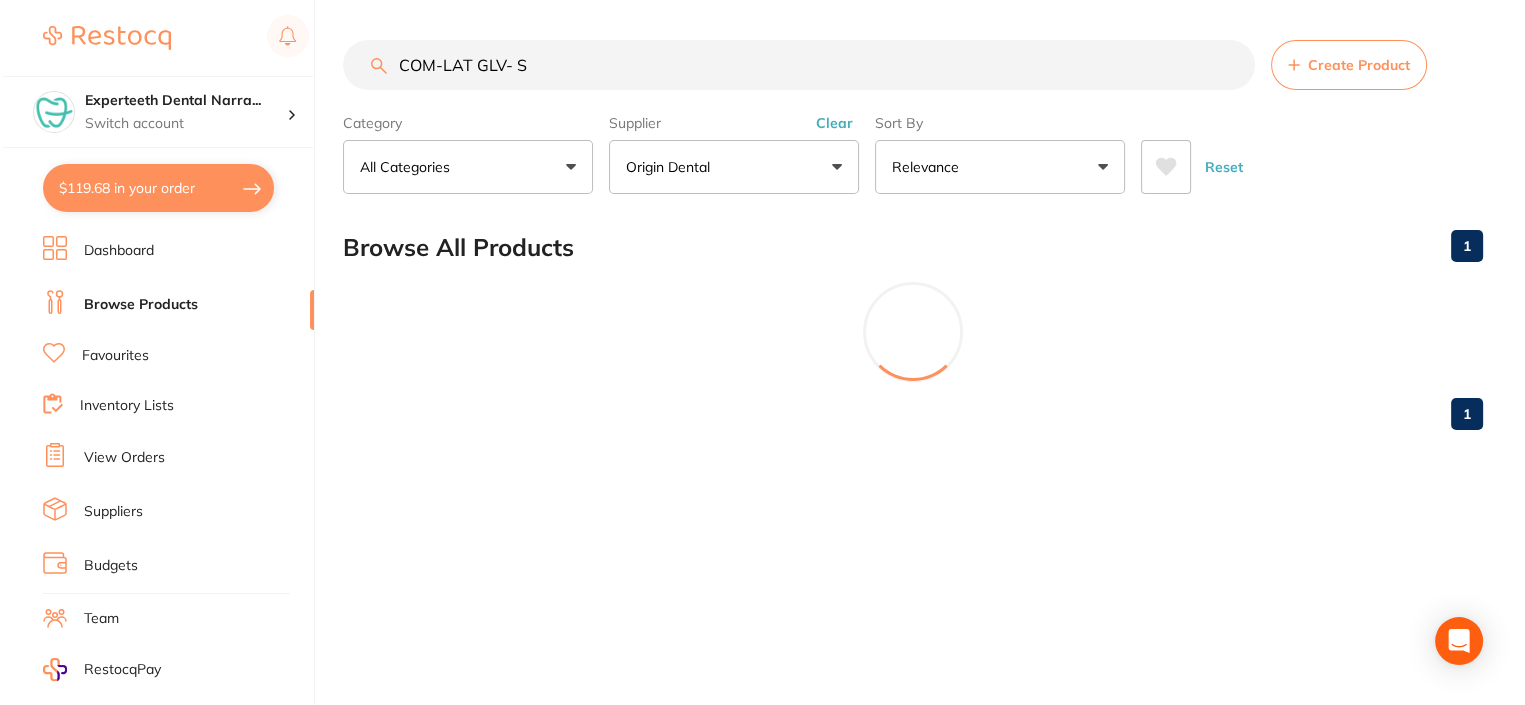 scroll, scrollTop: 0, scrollLeft: 0, axis: both 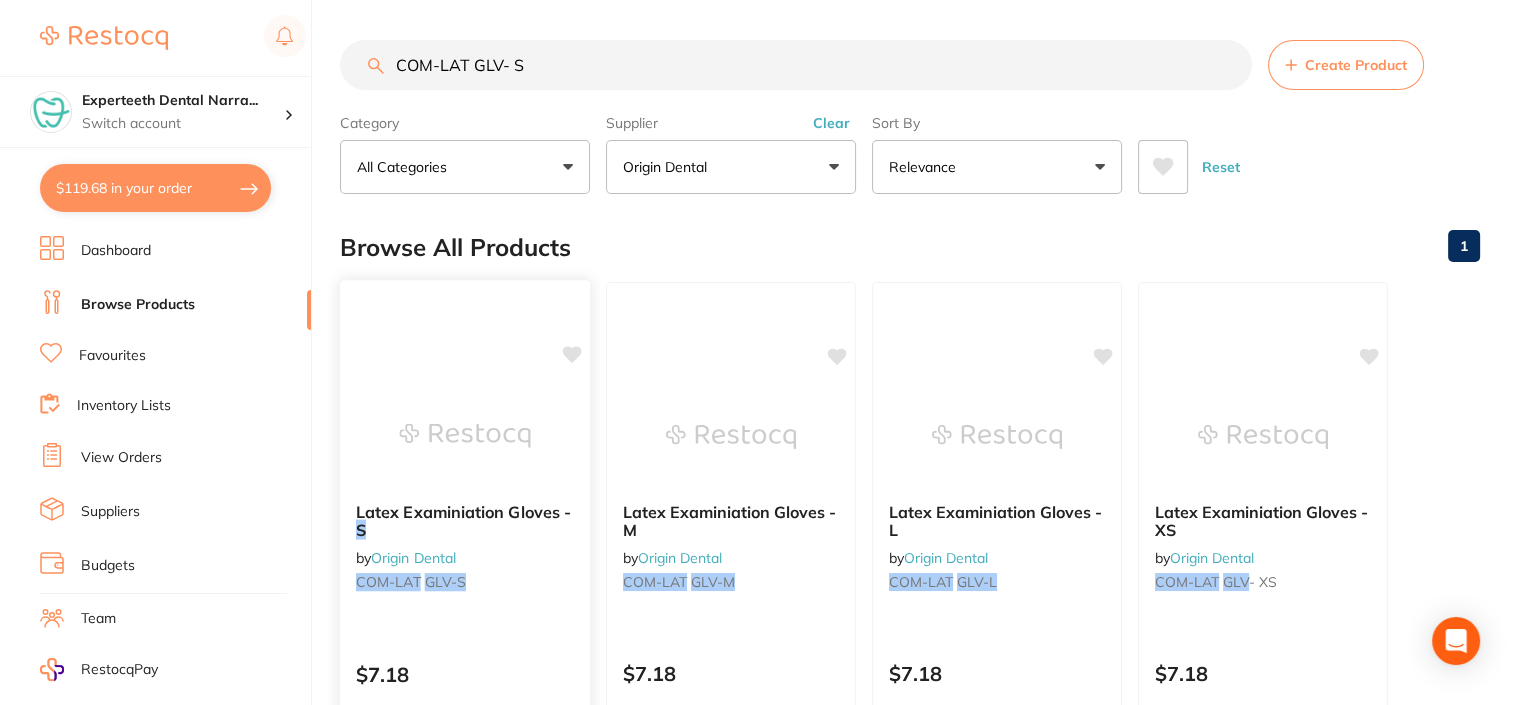 click at bounding box center [464, 435] 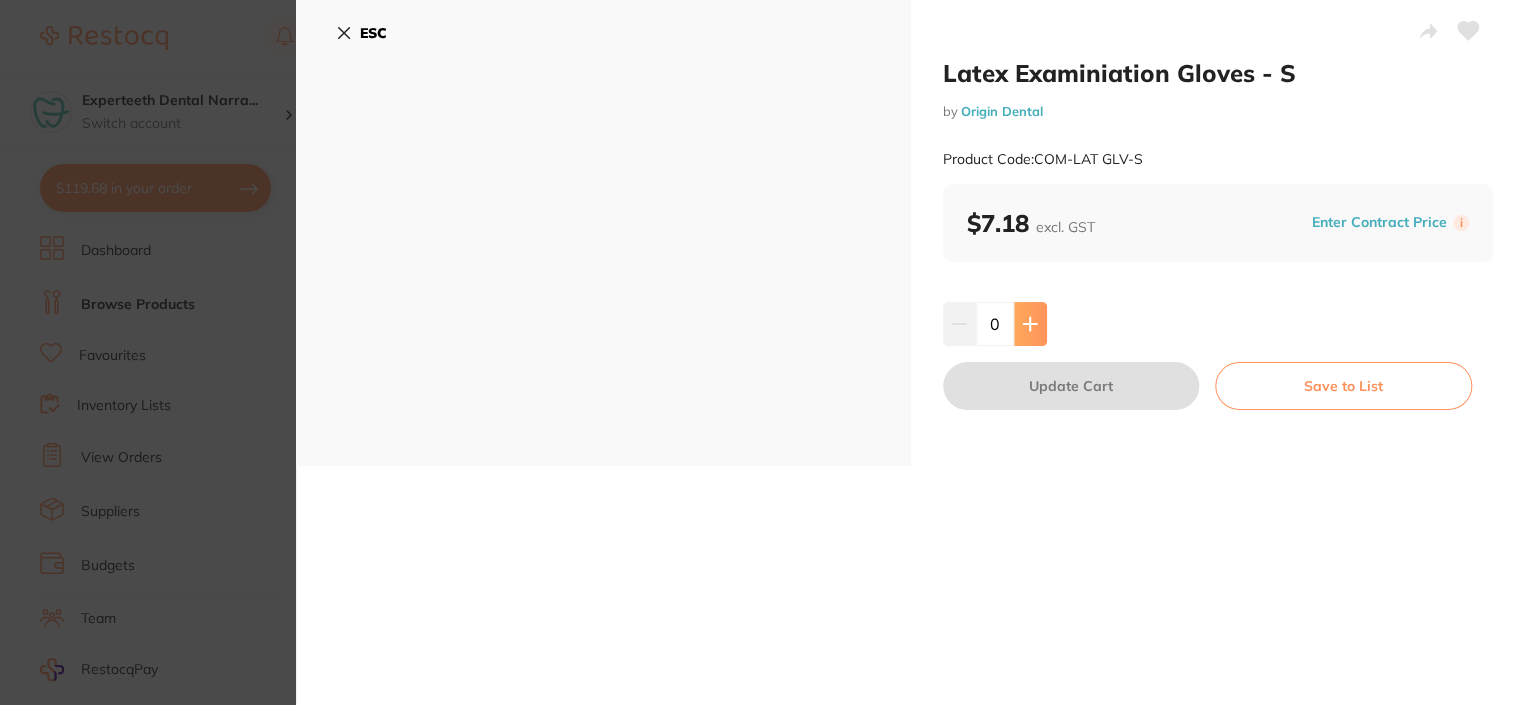 click 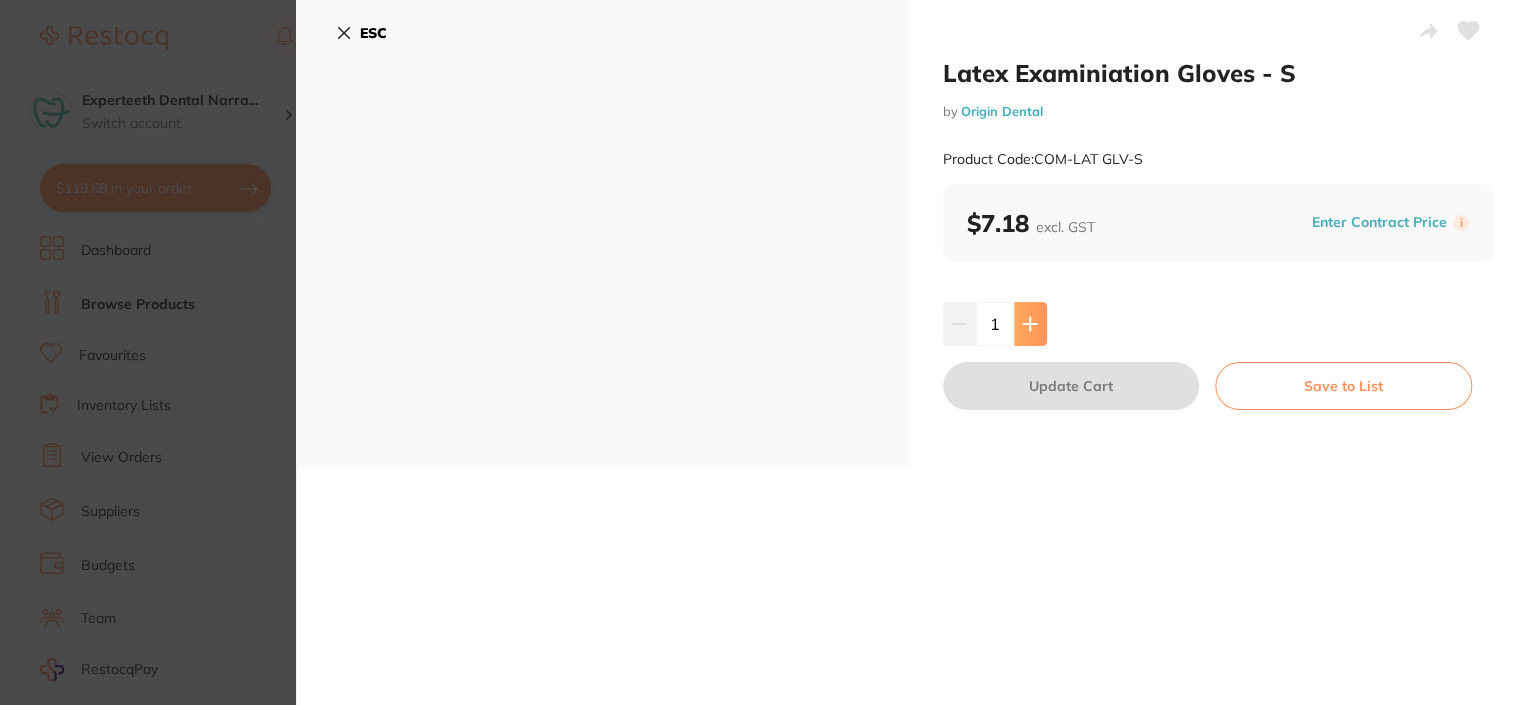 click 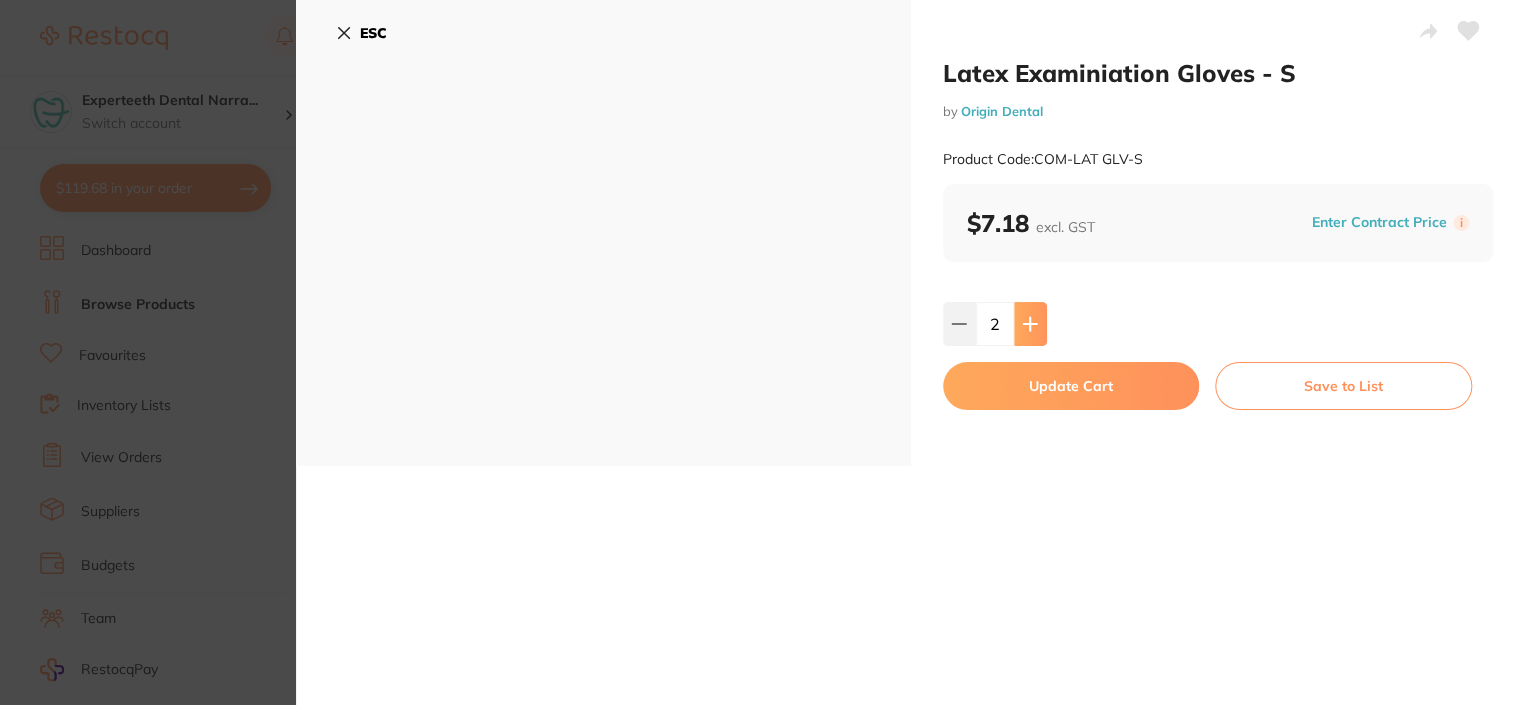 click 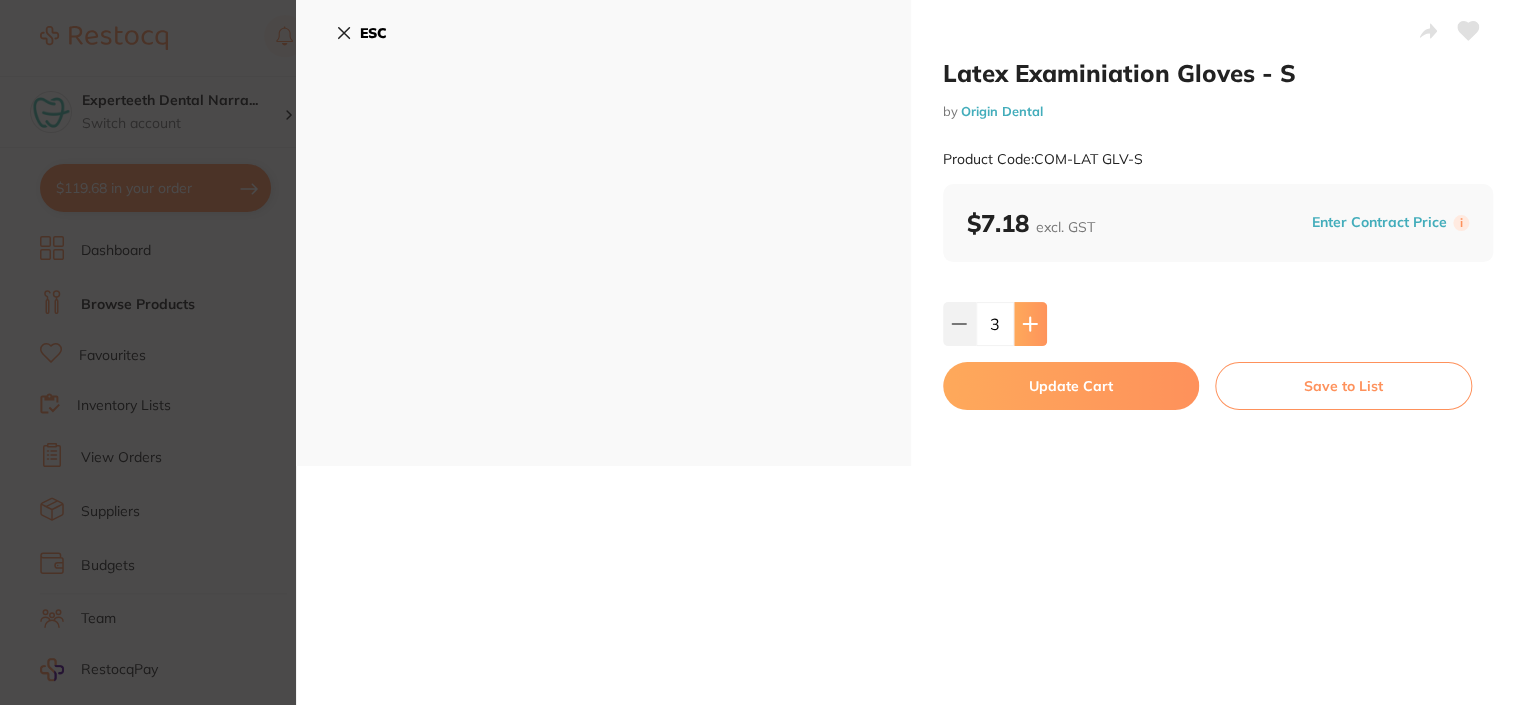 click 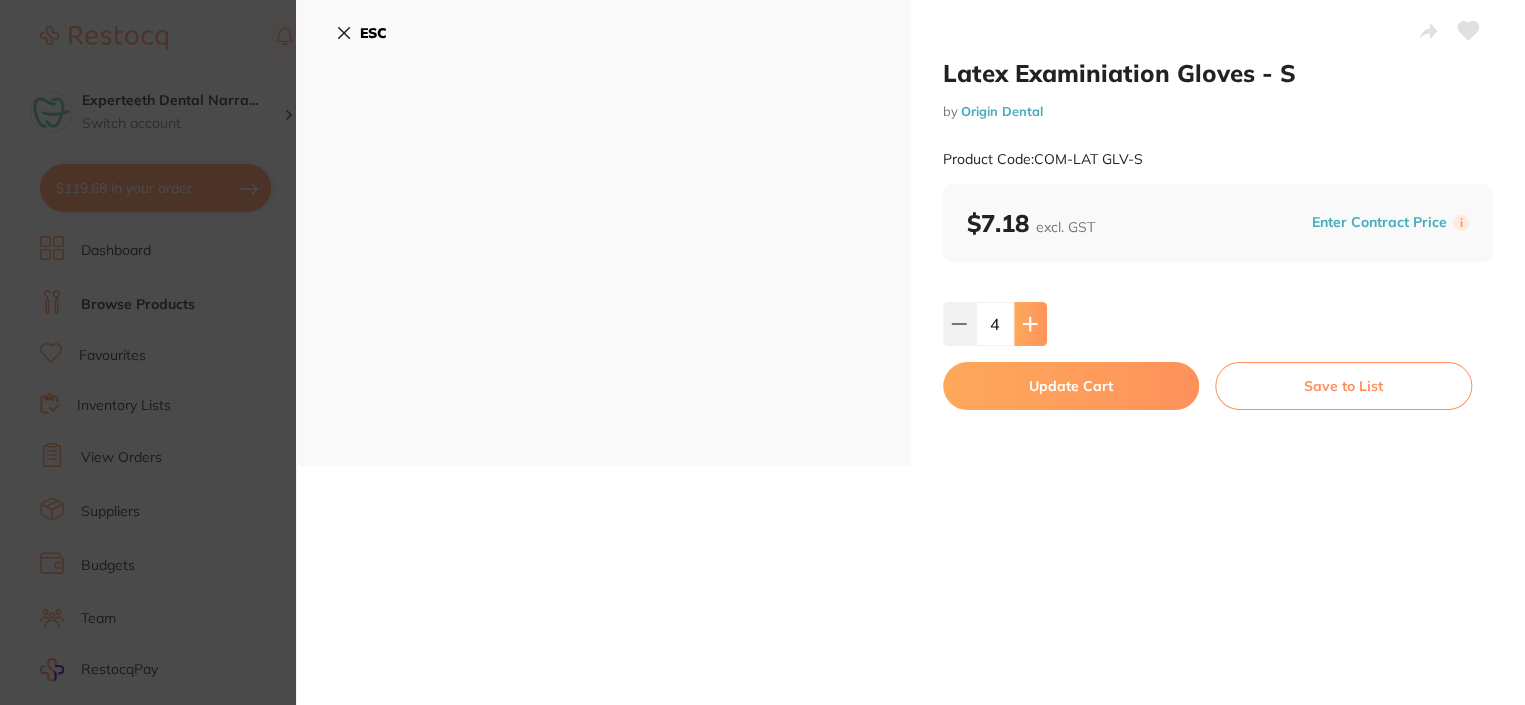 click 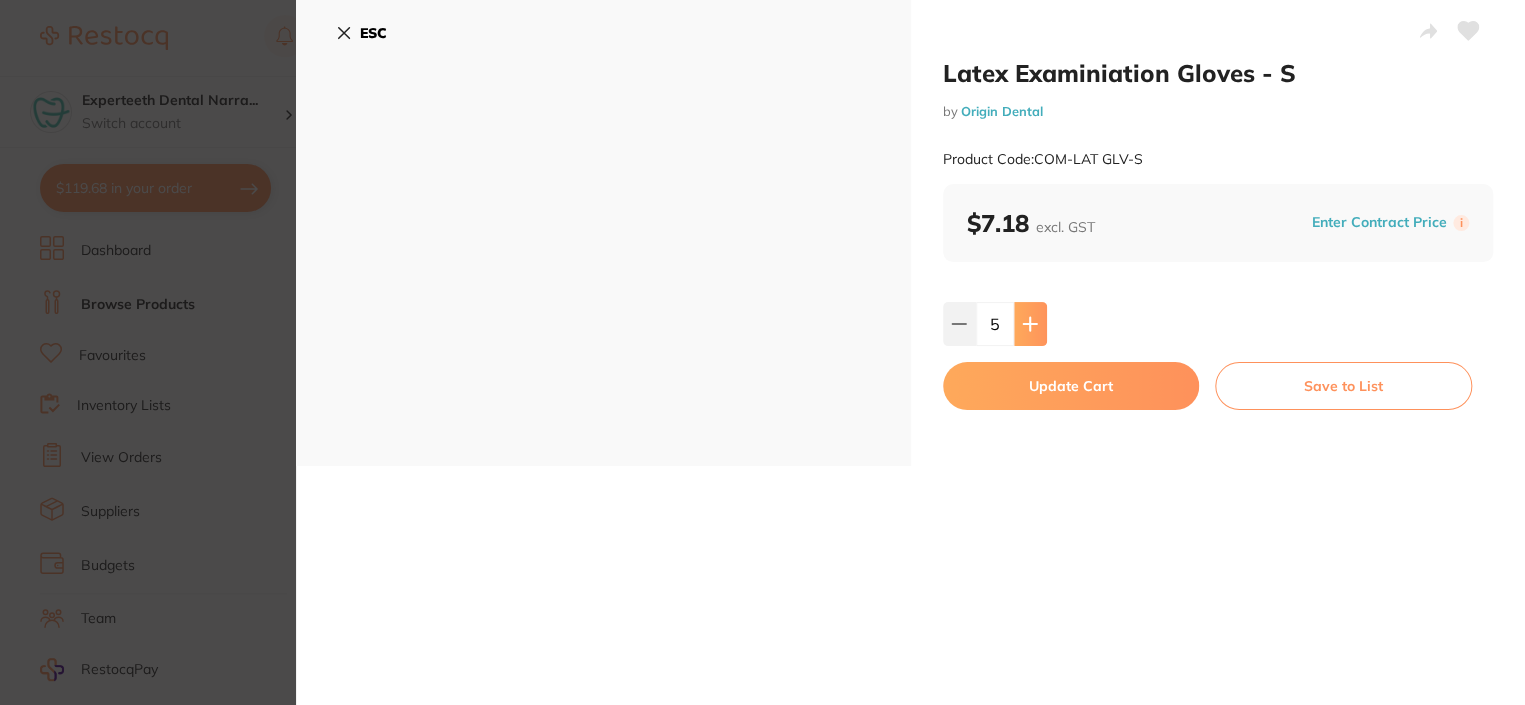 click 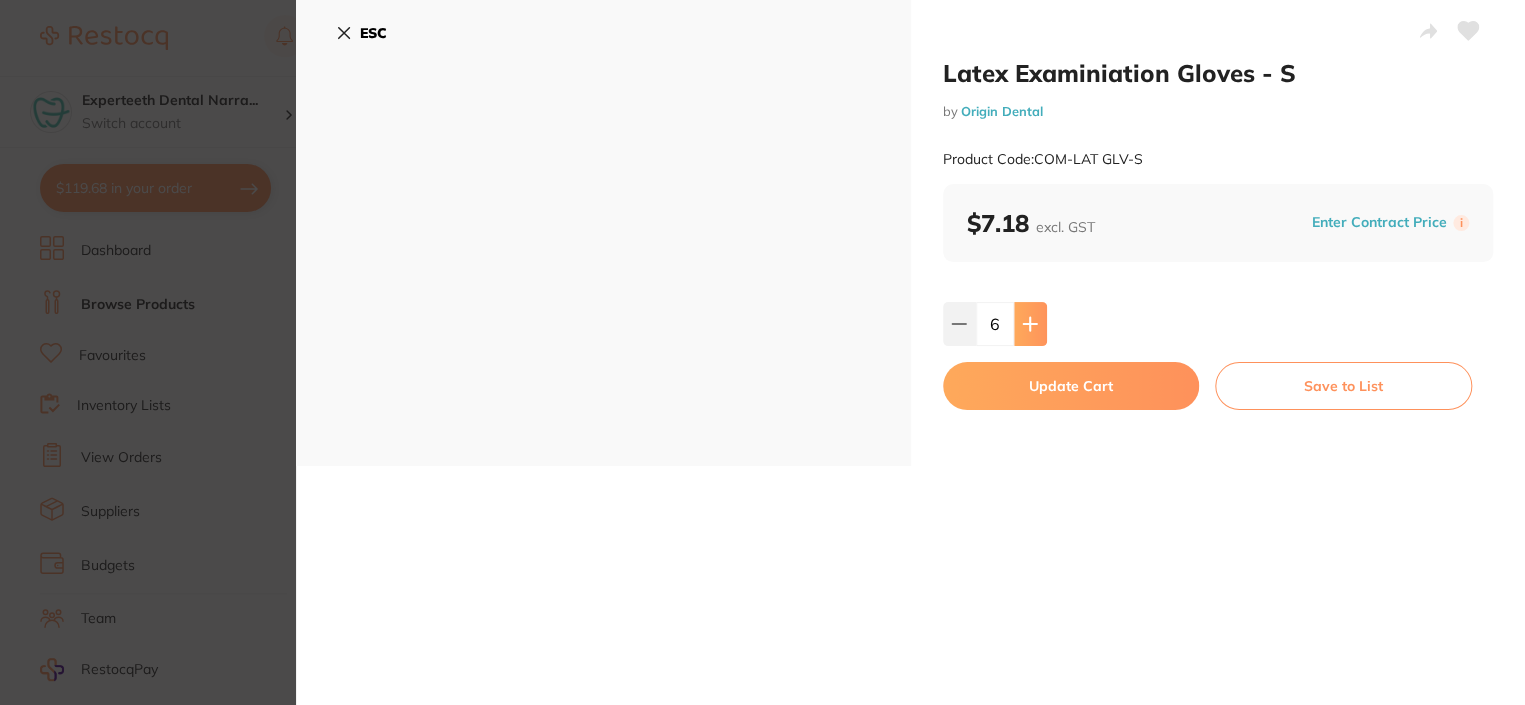 click 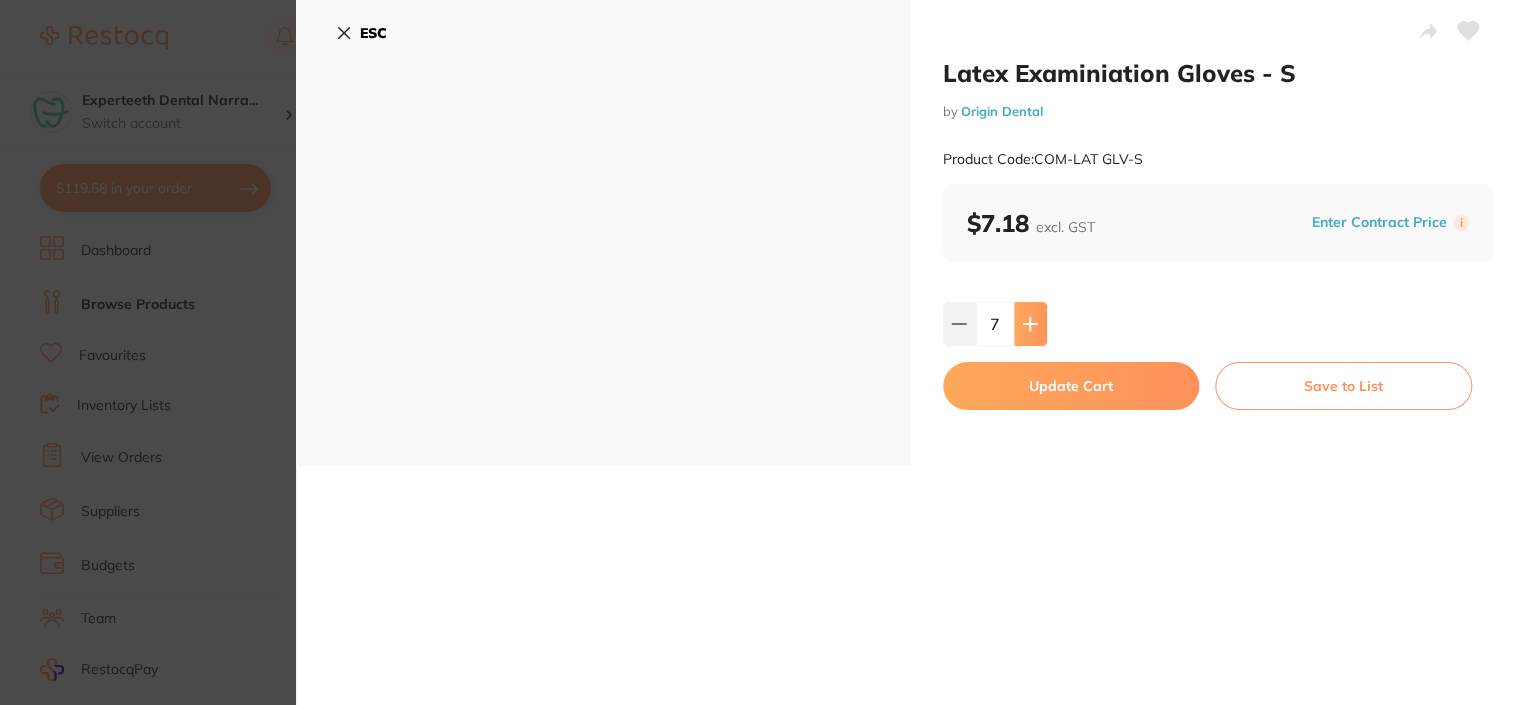 click 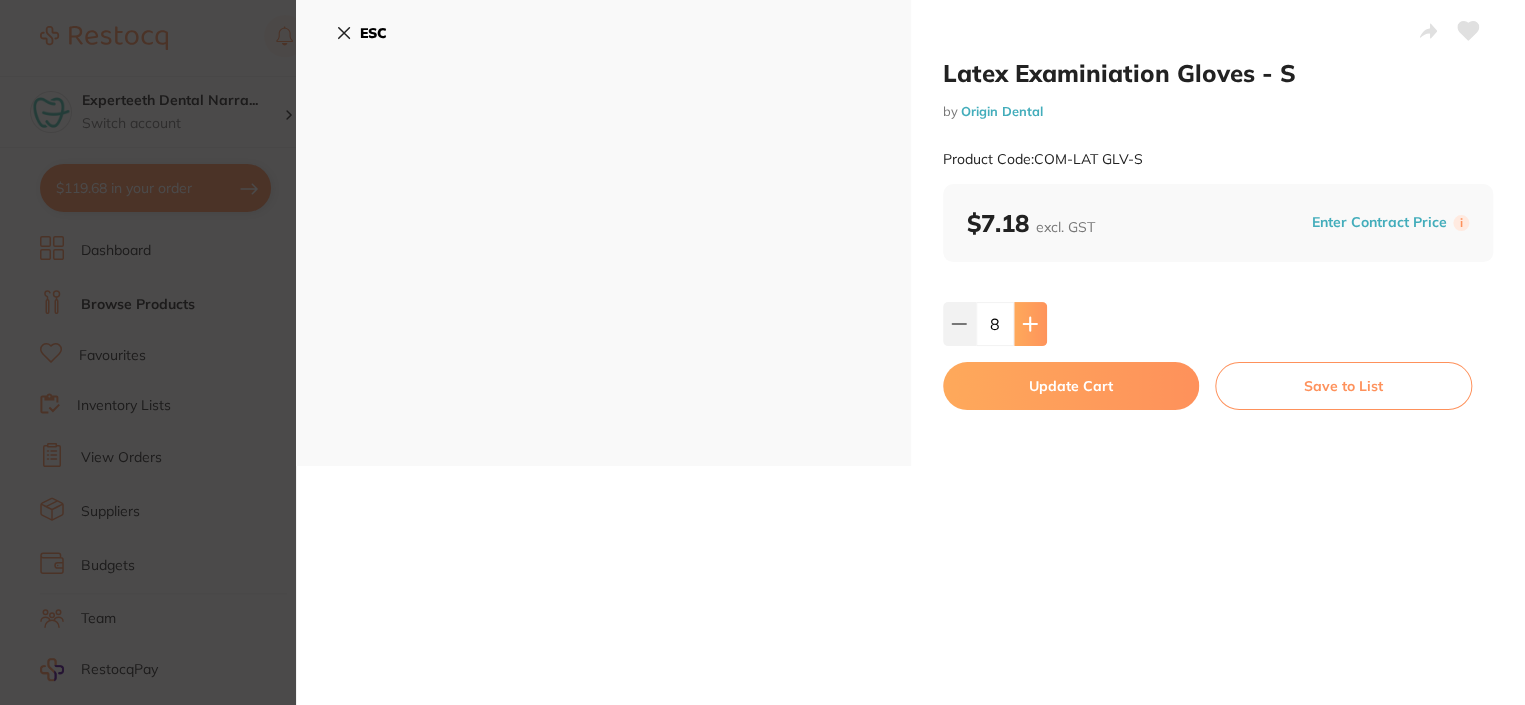 click 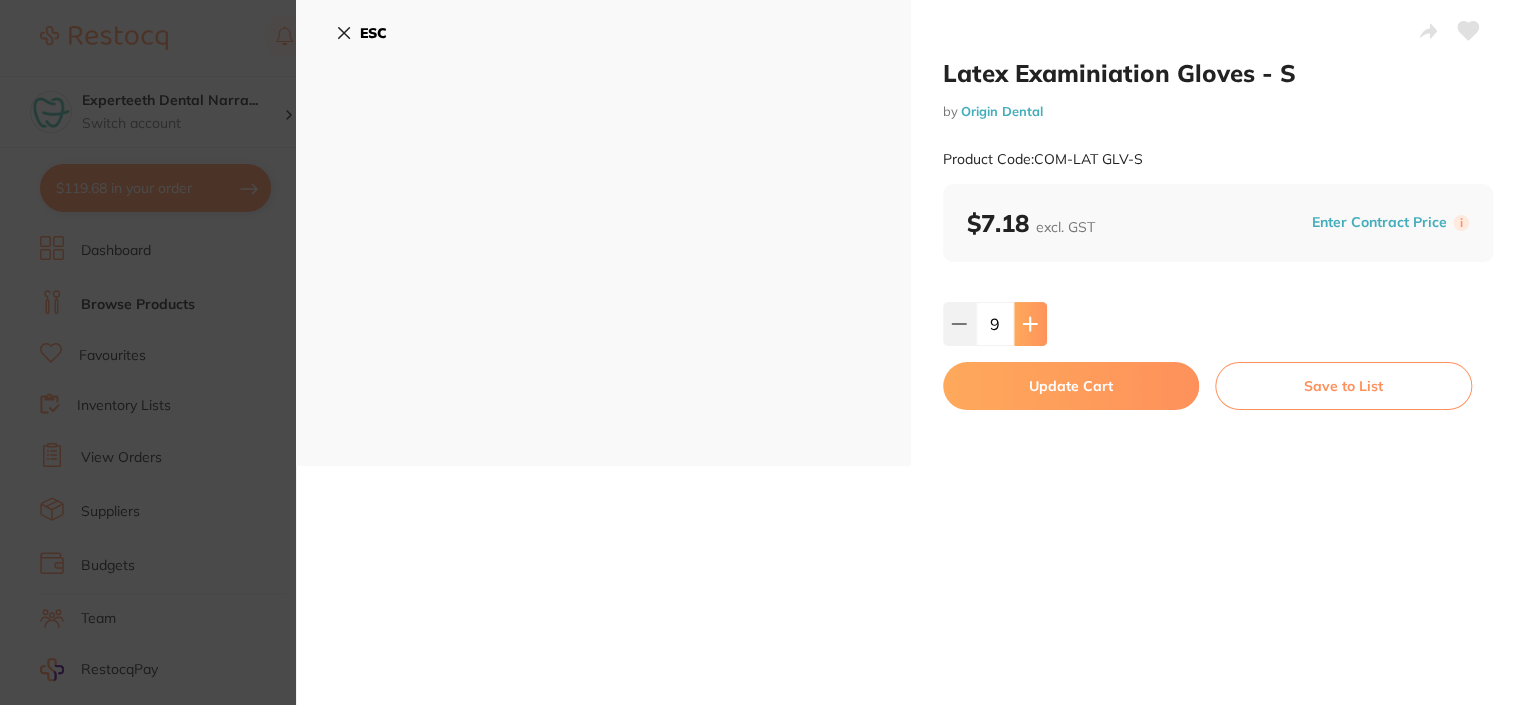 click 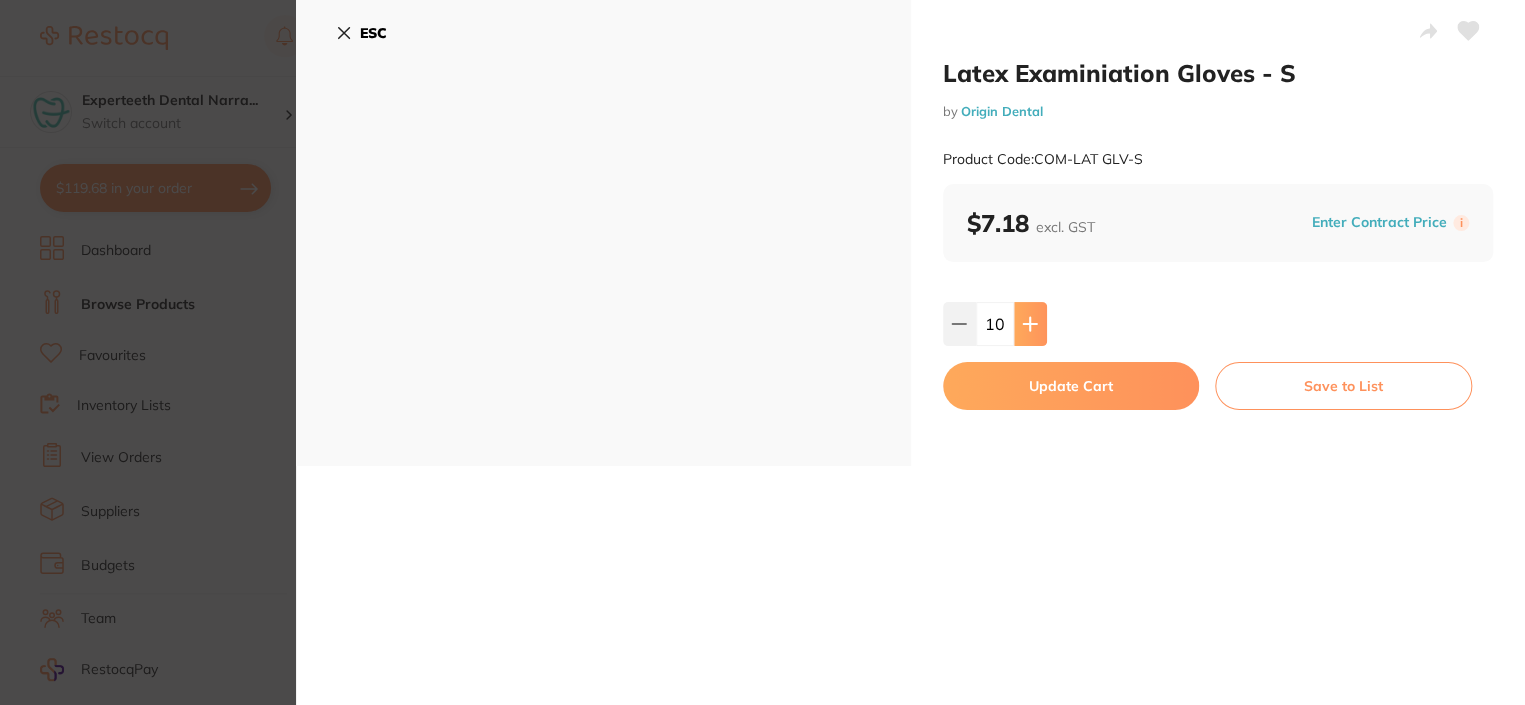 click 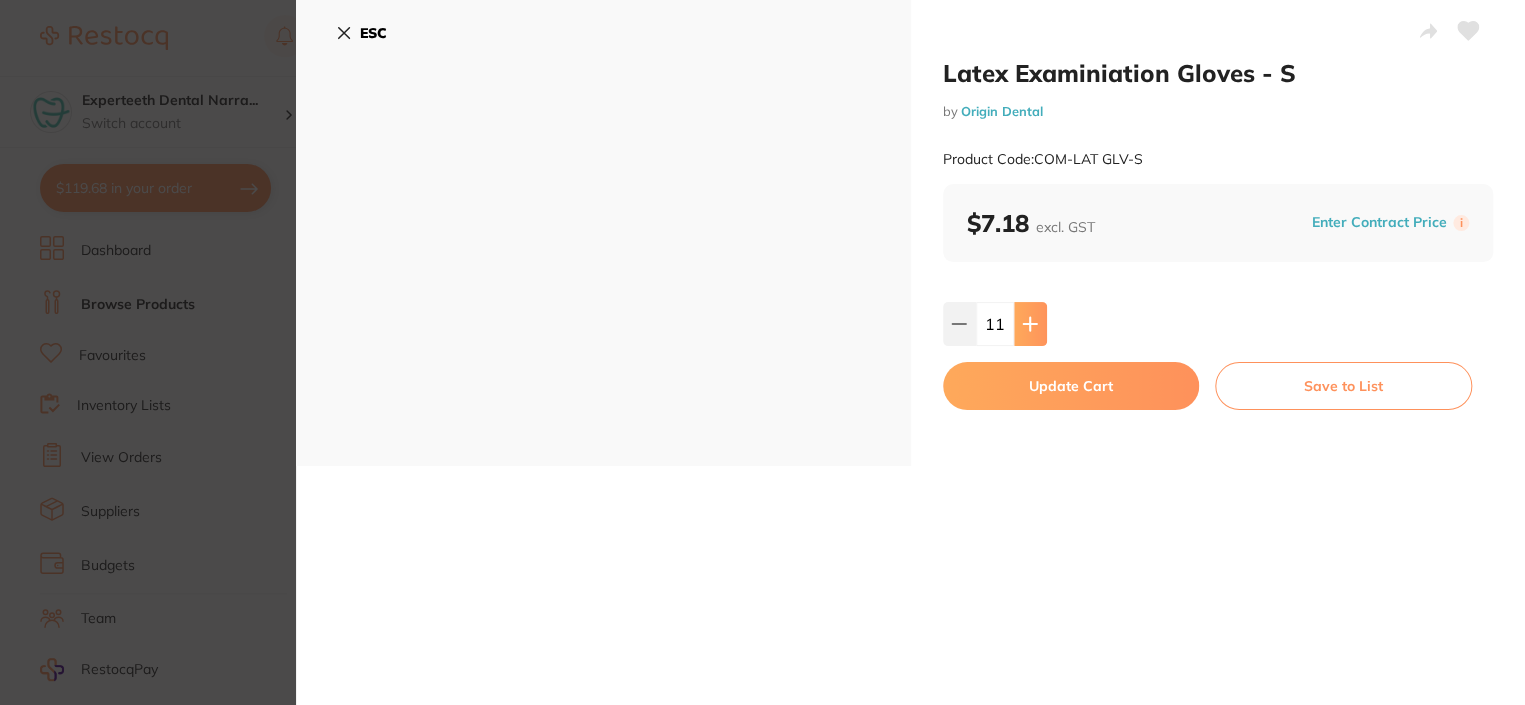 click 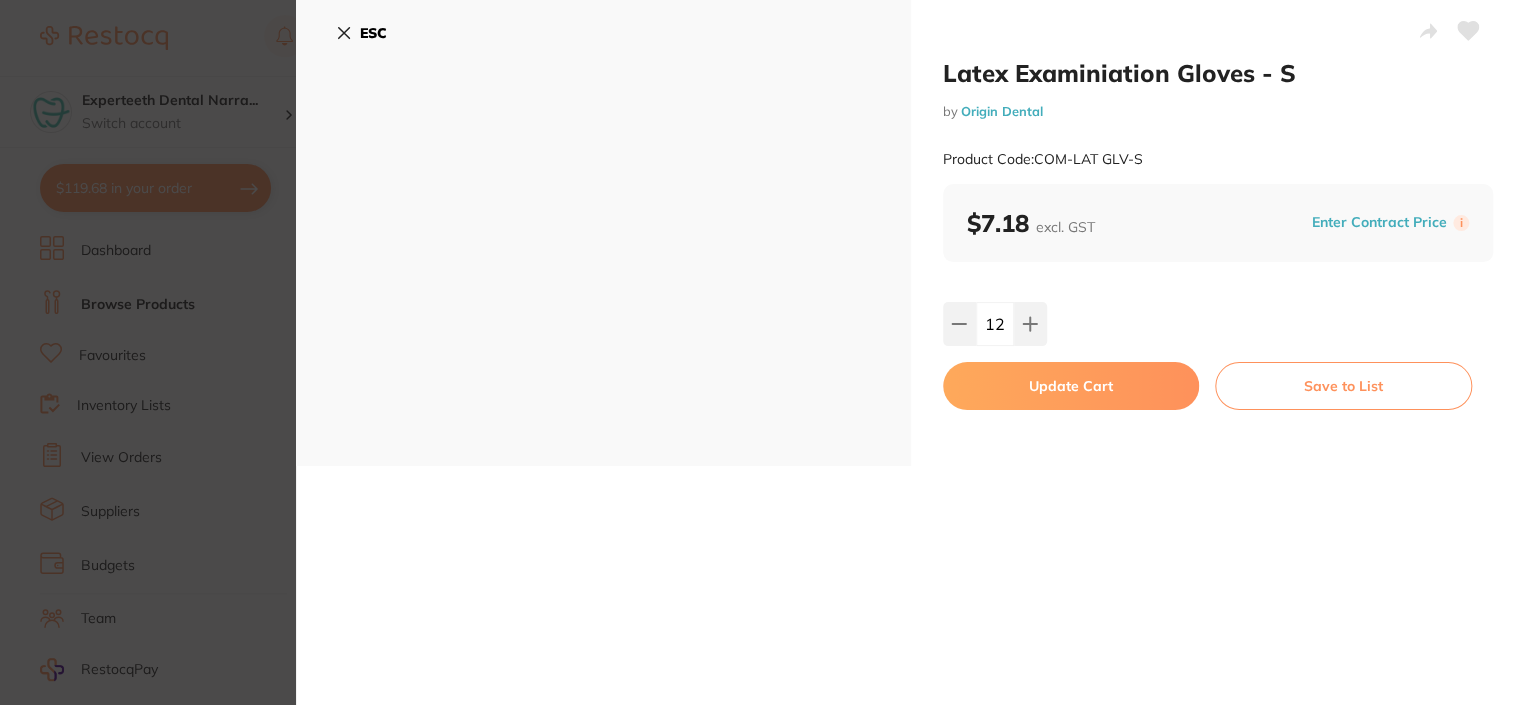 click on "Update Cart" at bounding box center (1071, 386) 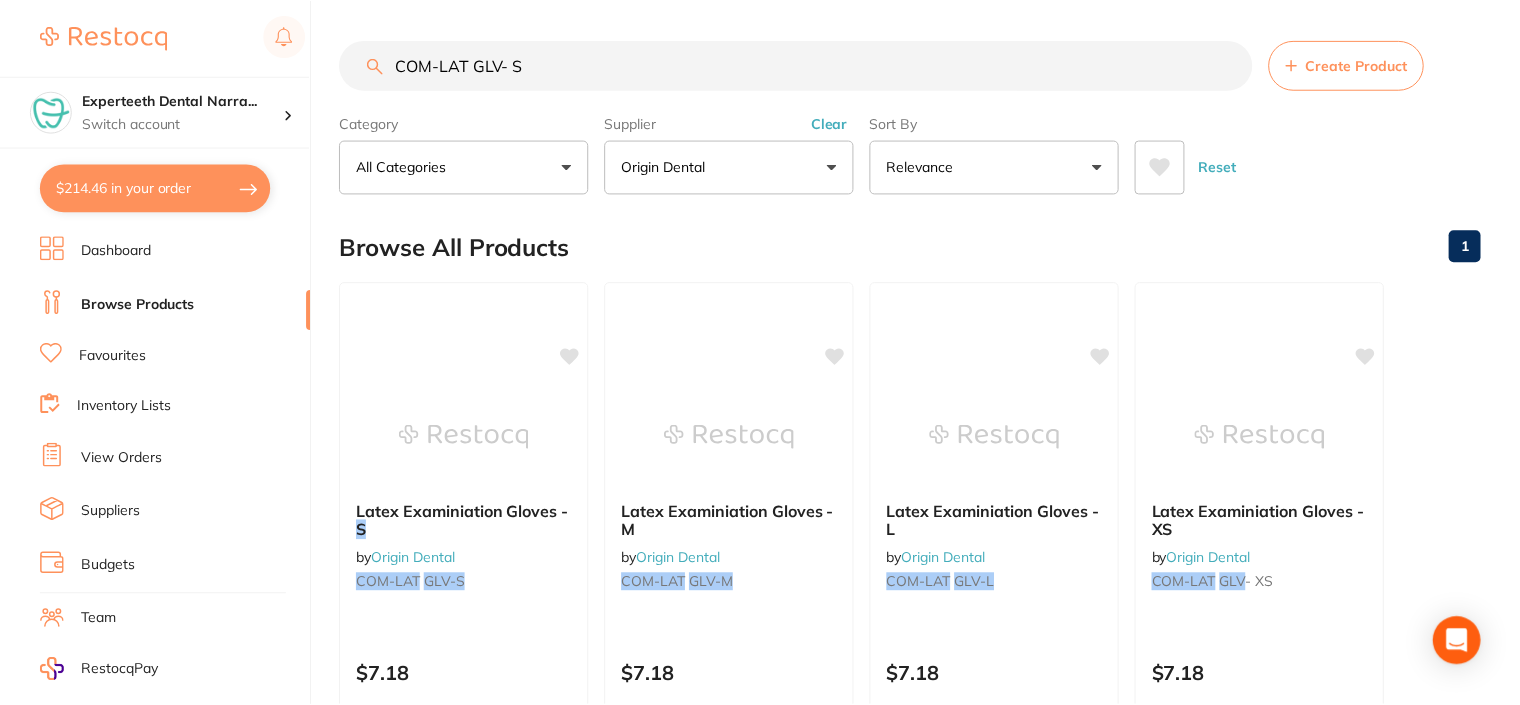 scroll, scrollTop: 8, scrollLeft: 0, axis: vertical 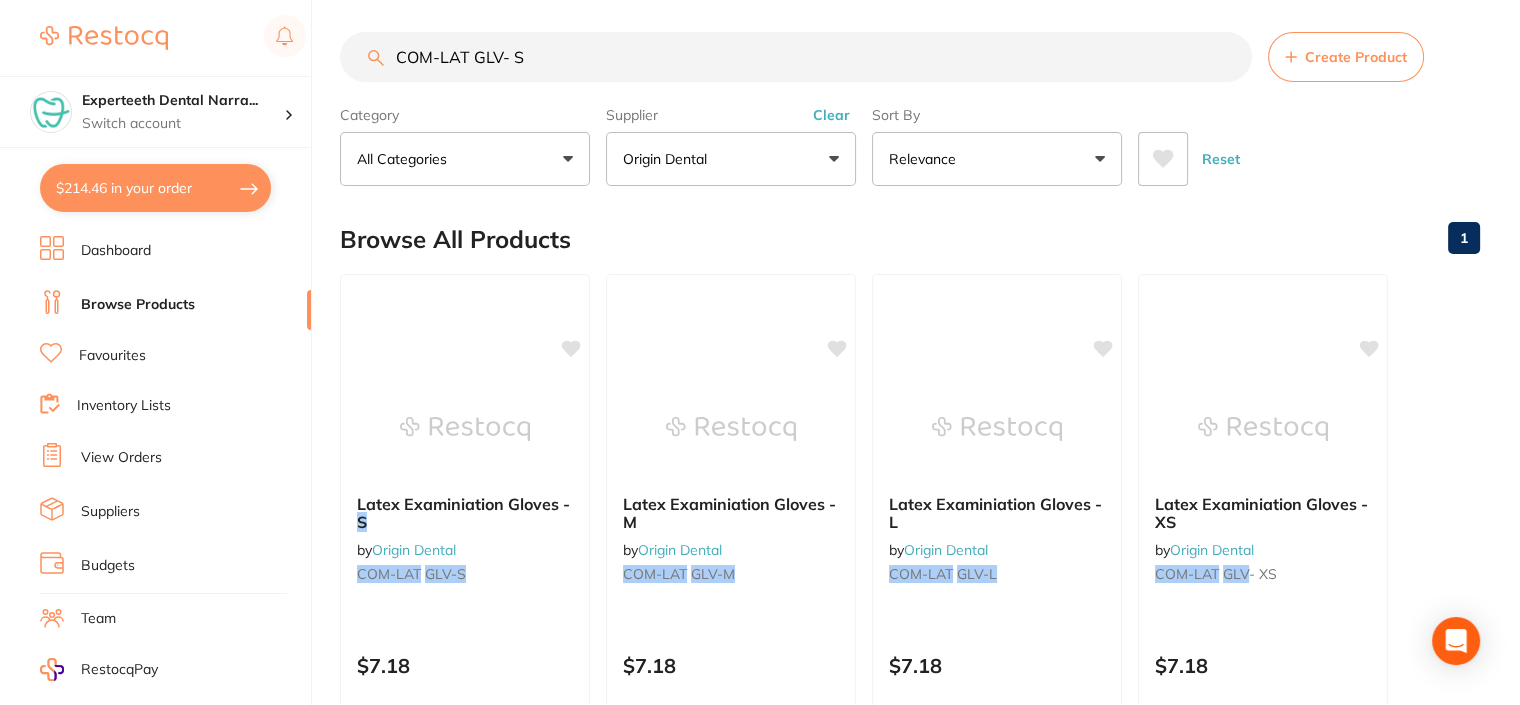 drag, startPoint x: 553, startPoint y: 56, endPoint x: 382, endPoint y: 28, distance: 173.27724 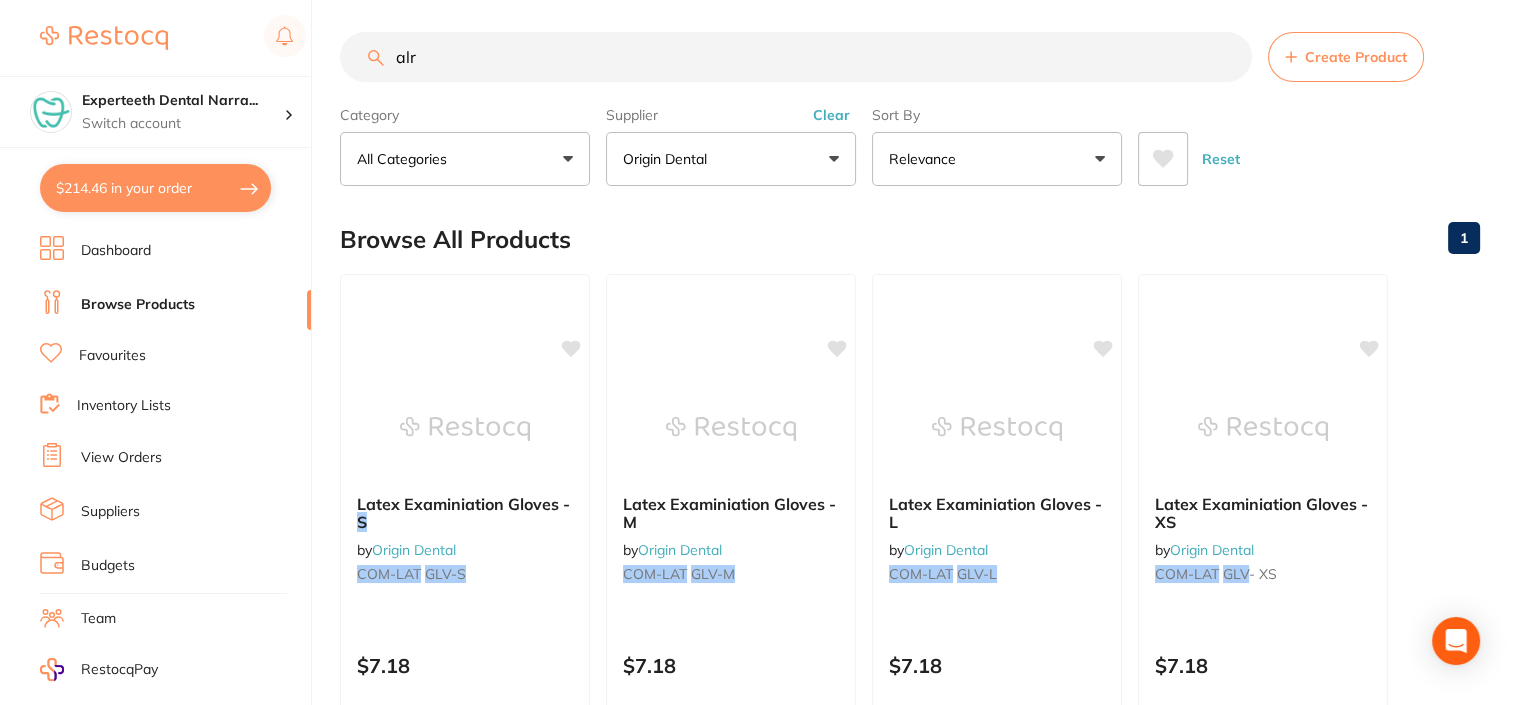 scroll, scrollTop: 0, scrollLeft: 0, axis: both 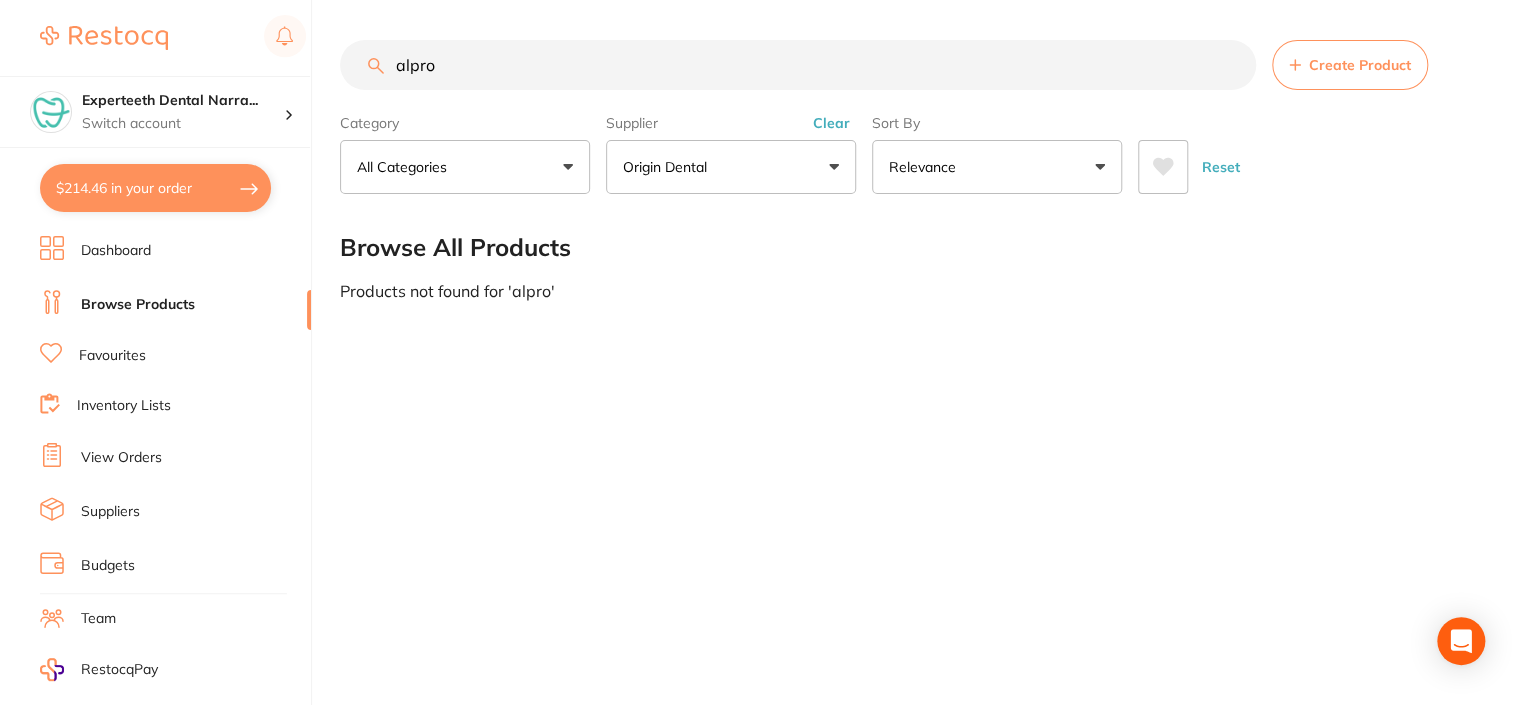 drag, startPoint x: 448, startPoint y: 71, endPoint x: 389, endPoint y: 63, distance: 59.5399 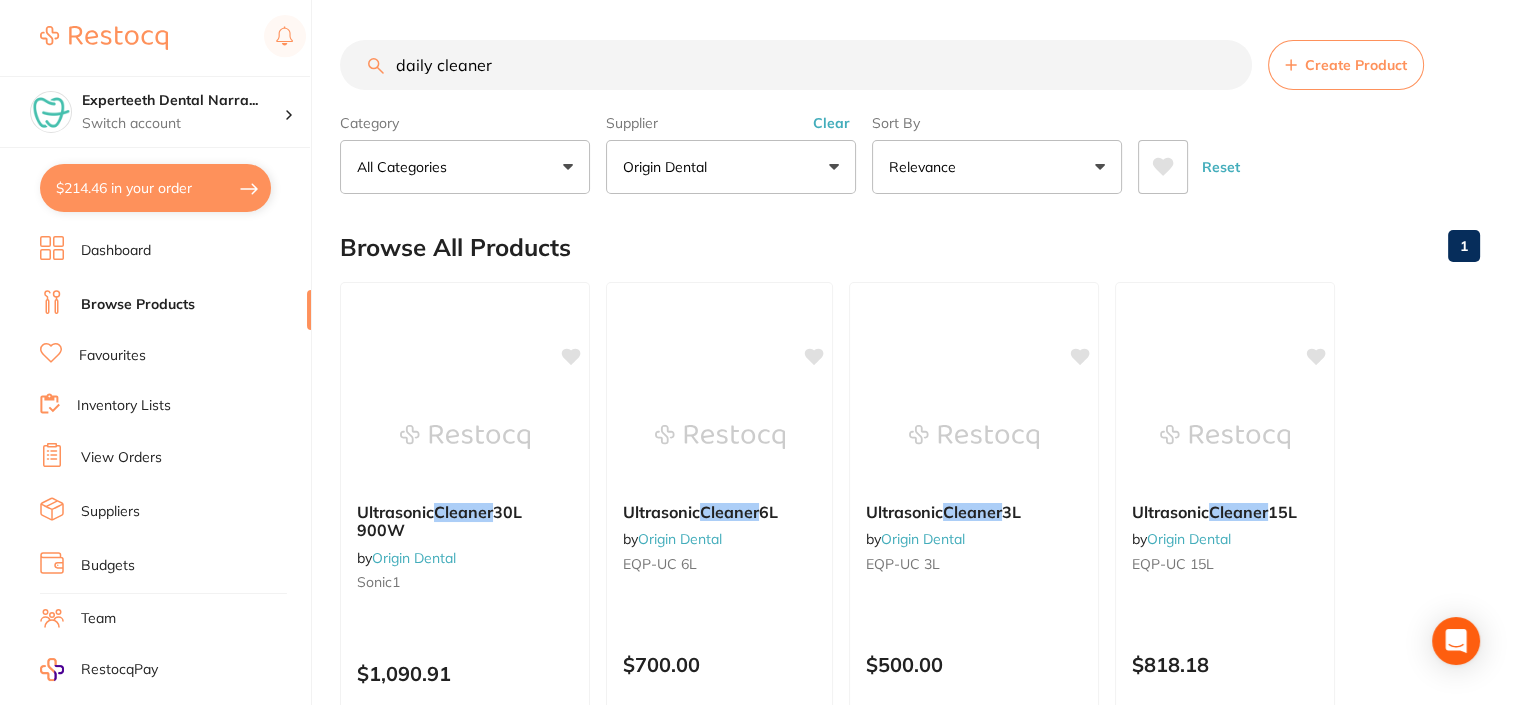 drag, startPoint x: 486, startPoint y: 68, endPoint x: 354, endPoint y: 52, distance: 132.96616 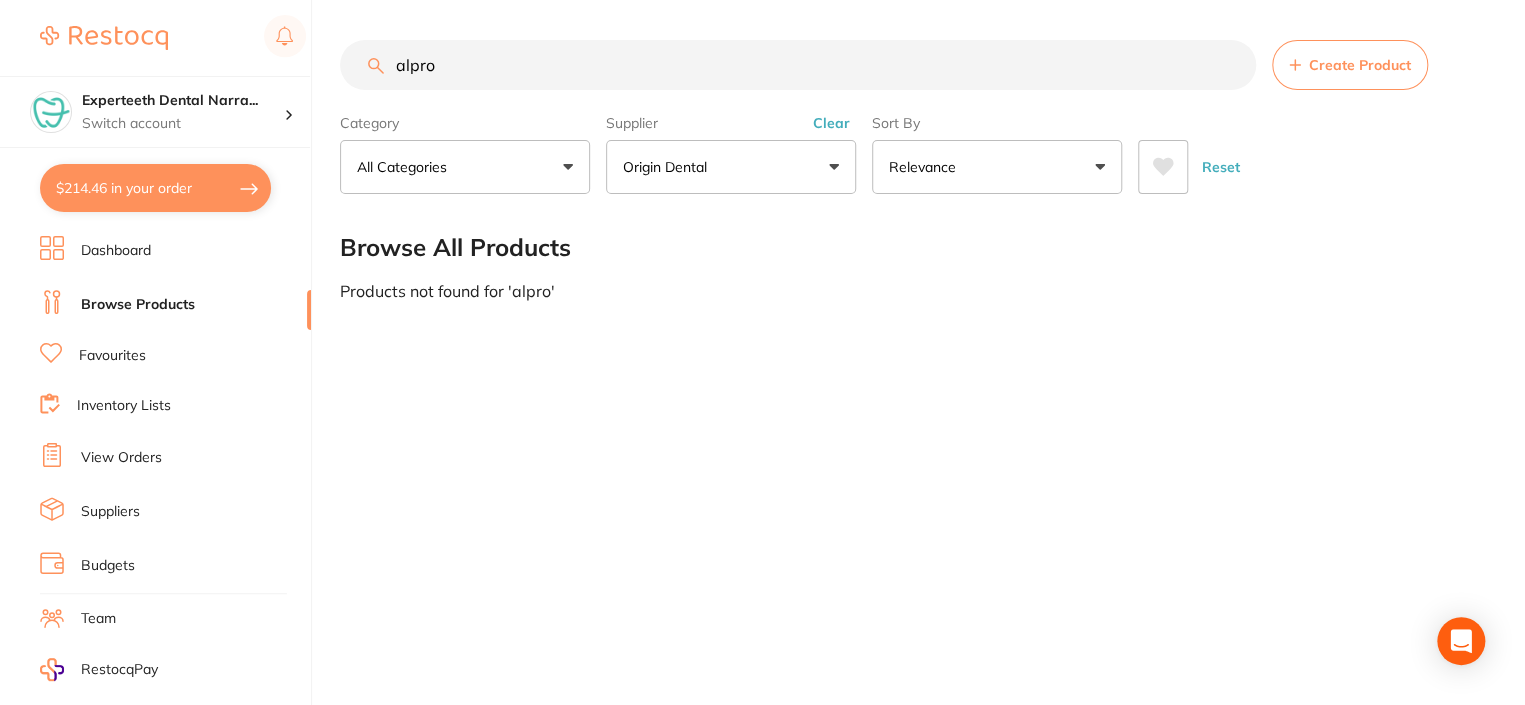 type on "alpro" 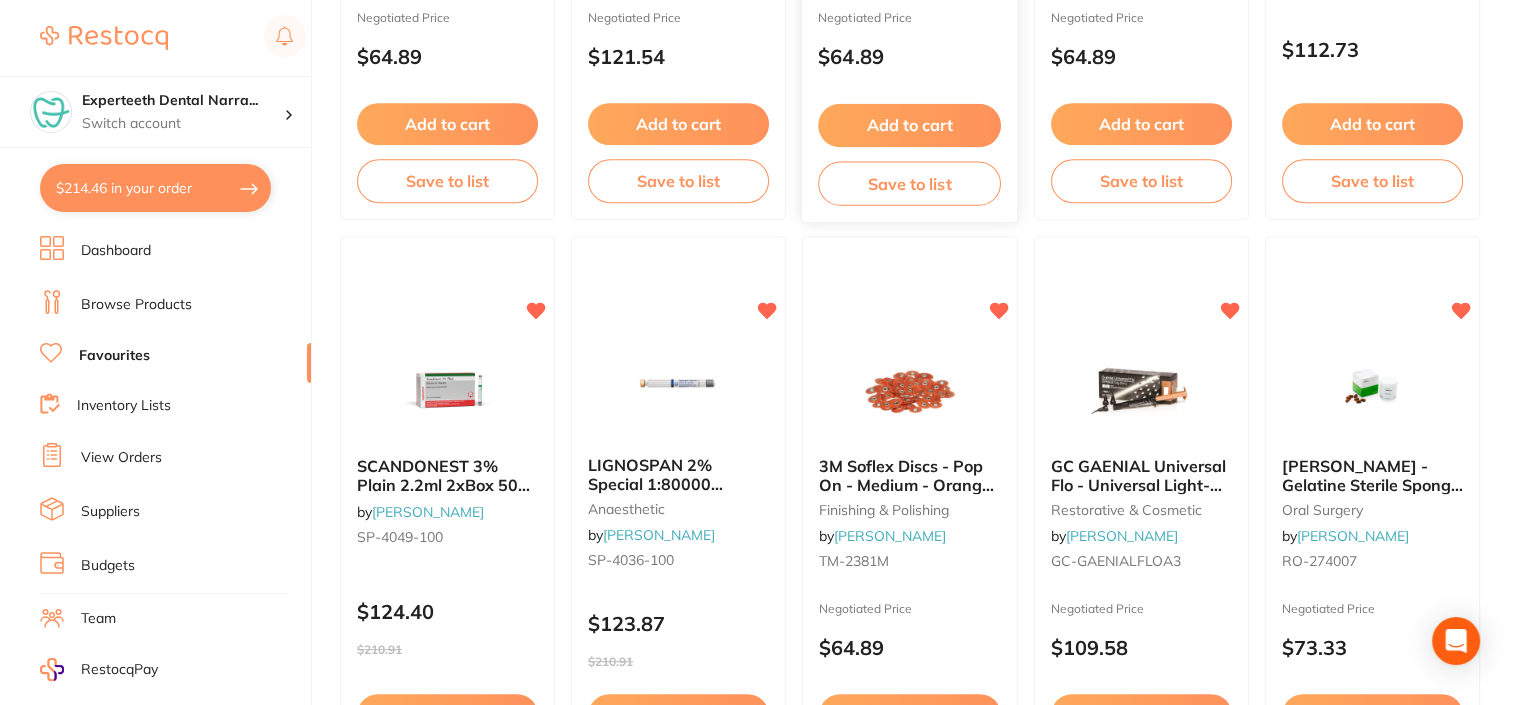 scroll, scrollTop: 1300, scrollLeft: 0, axis: vertical 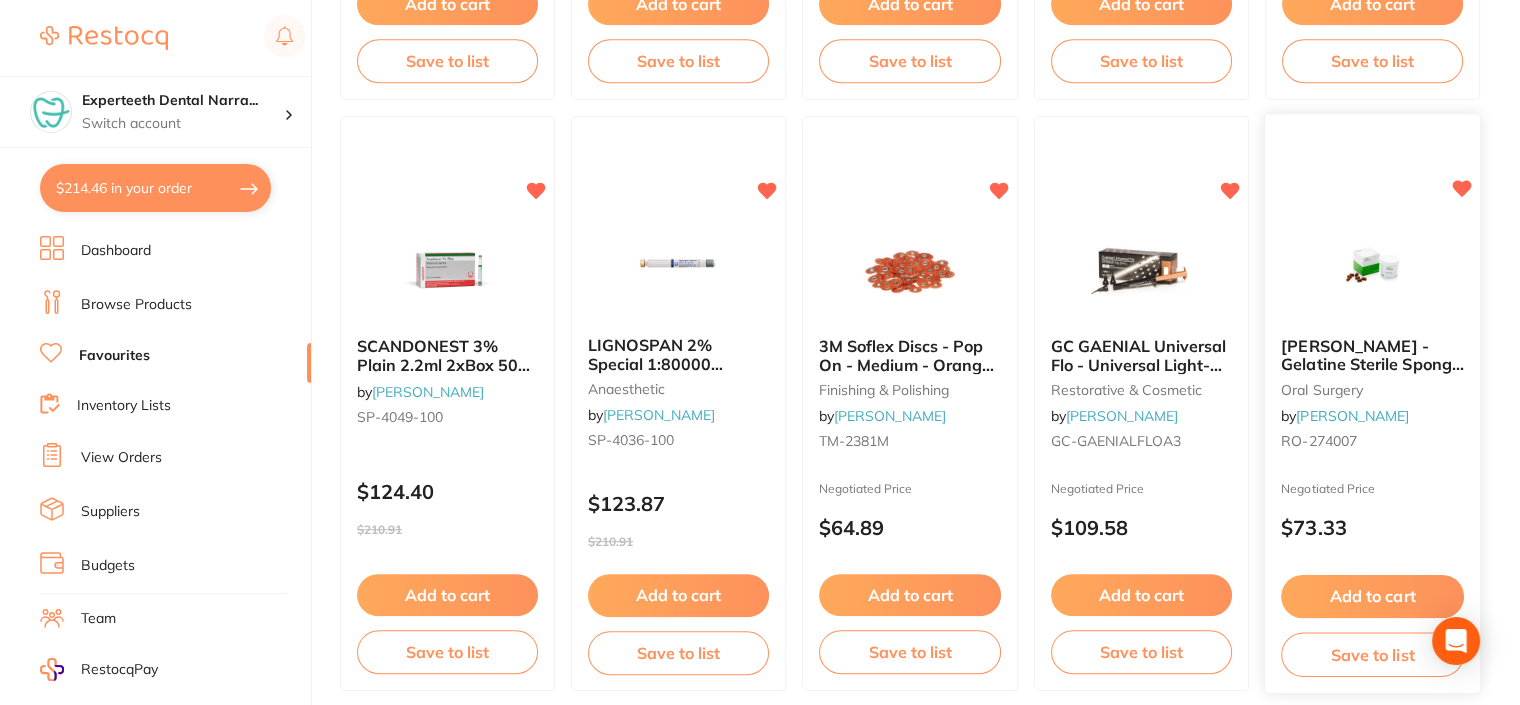 click on "Add to cart" at bounding box center [1372, 596] 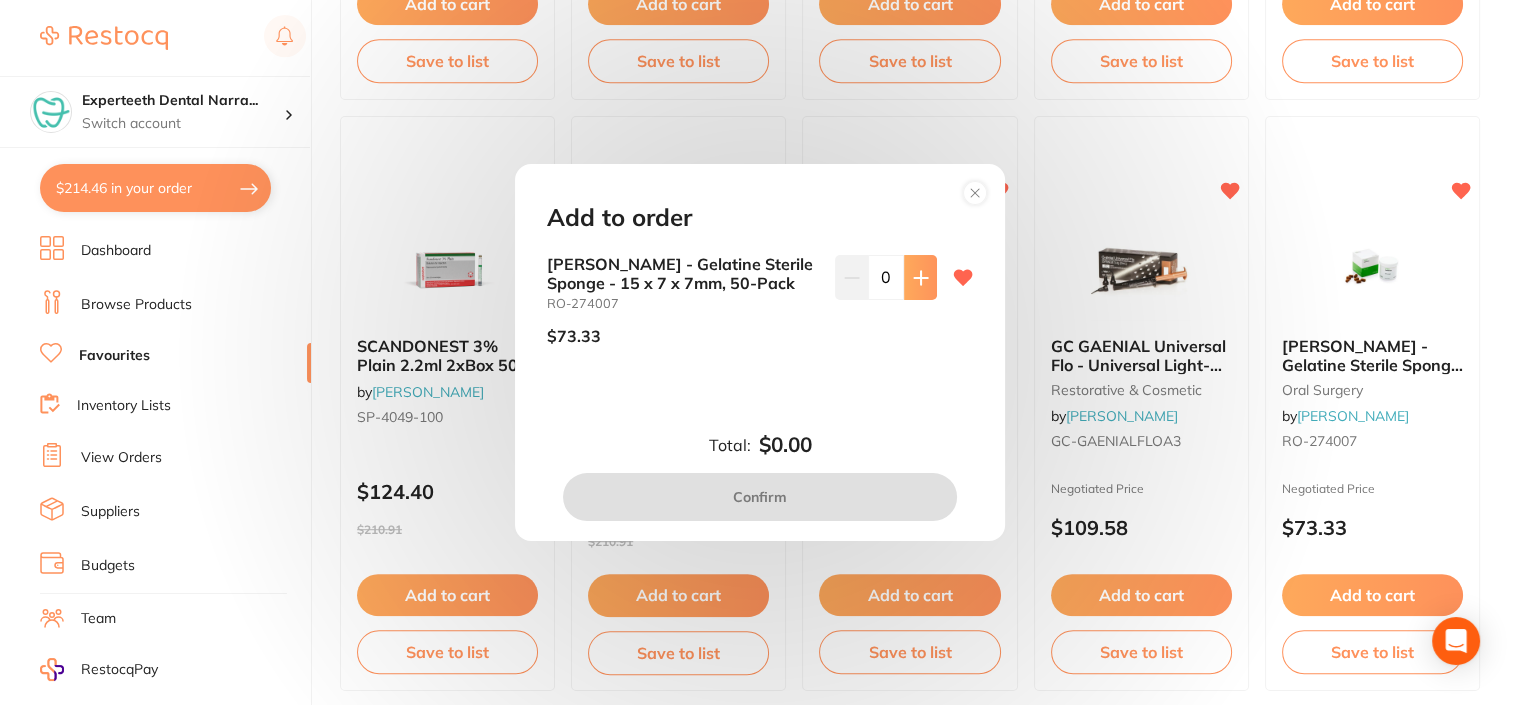 click 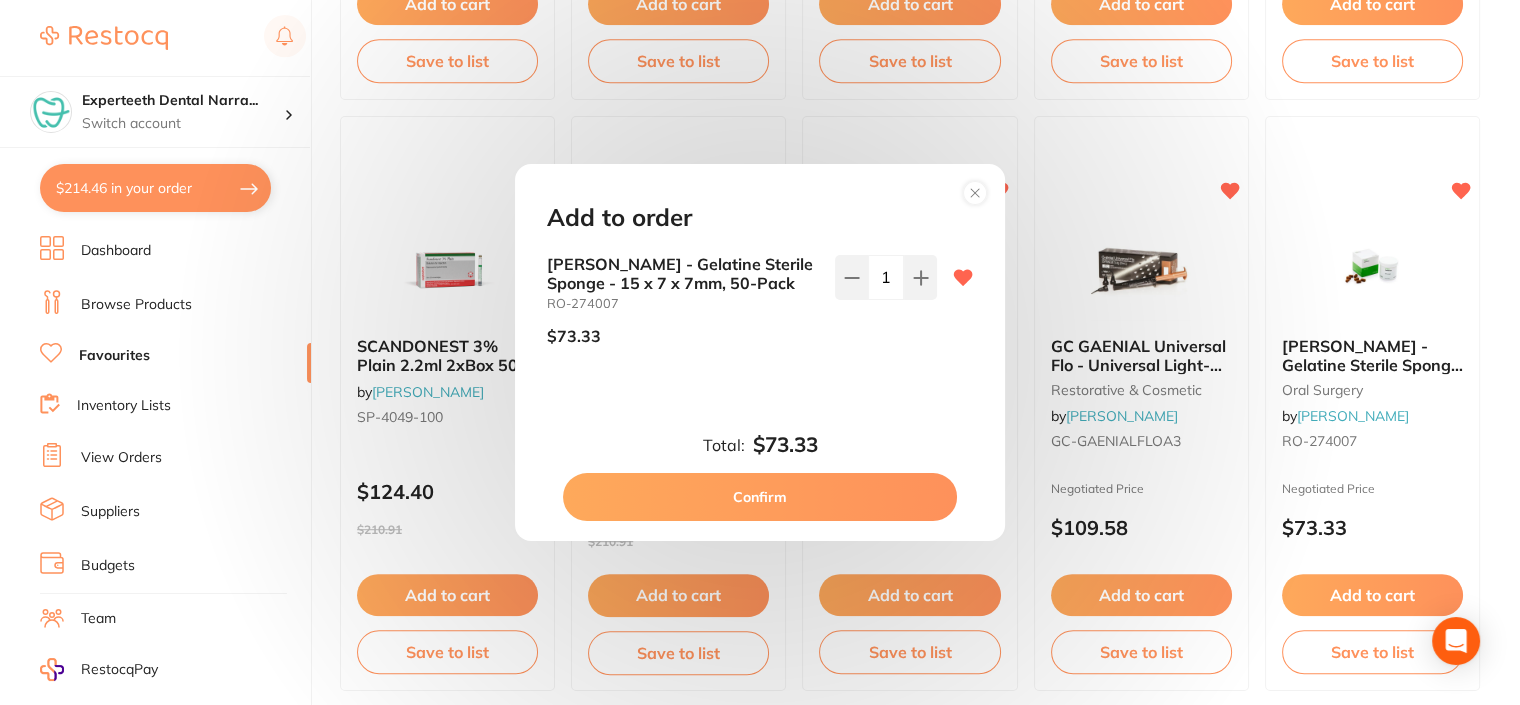 click on "Confirm" at bounding box center (760, 497) 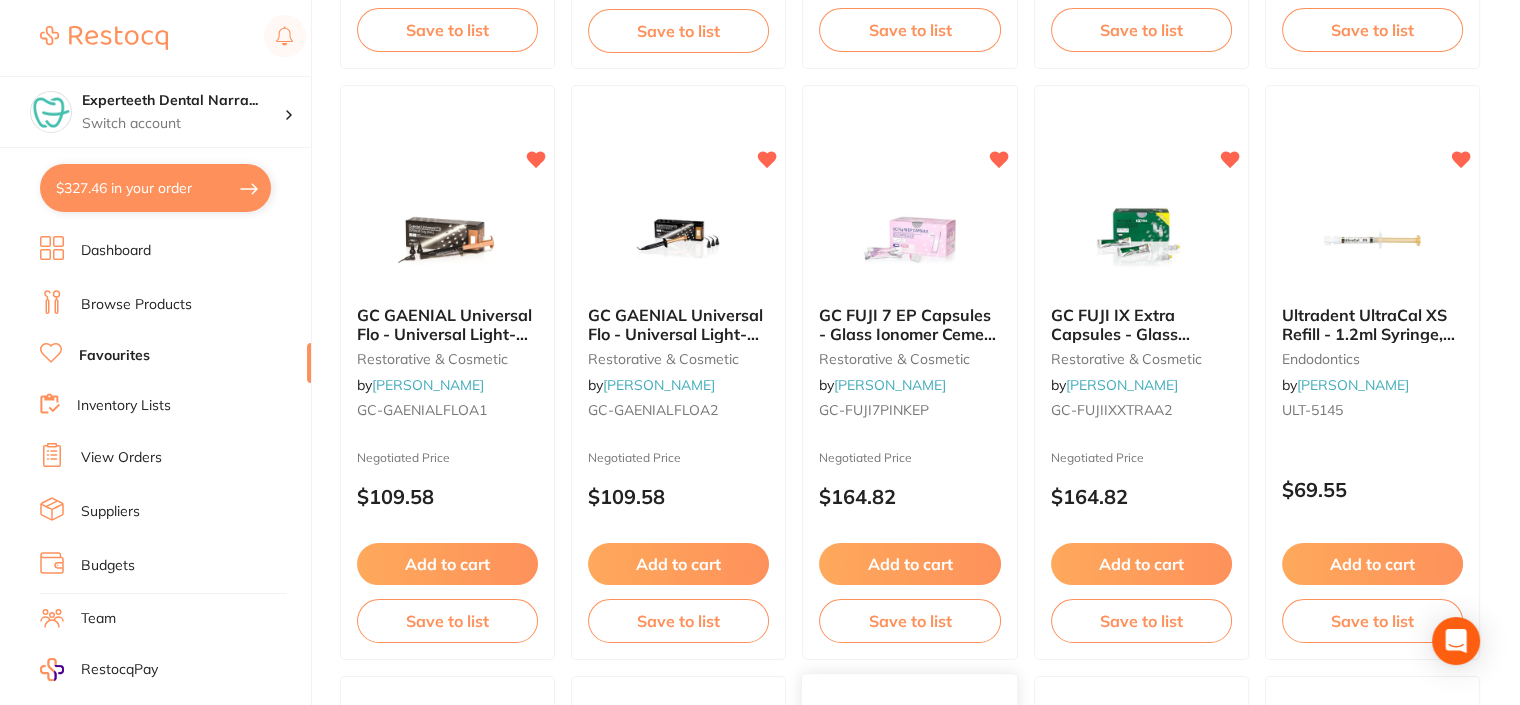 scroll, scrollTop: 4900, scrollLeft: 0, axis: vertical 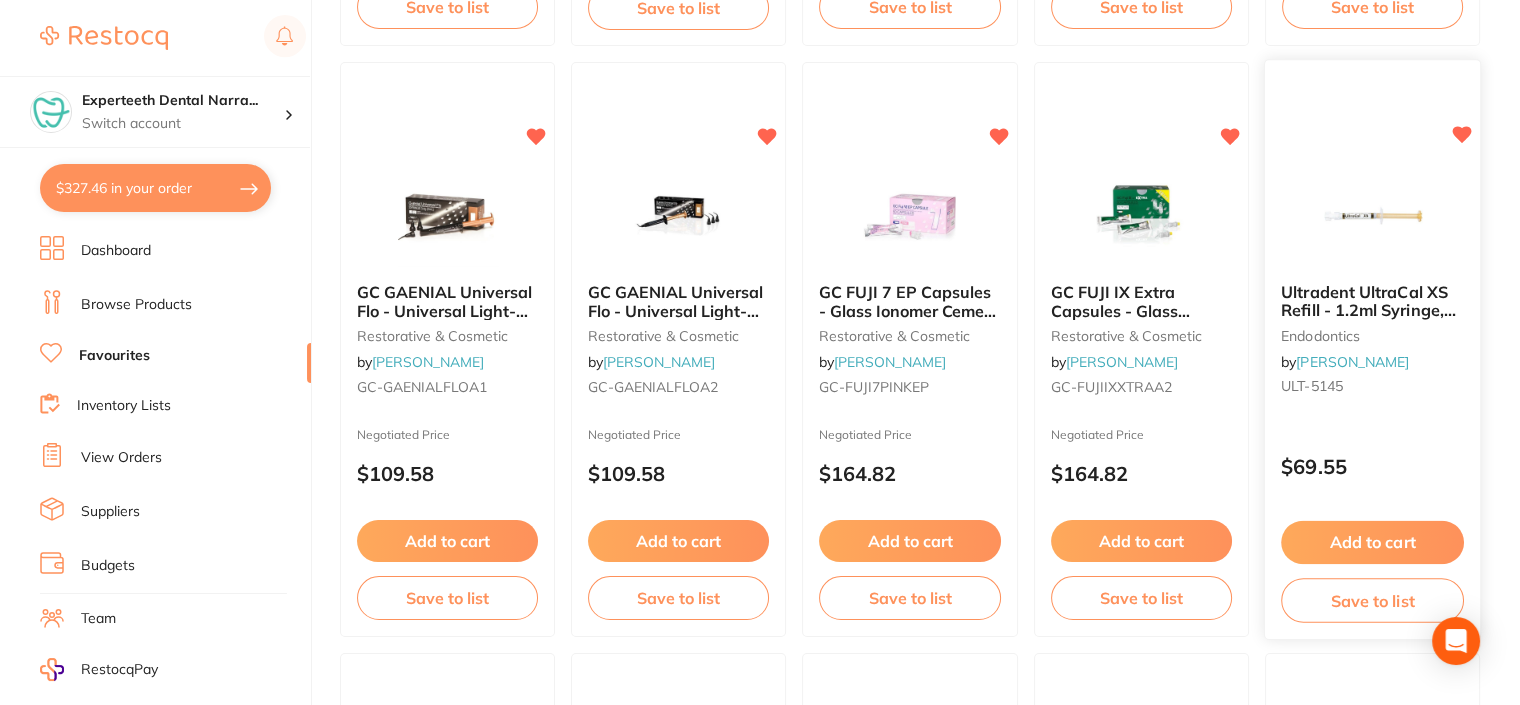 click on "Add to cart" at bounding box center (1372, 542) 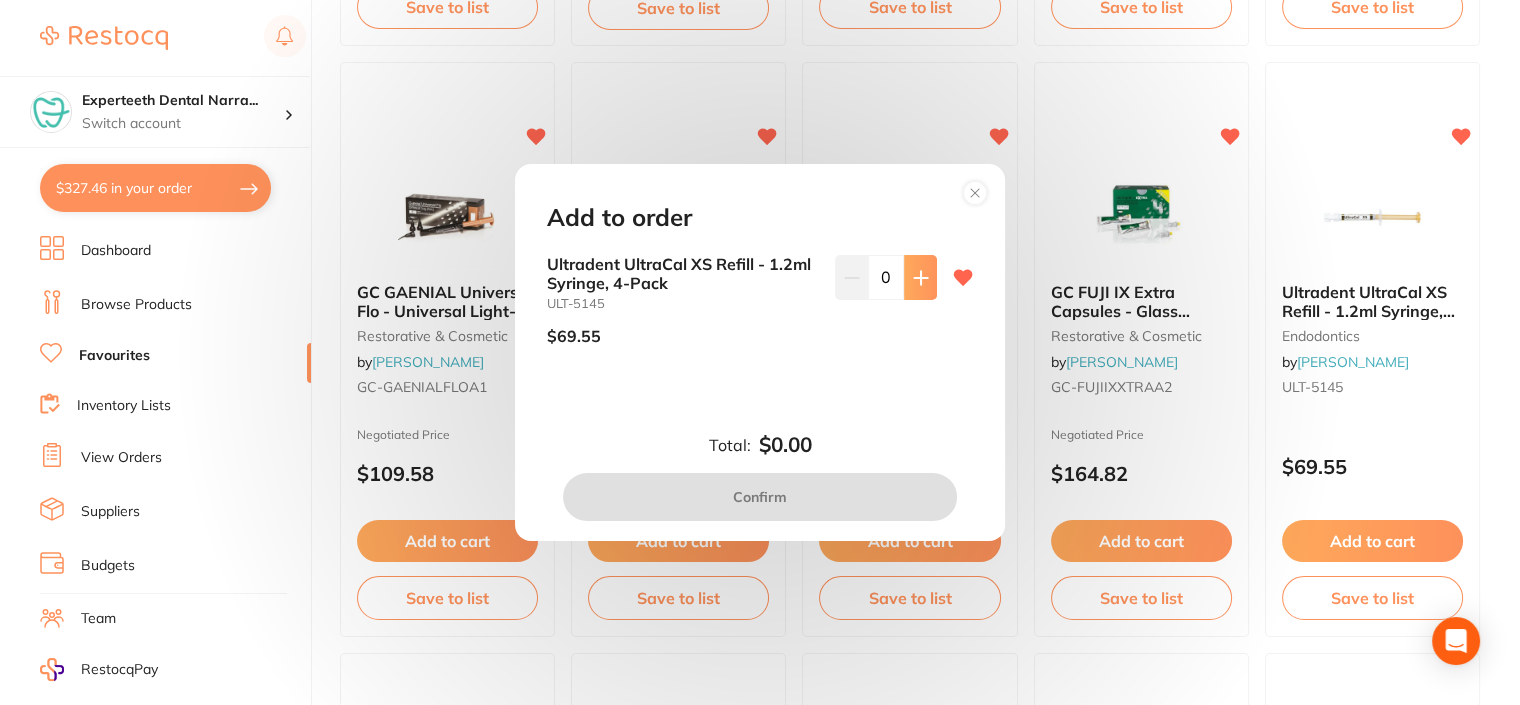 click 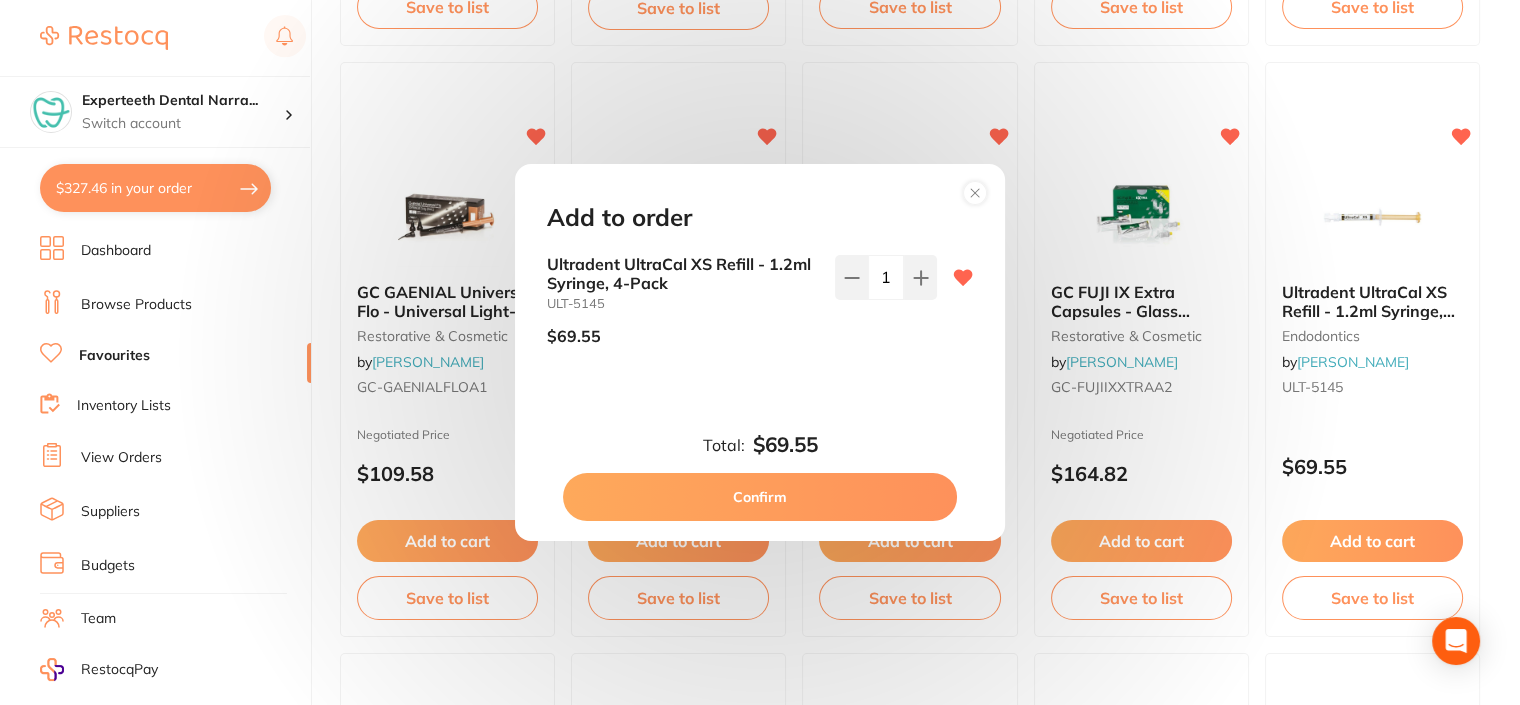 click on "Confirm" at bounding box center (760, 497) 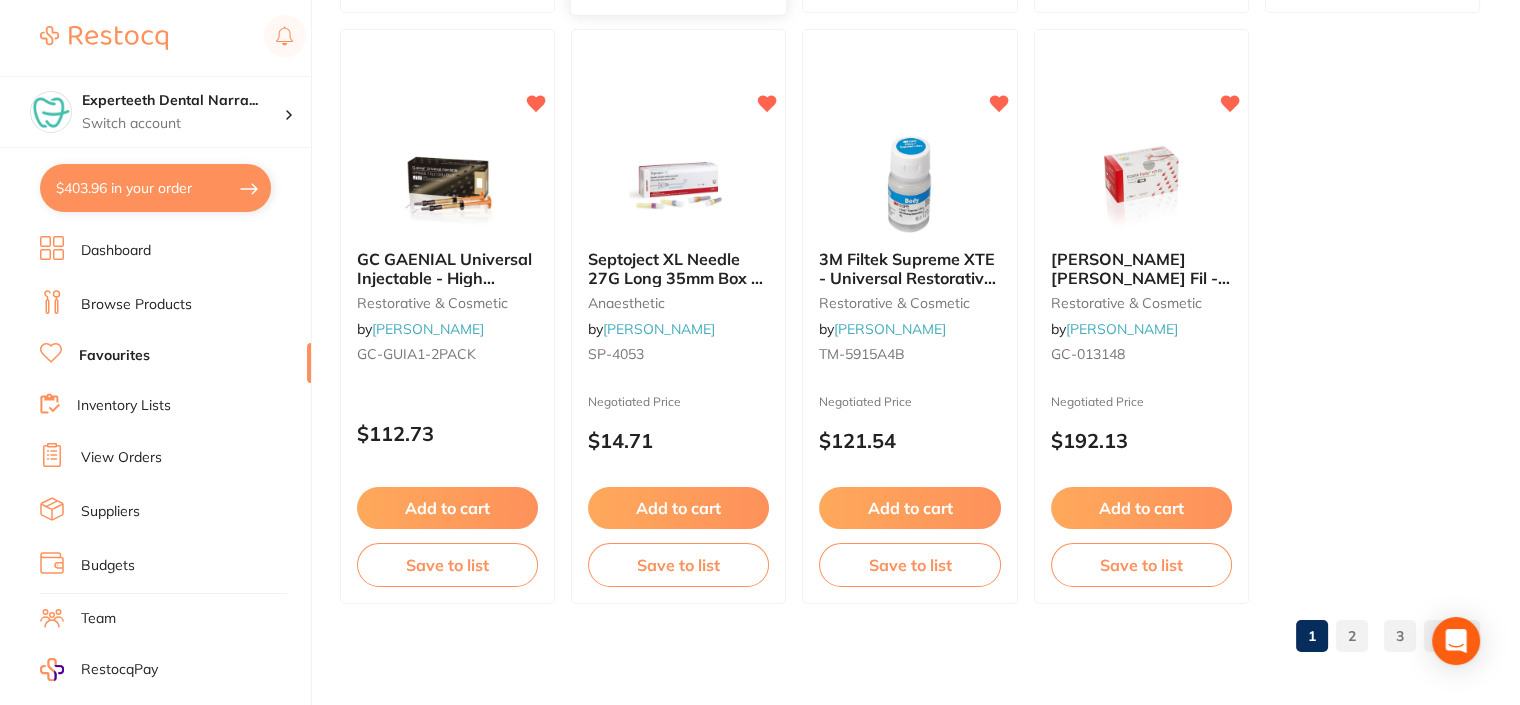 scroll, scrollTop: 6116, scrollLeft: 0, axis: vertical 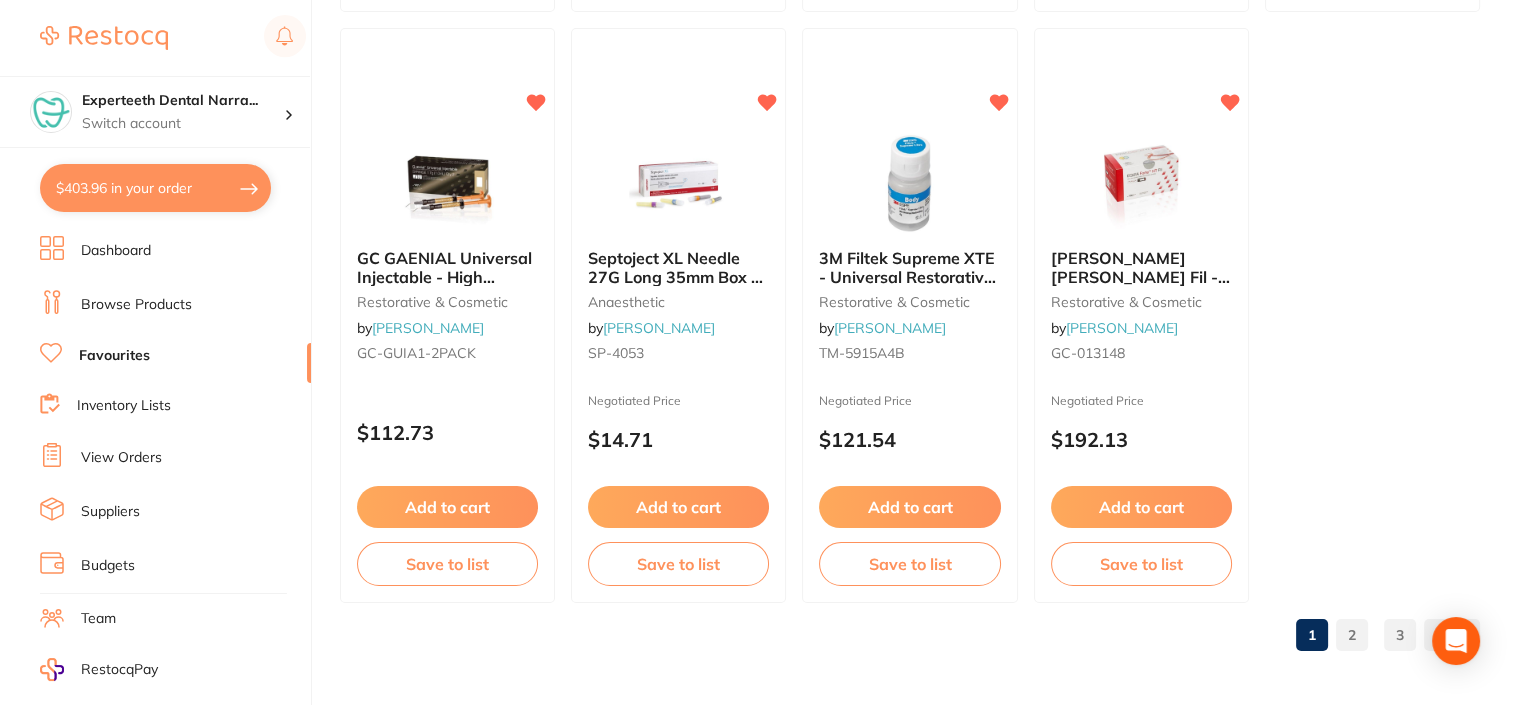click on "2" at bounding box center (1352, 635) 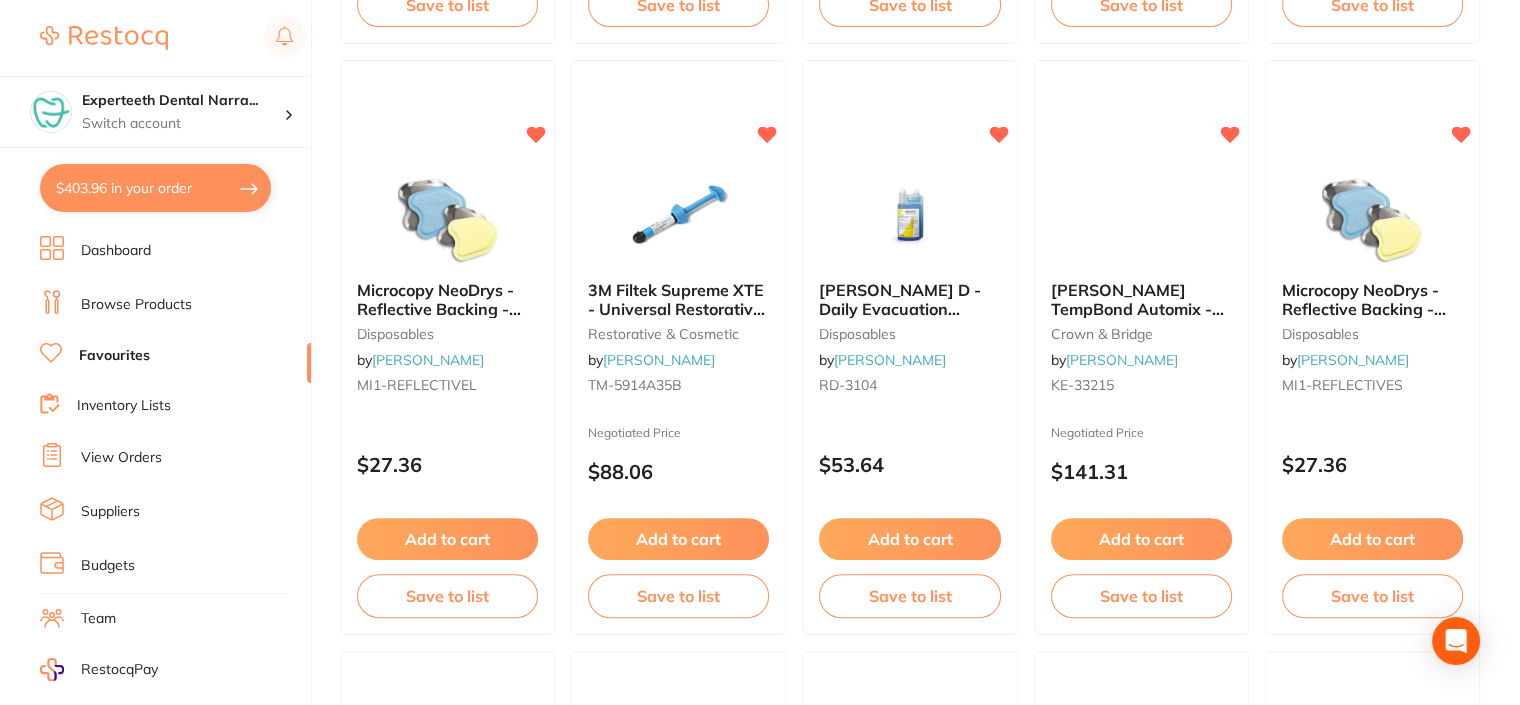 scroll, scrollTop: 800, scrollLeft: 0, axis: vertical 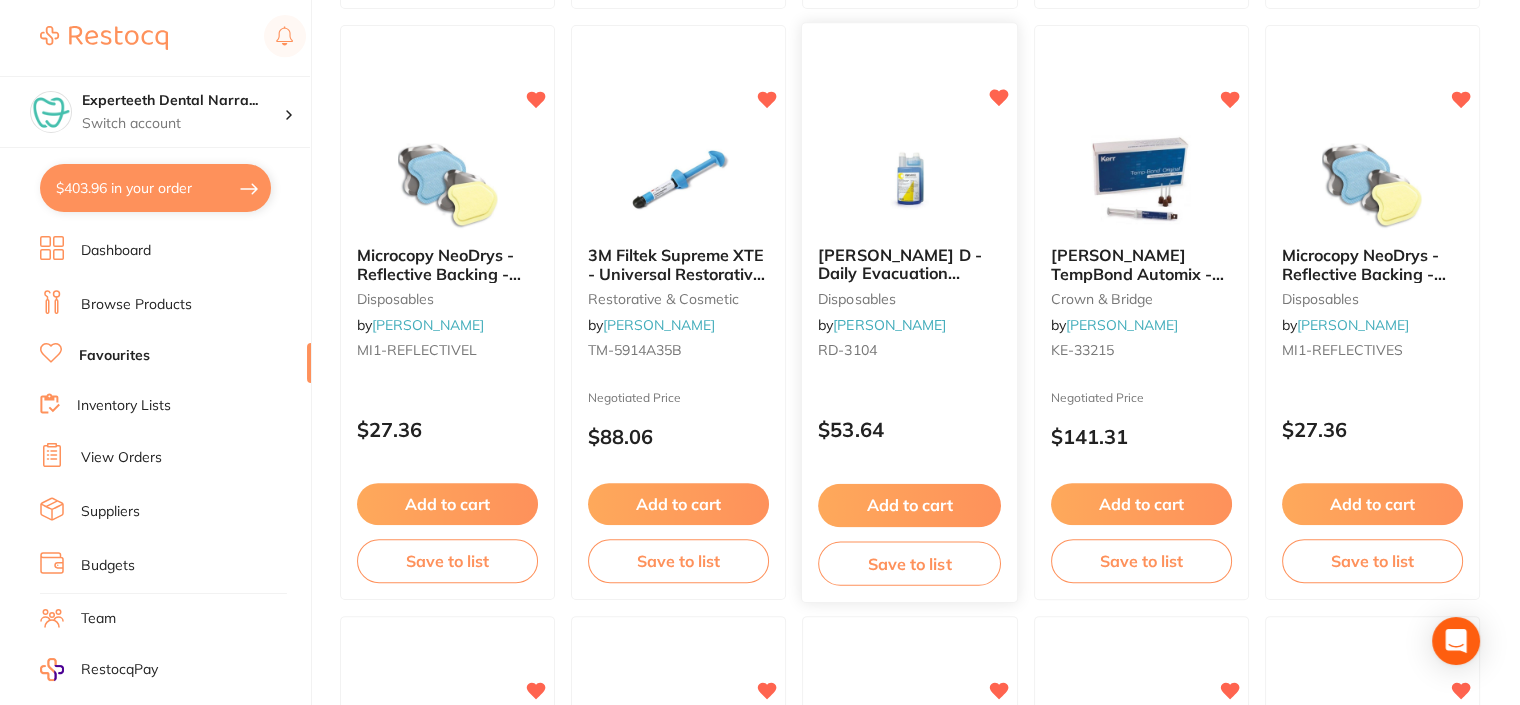 click on "Add to cart" at bounding box center [909, 505] 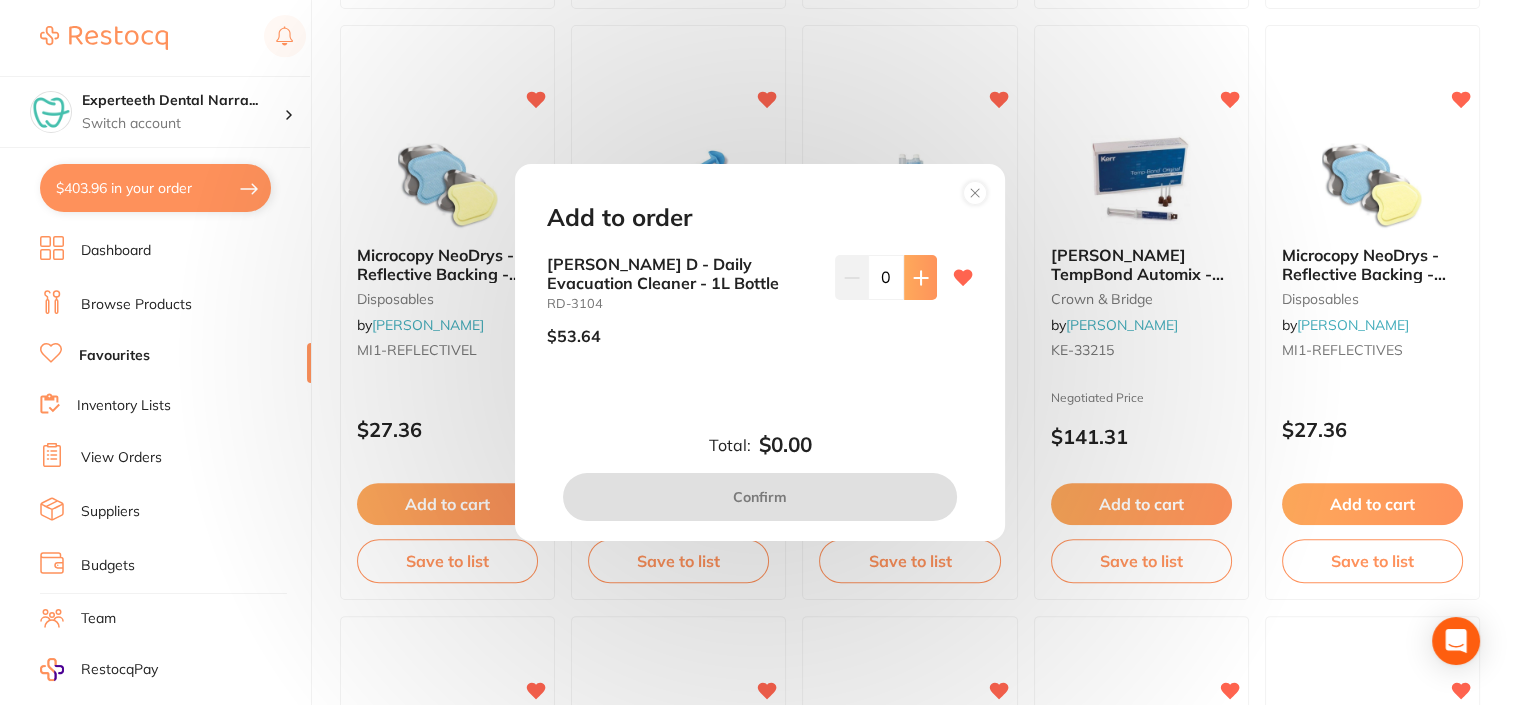 click at bounding box center (920, 277) 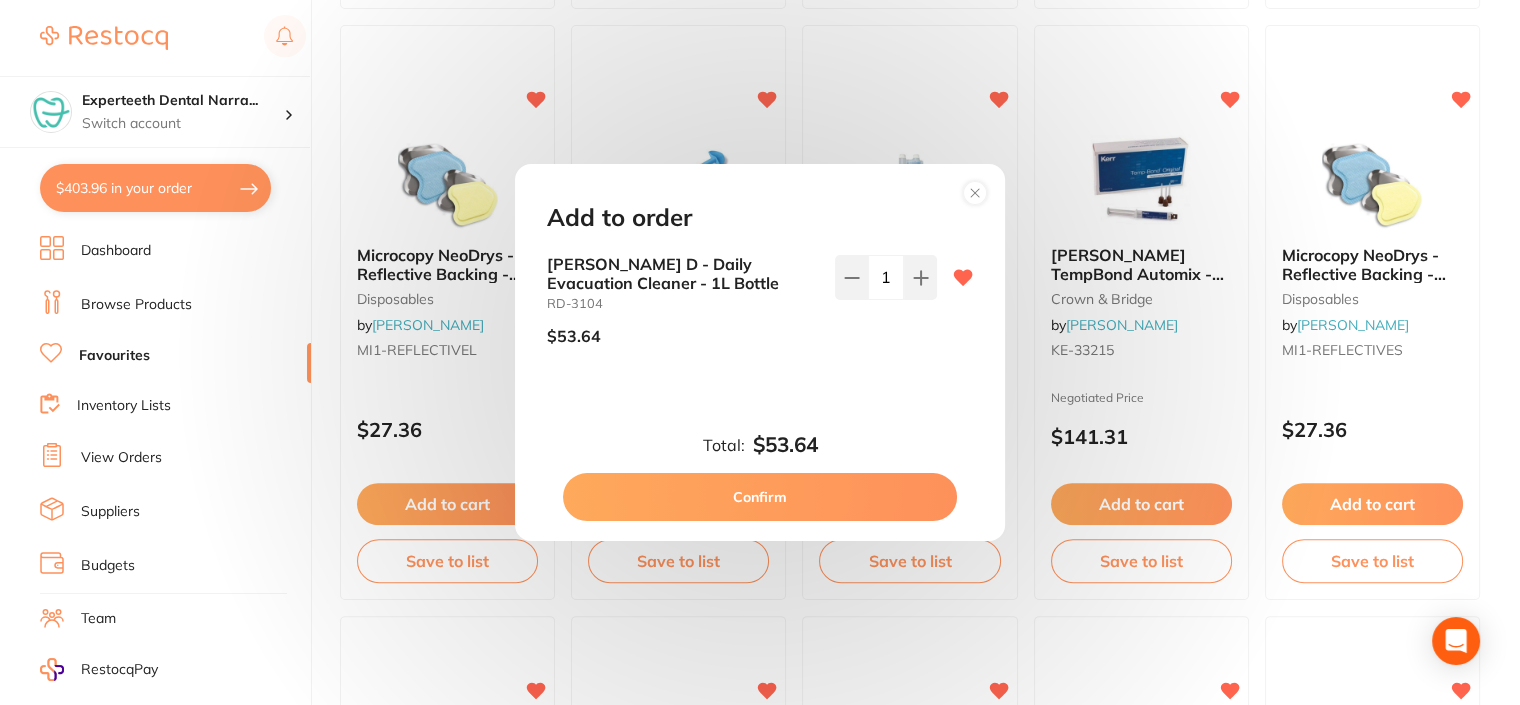 click on "Confirm" at bounding box center [760, 497] 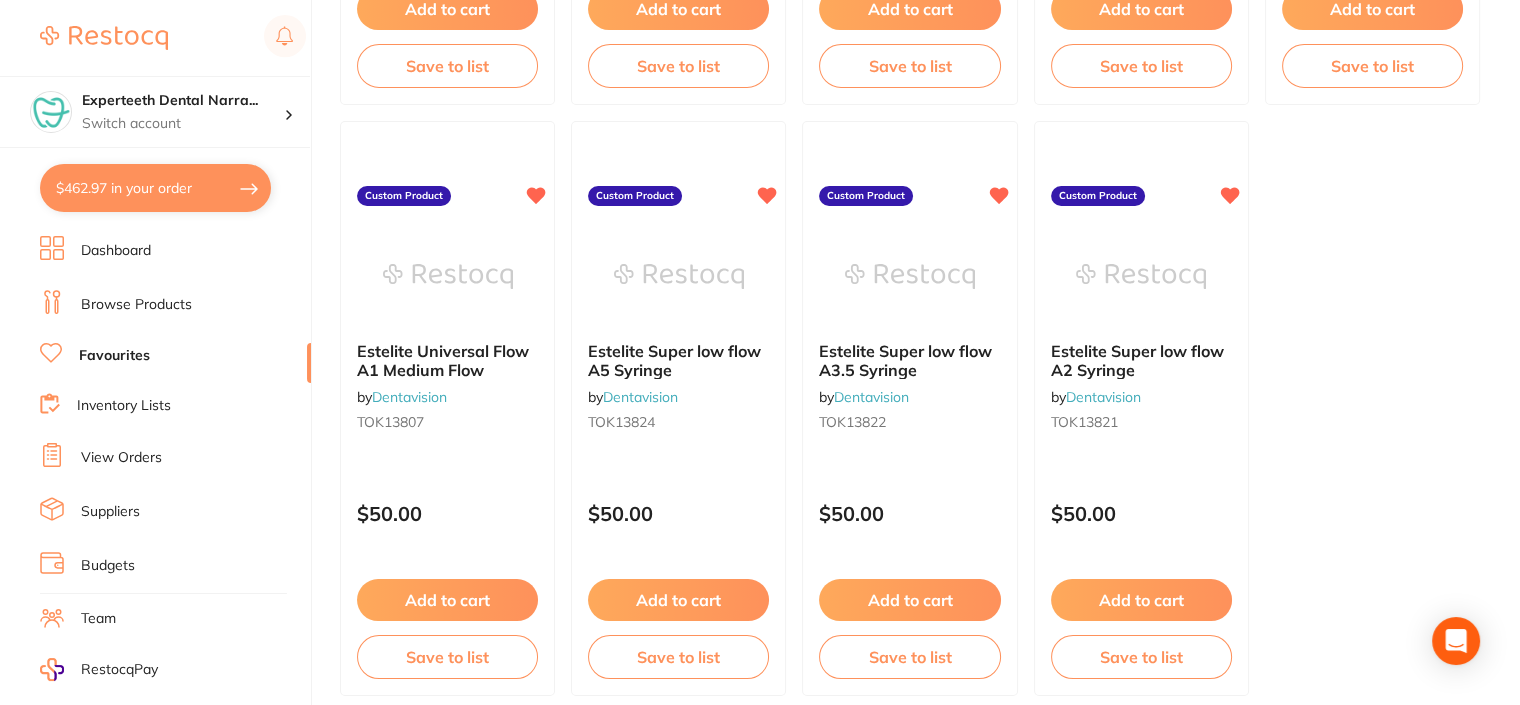 scroll, scrollTop: 6116, scrollLeft: 0, axis: vertical 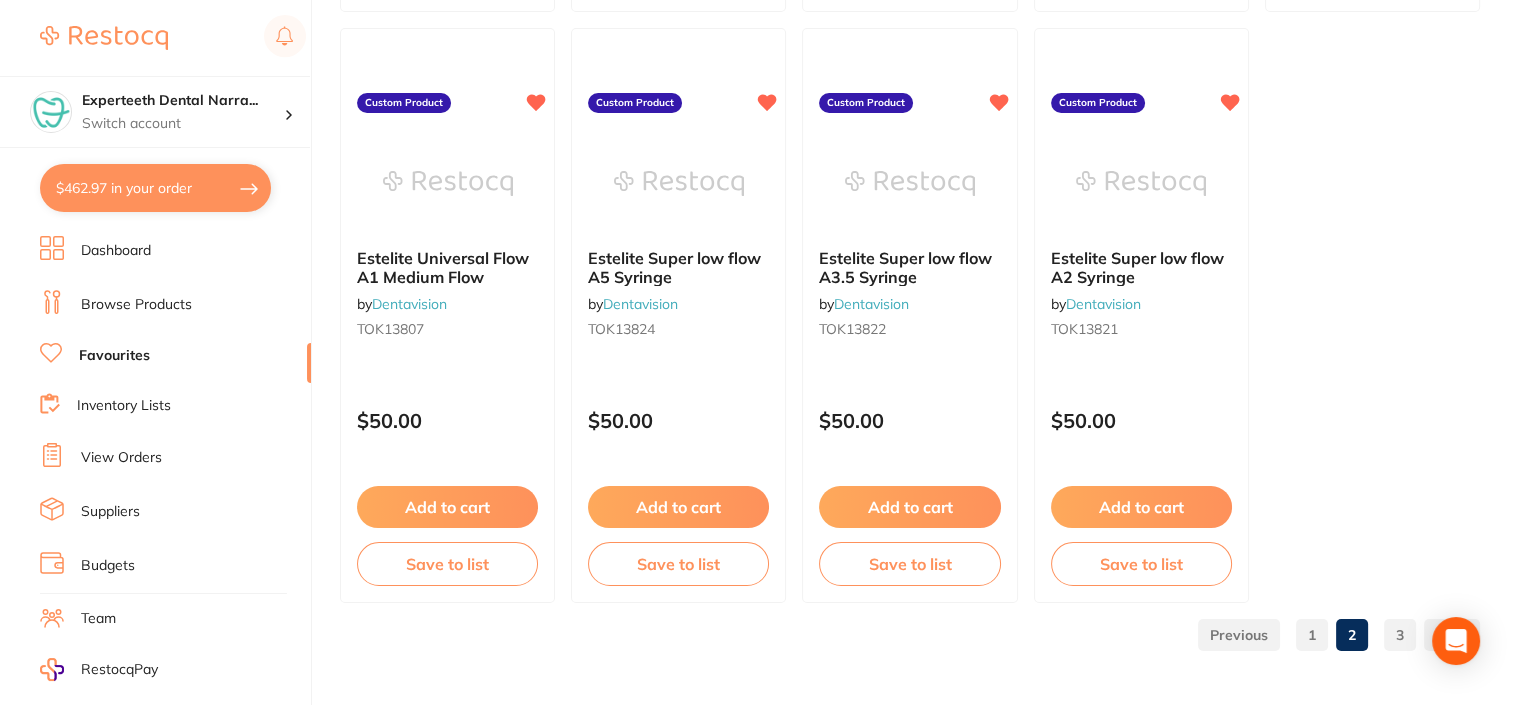 click on "3" at bounding box center (1400, 635) 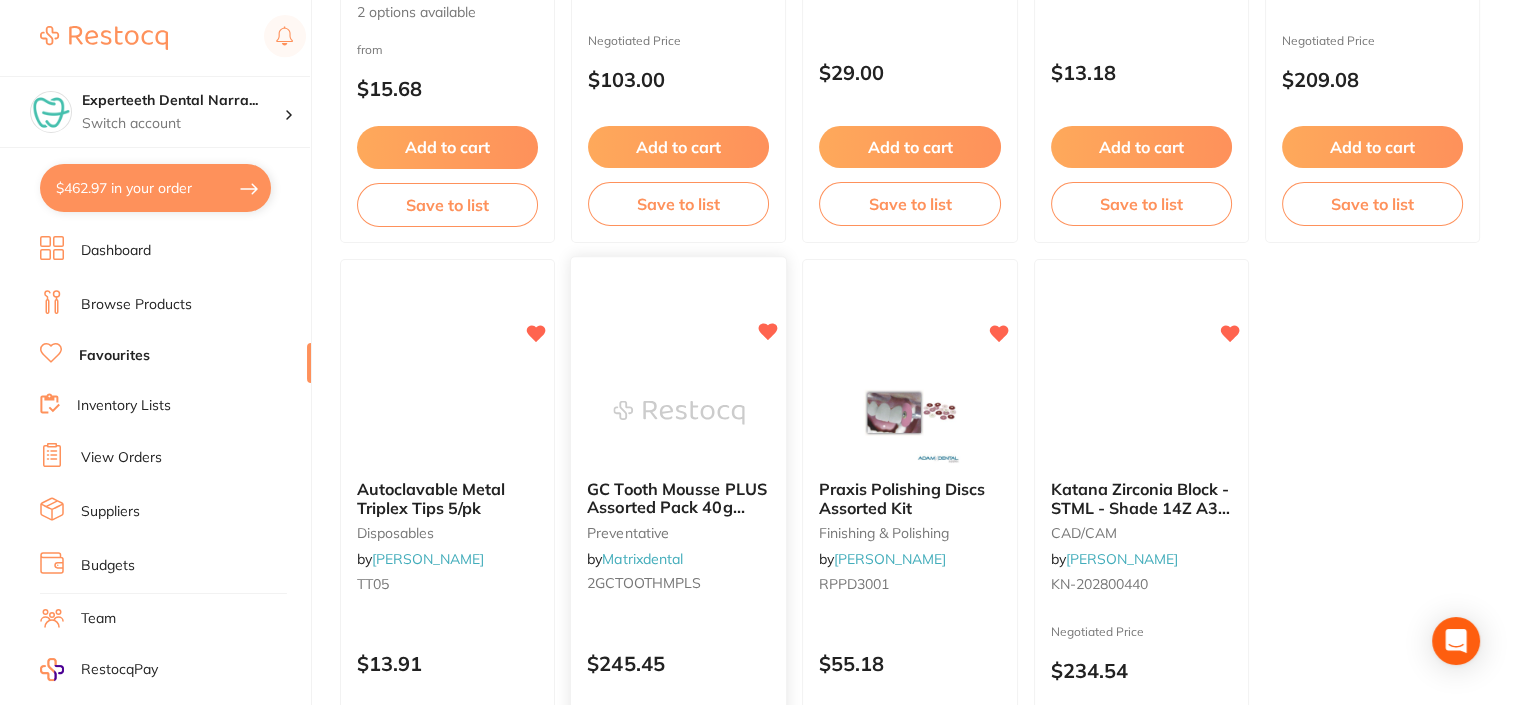 scroll, scrollTop: 4434, scrollLeft: 0, axis: vertical 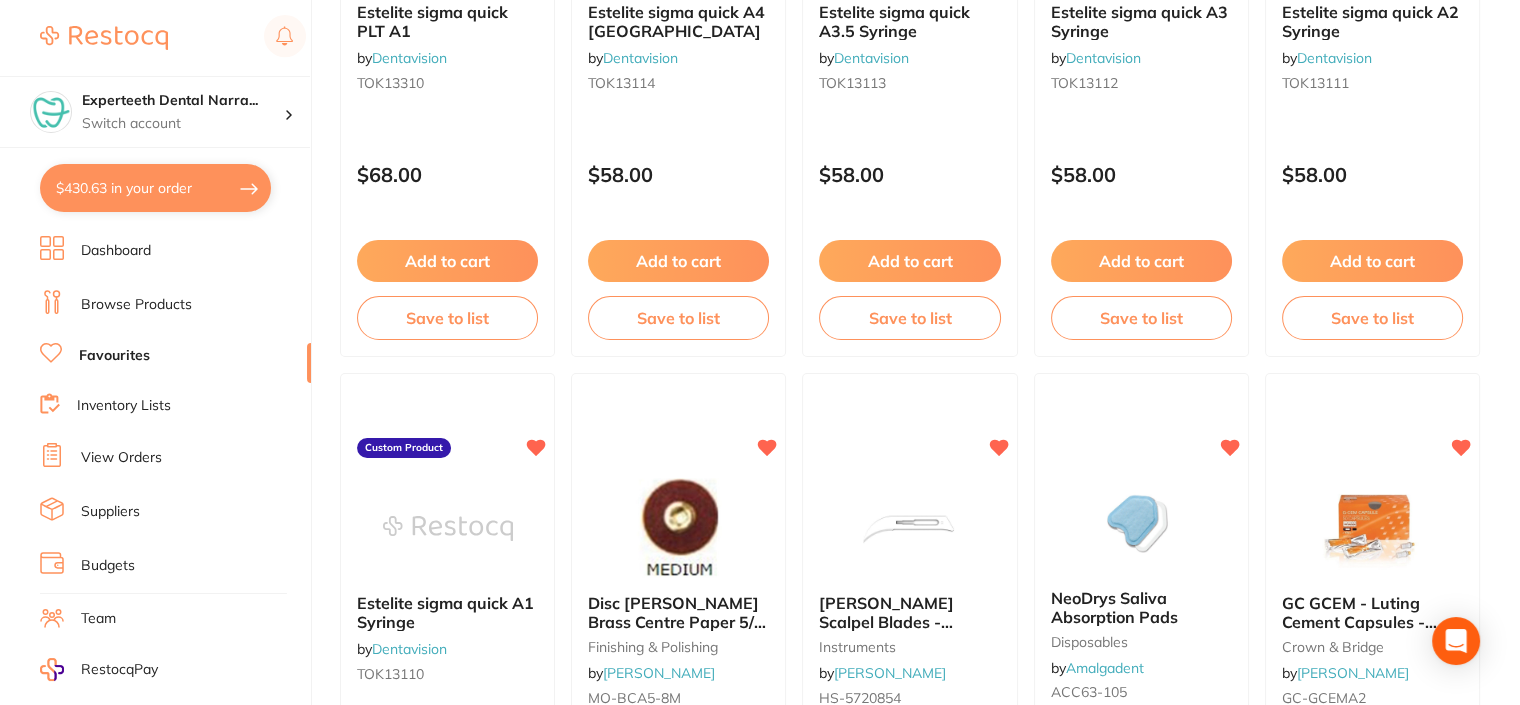 click on "Browse Products" at bounding box center [136, 305] 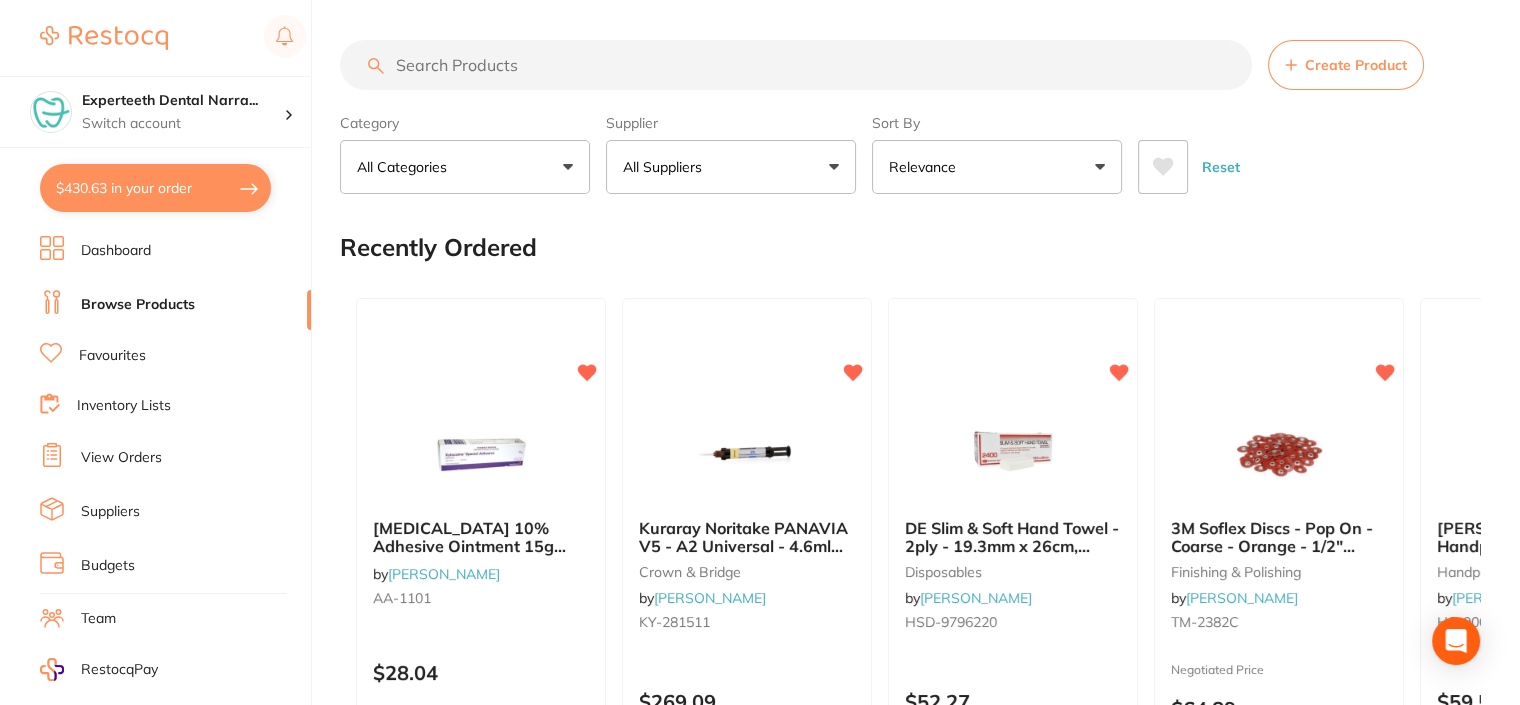 click at bounding box center [796, 65] 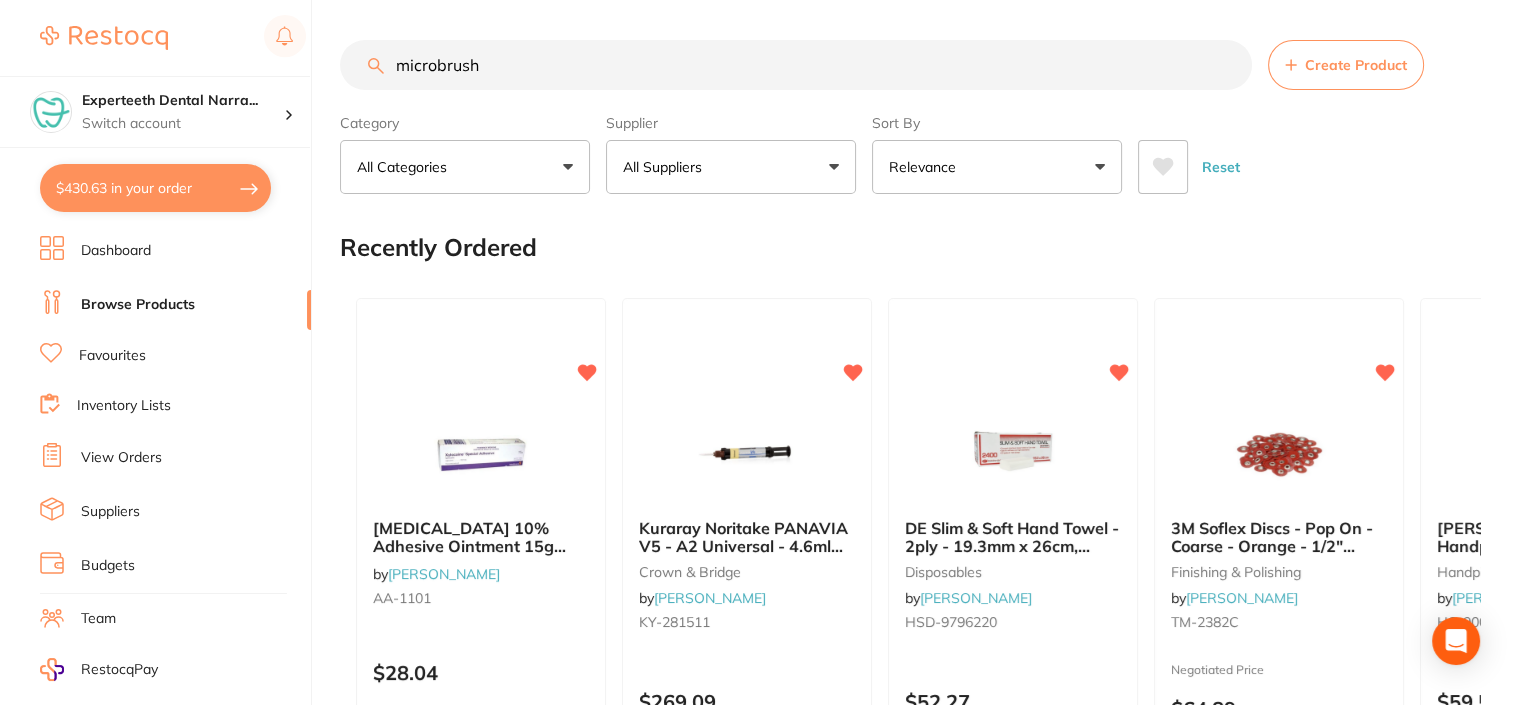 type on "microbrush" 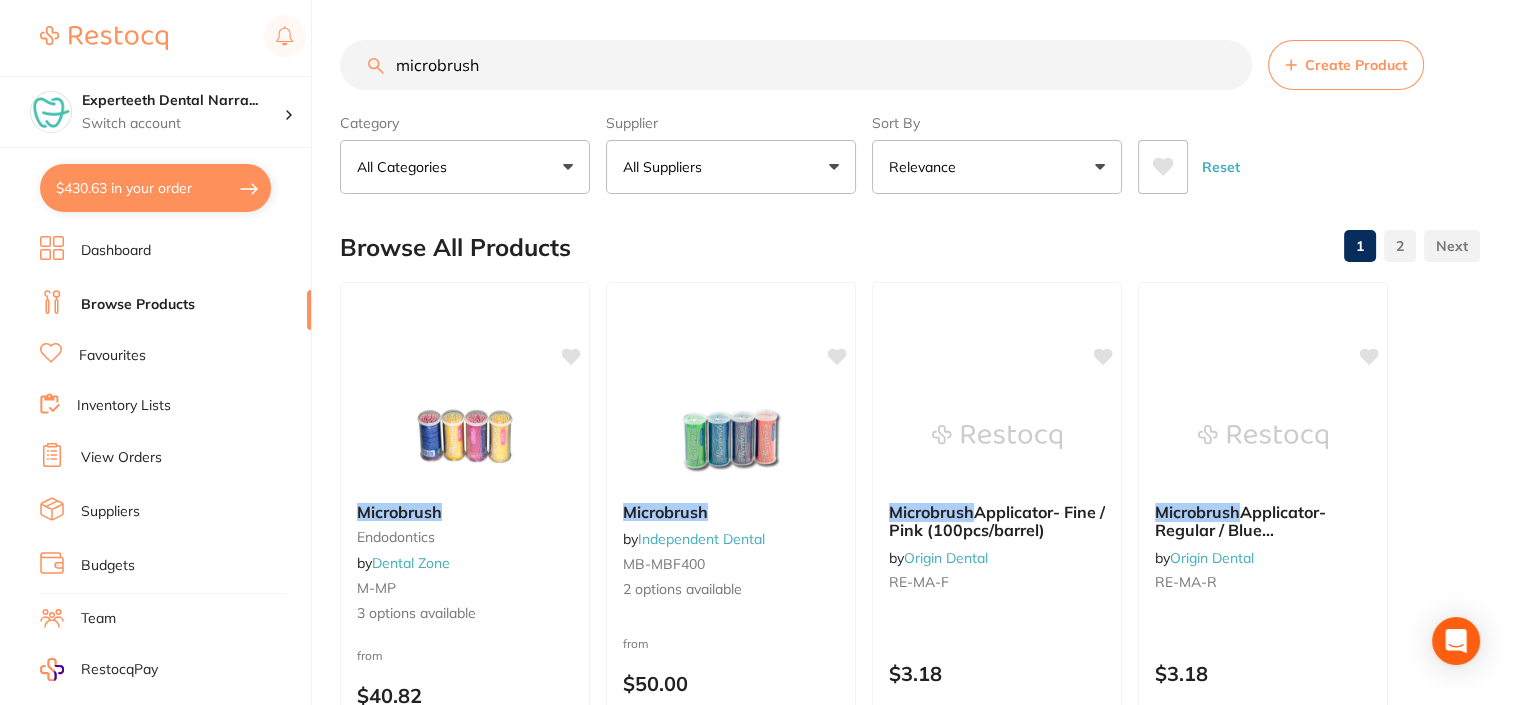 click on "All Suppliers" at bounding box center (731, 167) 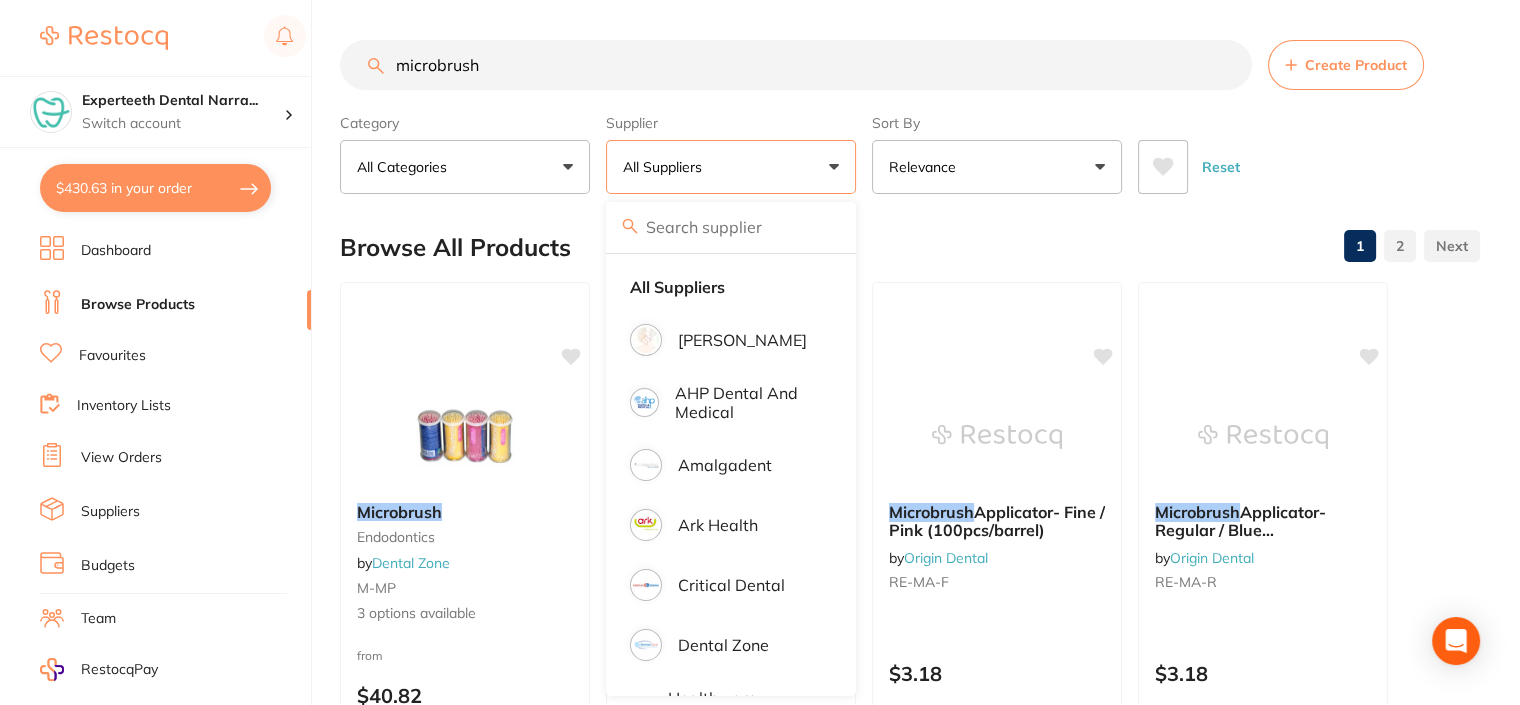 click on "Browse All Products 1 2" at bounding box center (910, 247) 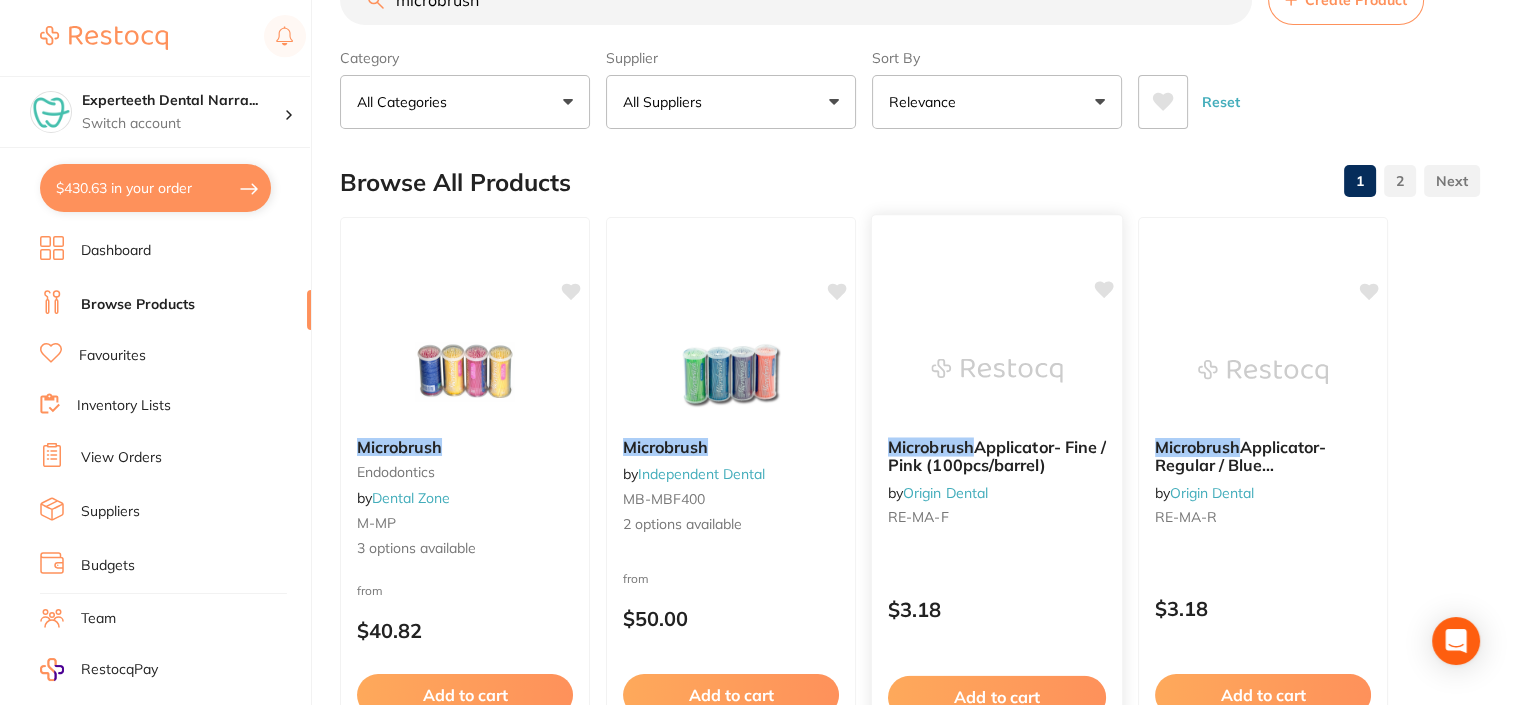 scroll, scrollTop: 100, scrollLeft: 0, axis: vertical 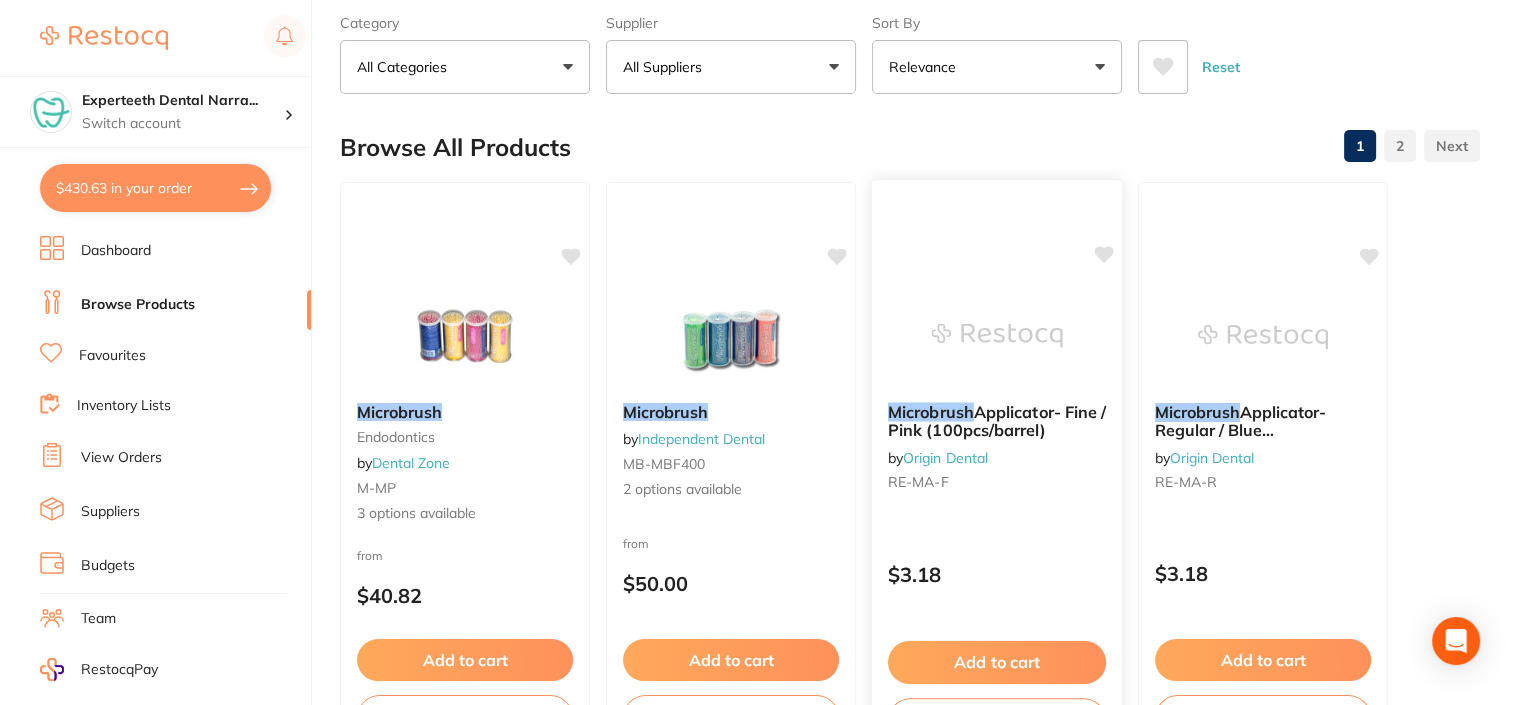 click at bounding box center [996, 335] 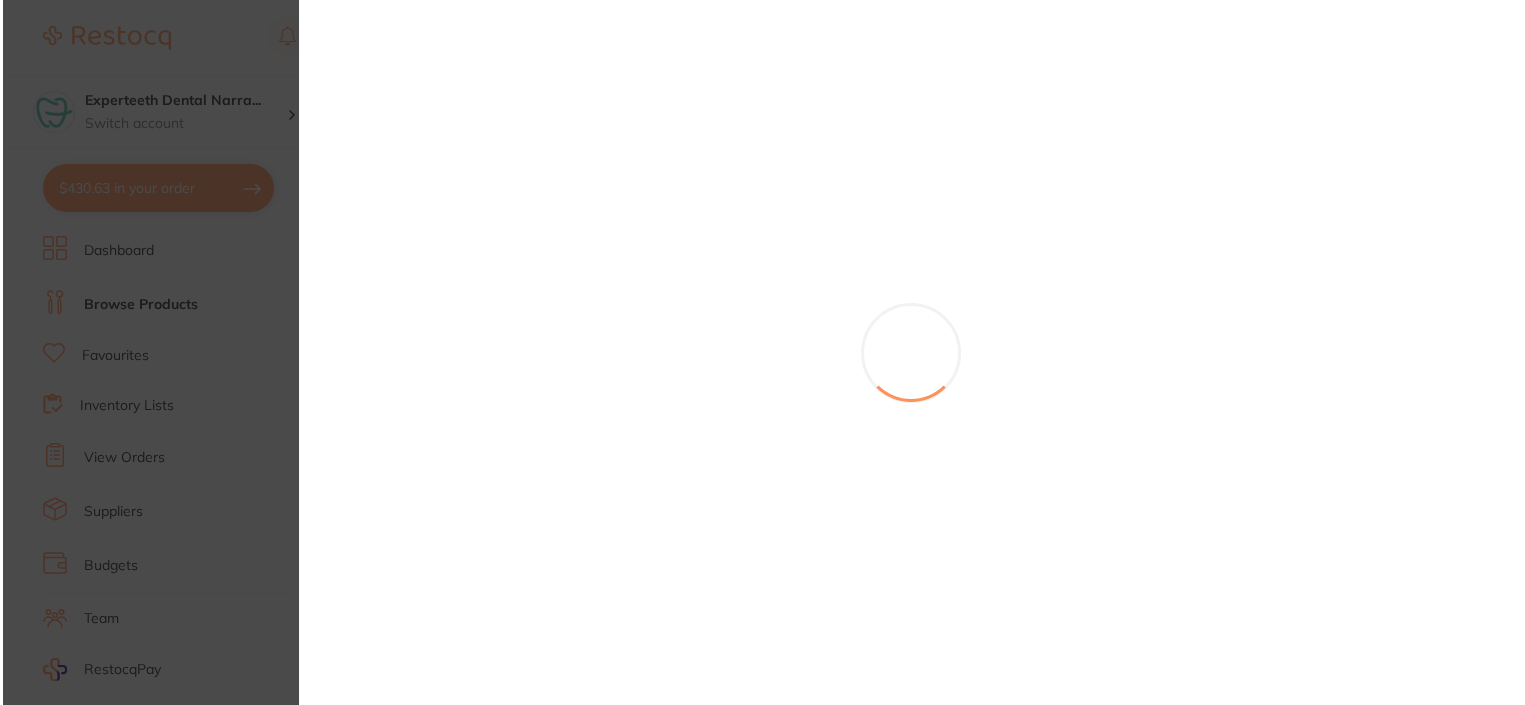 scroll, scrollTop: 0, scrollLeft: 0, axis: both 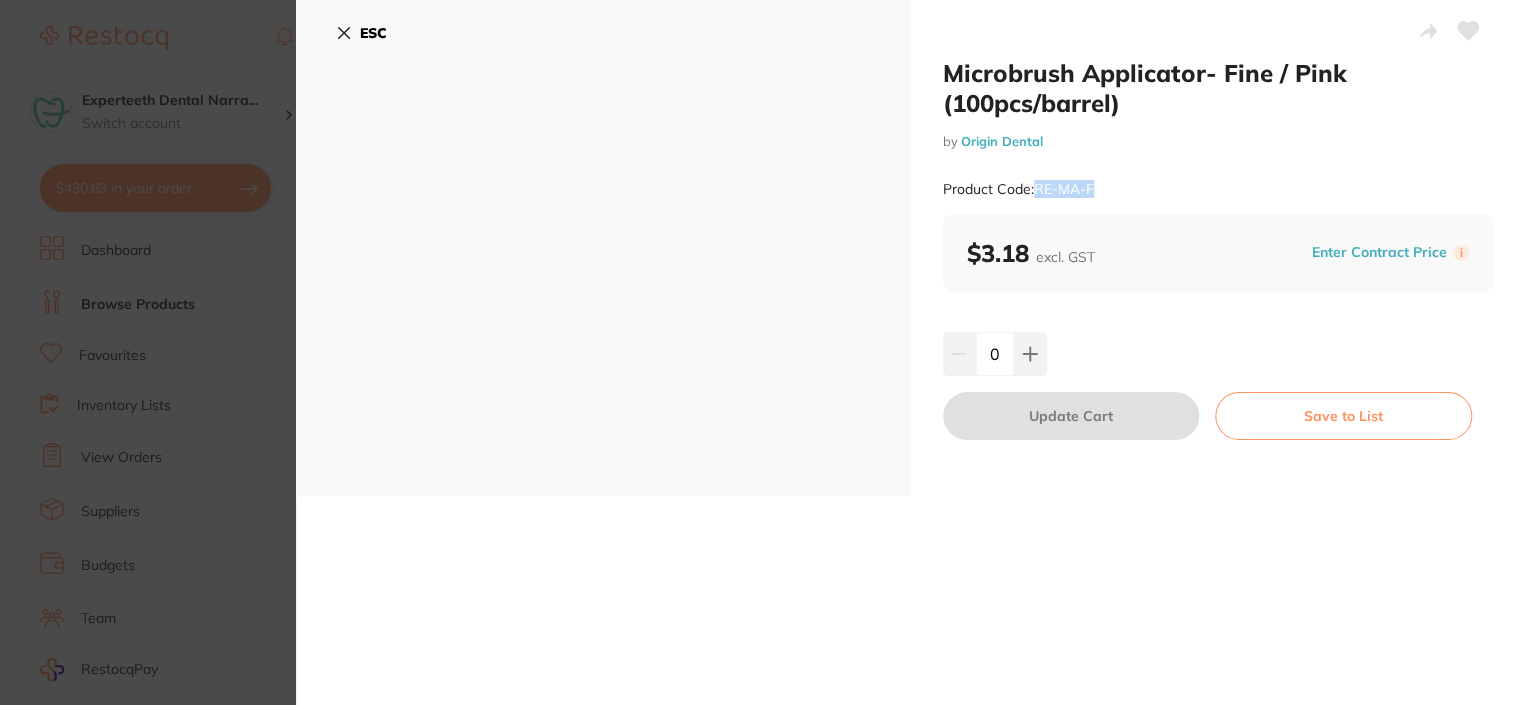 drag, startPoint x: 1092, startPoint y: 190, endPoint x: 1035, endPoint y: 182, distance: 57.558666 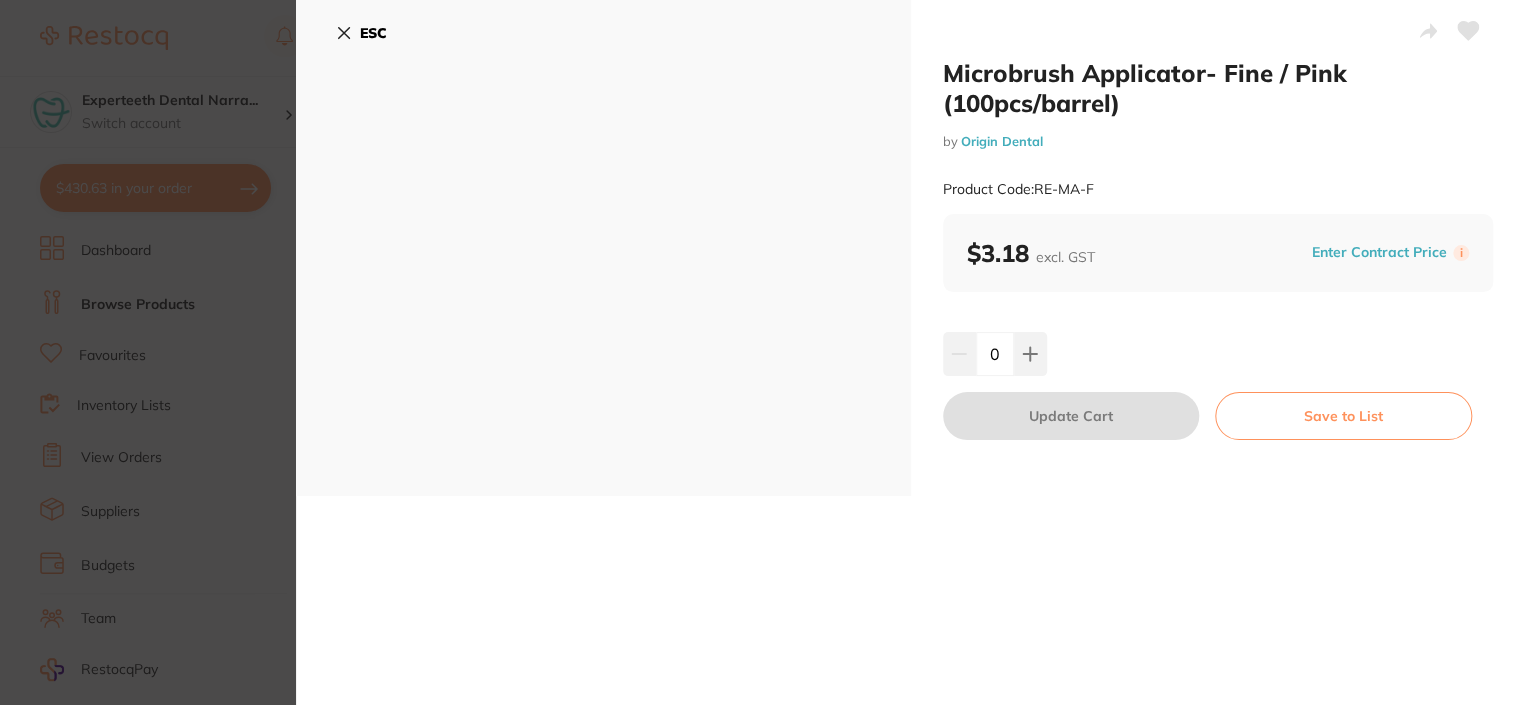 click on "0" at bounding box center (1218, 354) 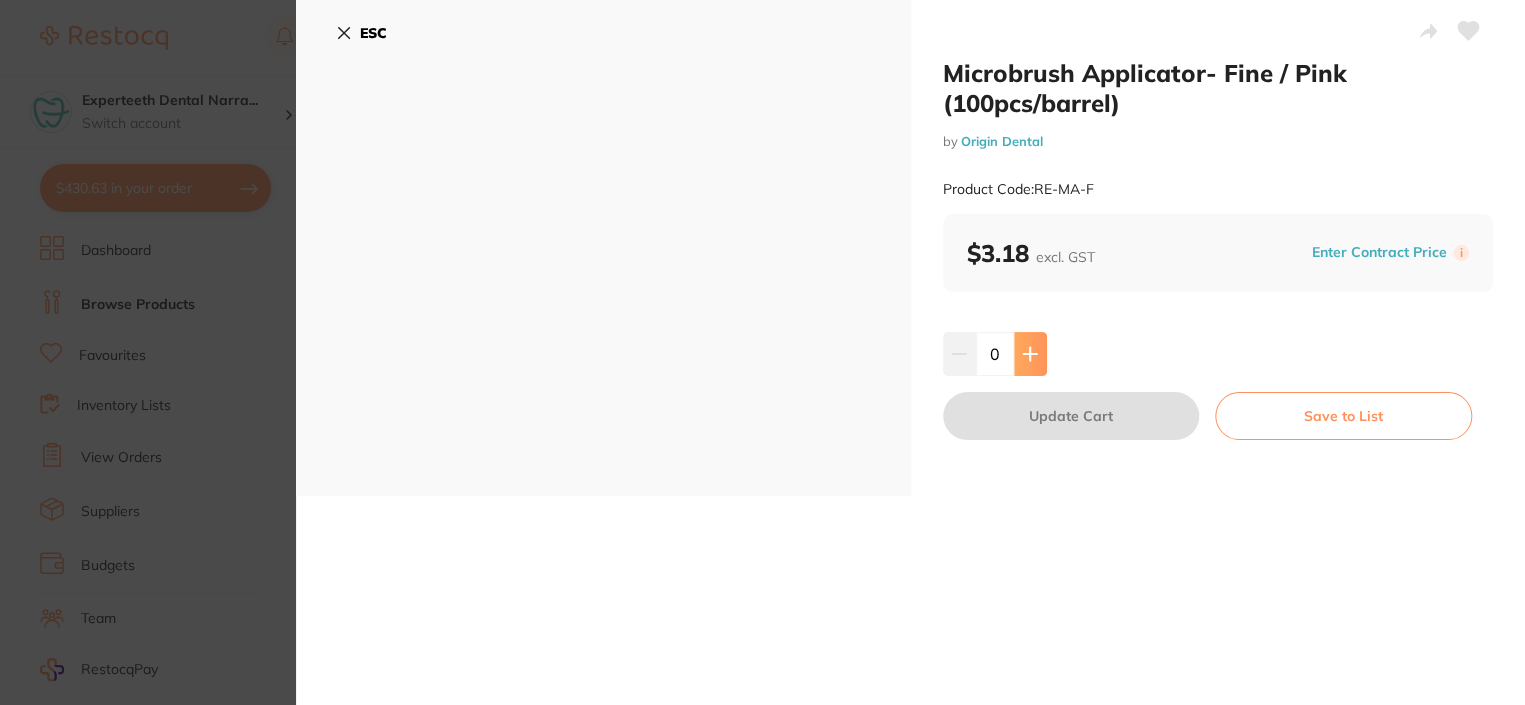 click 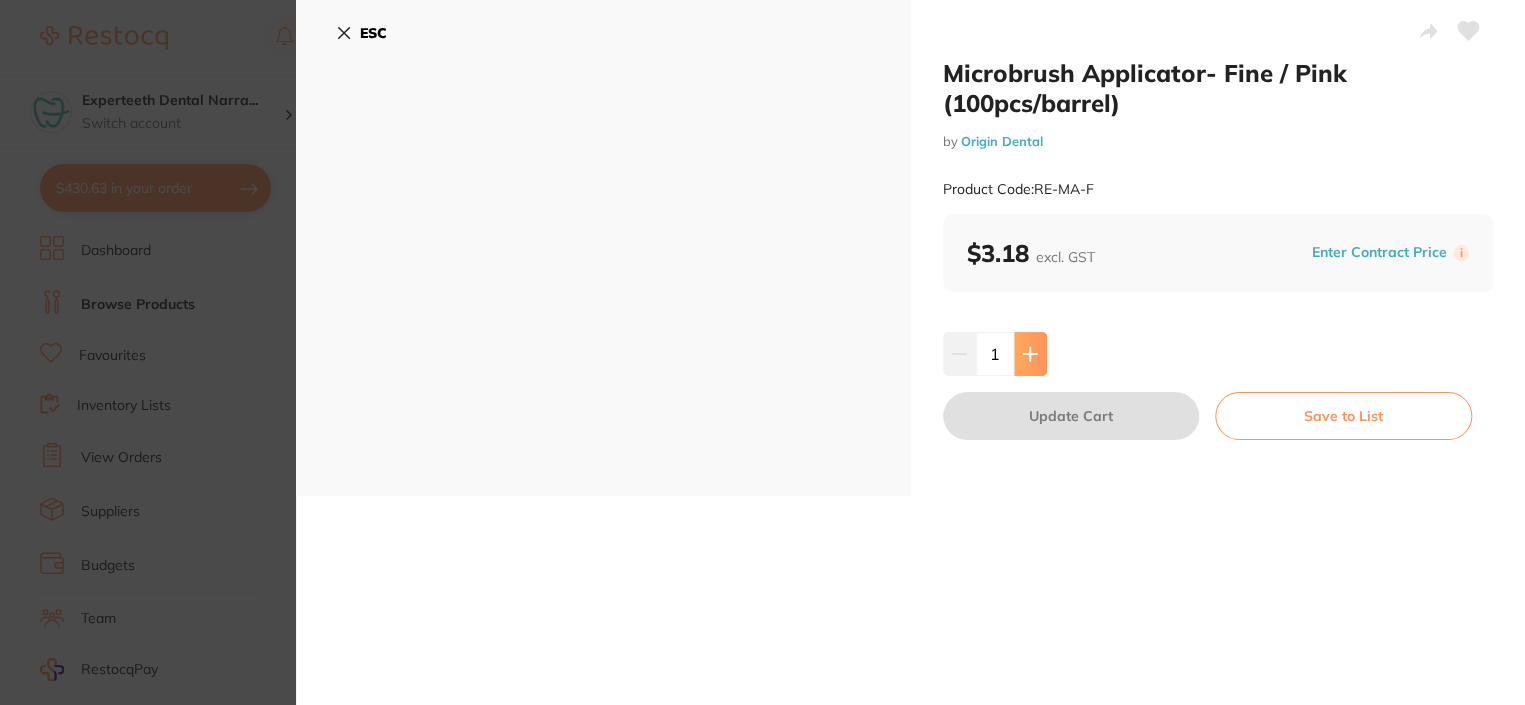 click 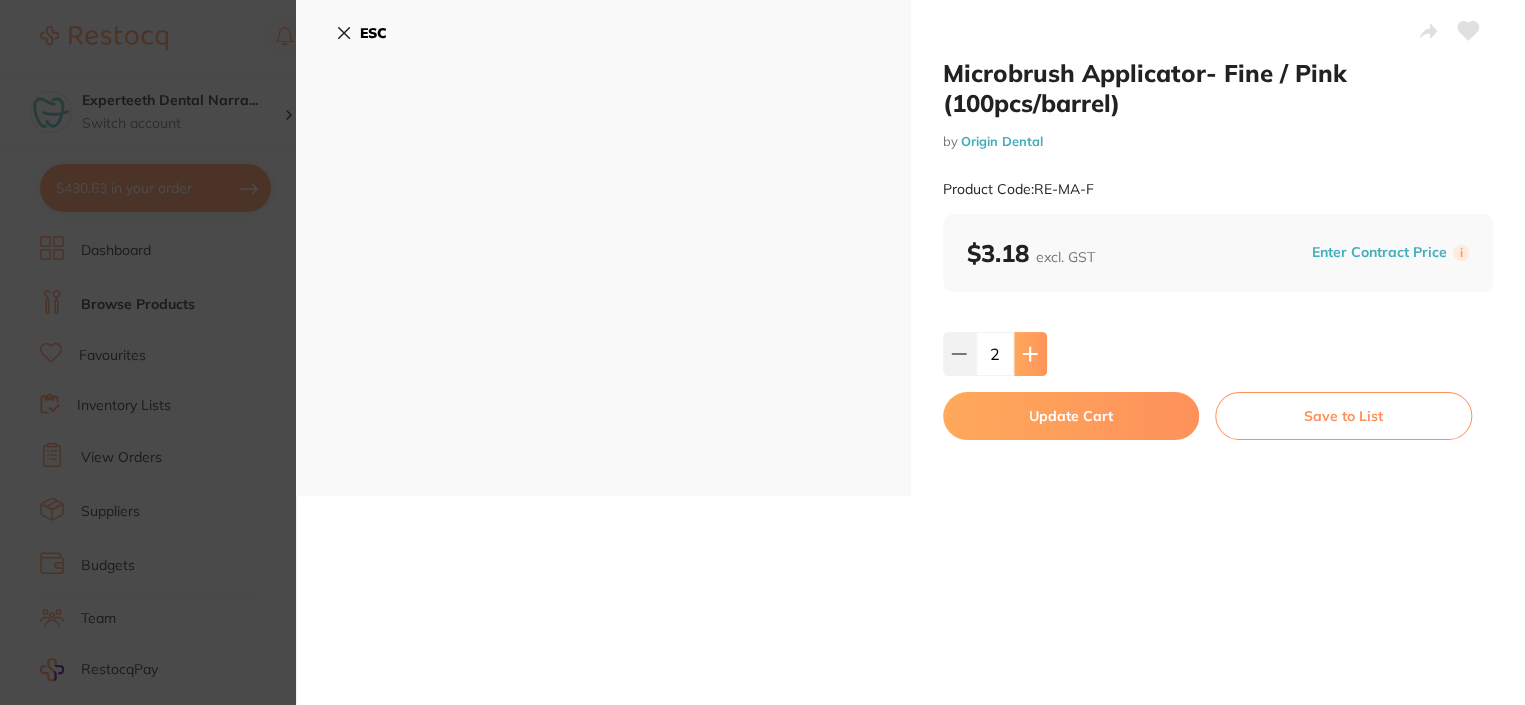 click 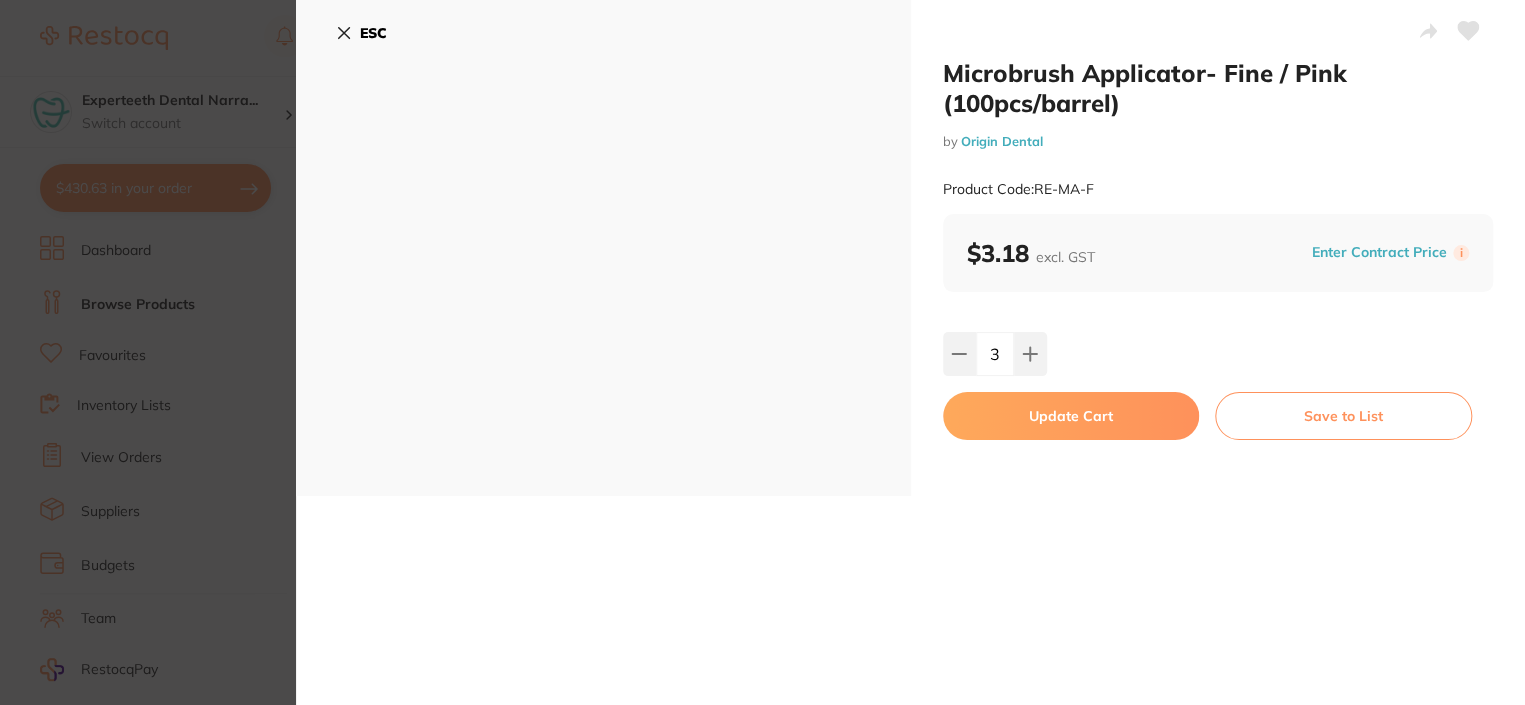 click on "Update Cart" at bounding box center (1071, 416) 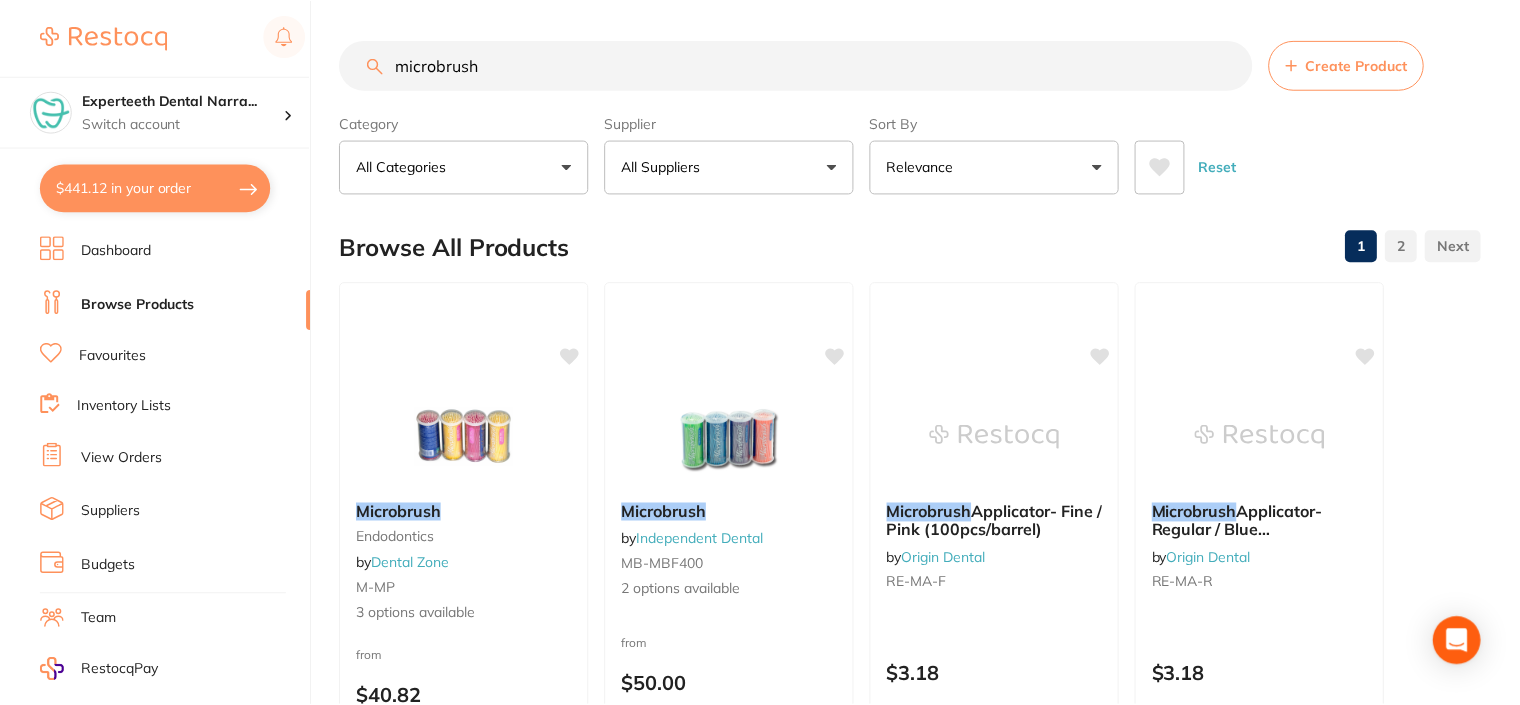 scroll, scrollTop: 100, scrollLeft: 0, axis: vertical 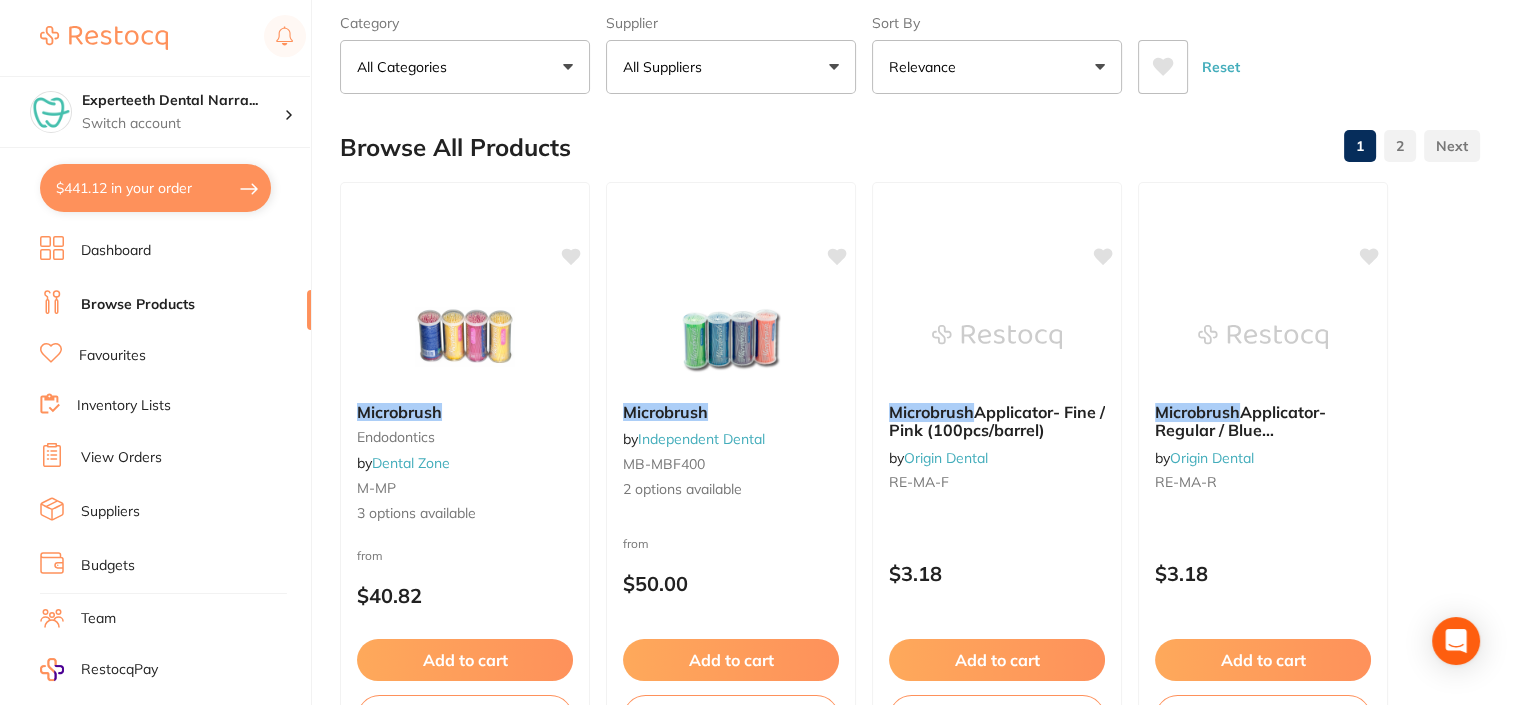 click on "$441.12   in your order" at bounding box center [155, 188] 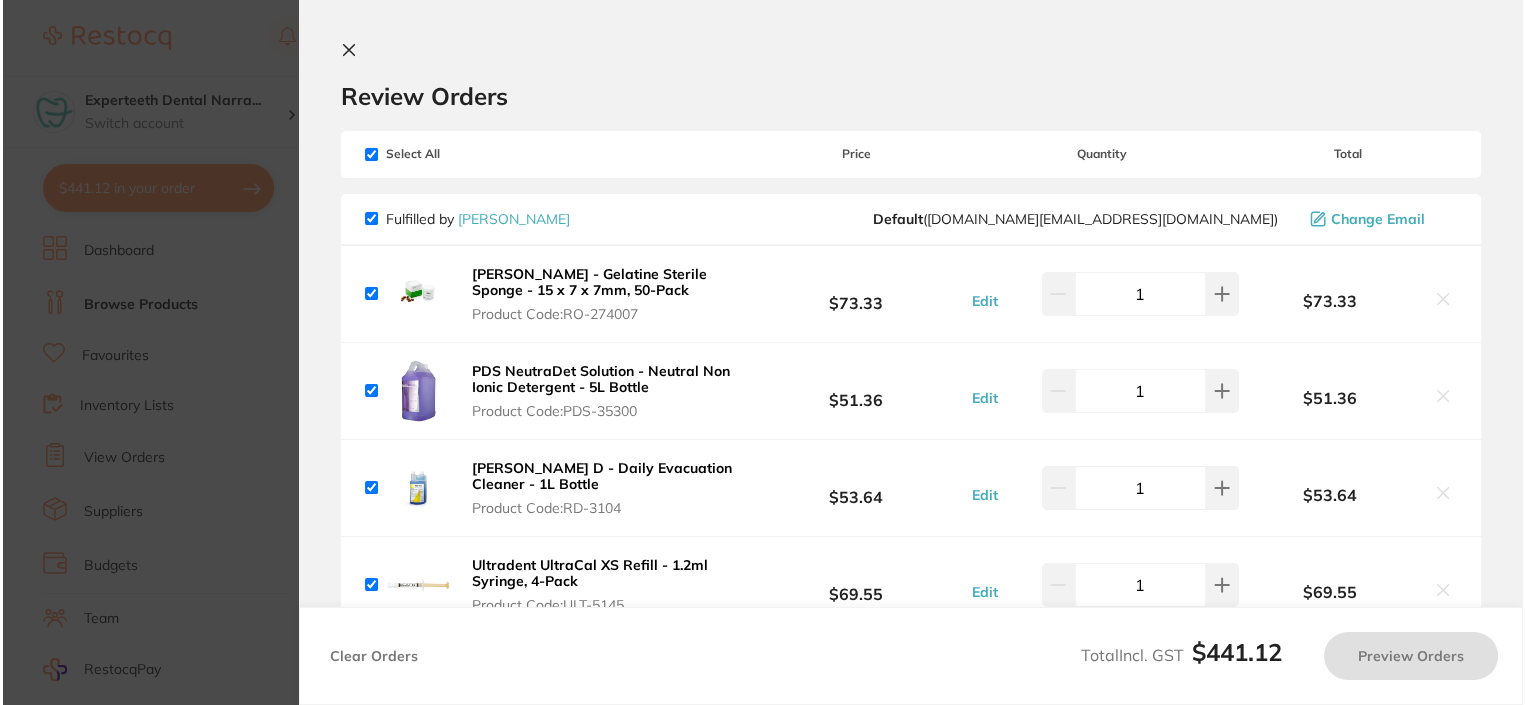 scroll, scrollTop: 0, scrollLeft: 0, axis: both 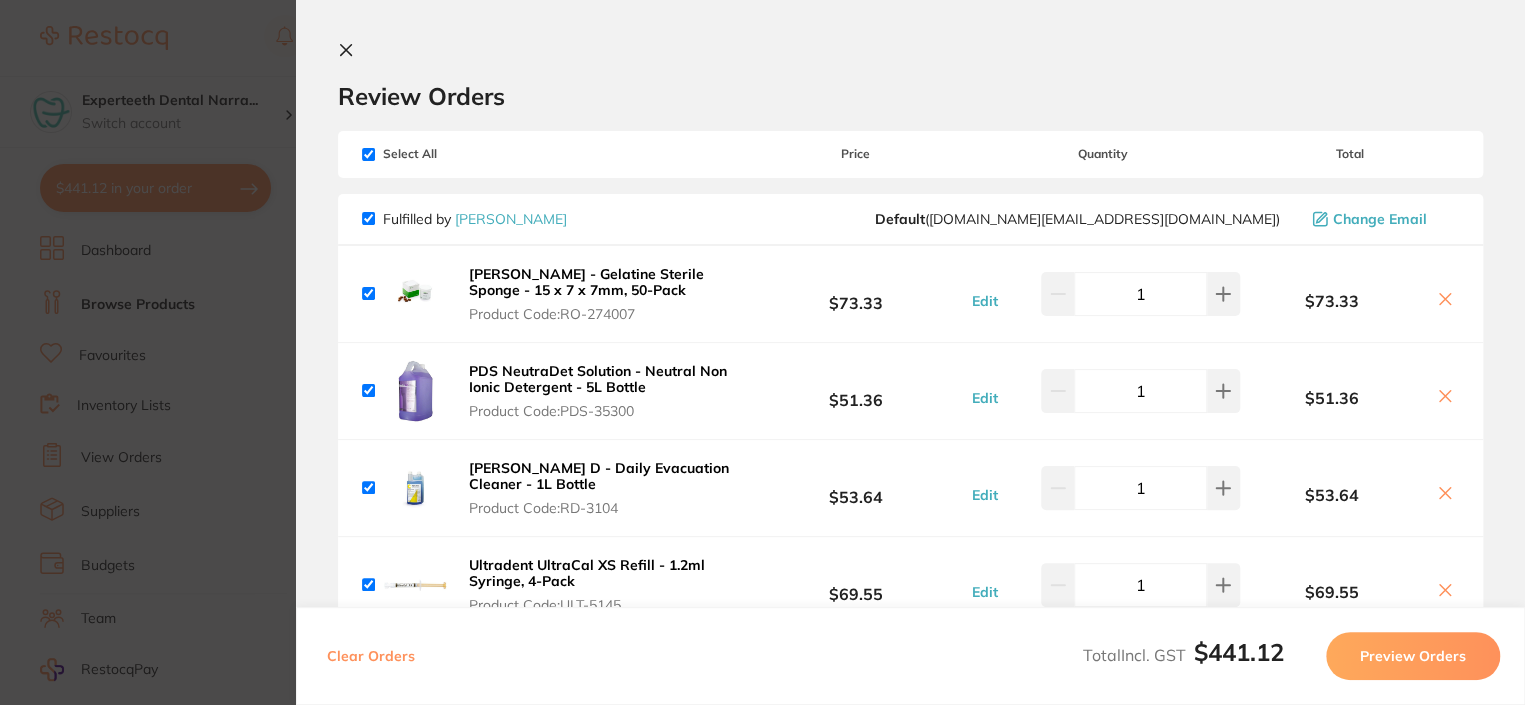 click 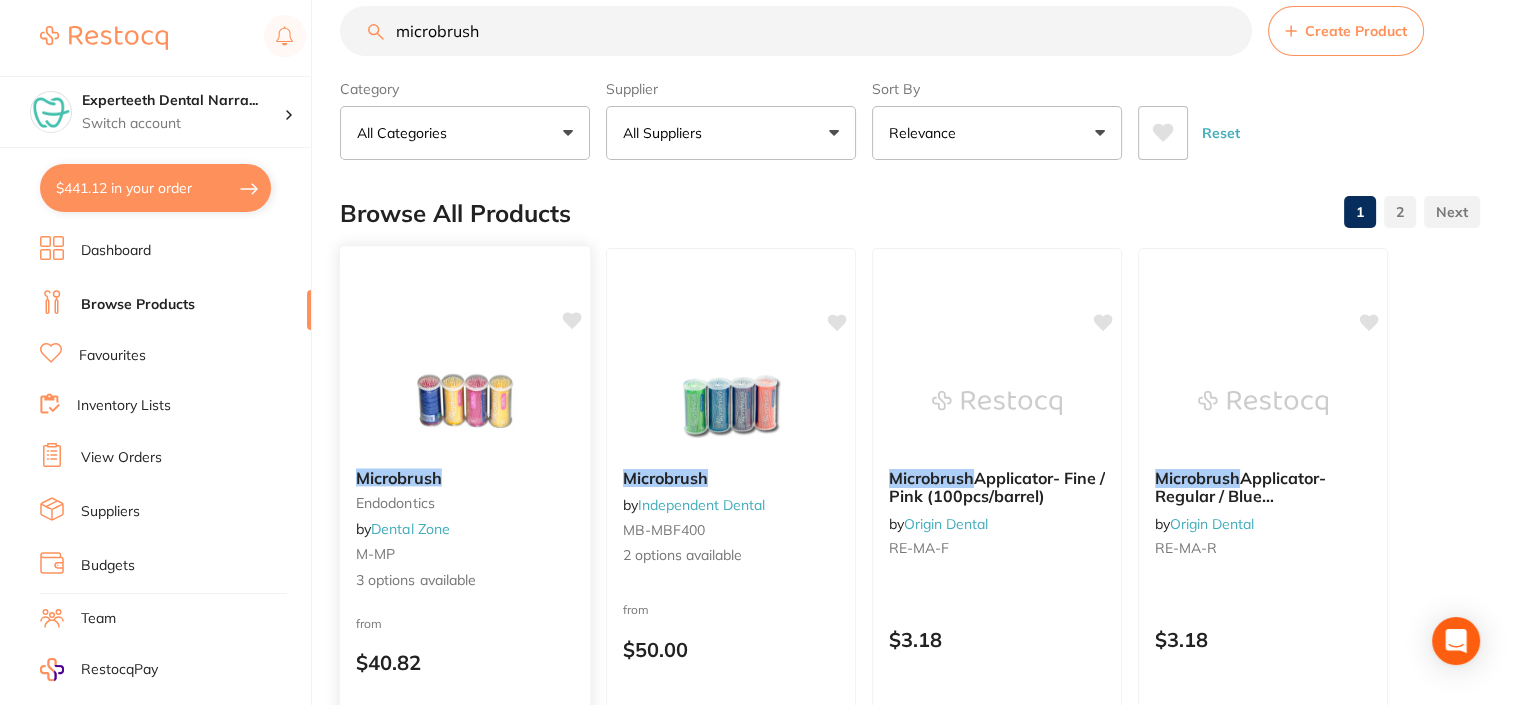 scroll, scrollTop: 0, scrollLeft: 0, axis: both 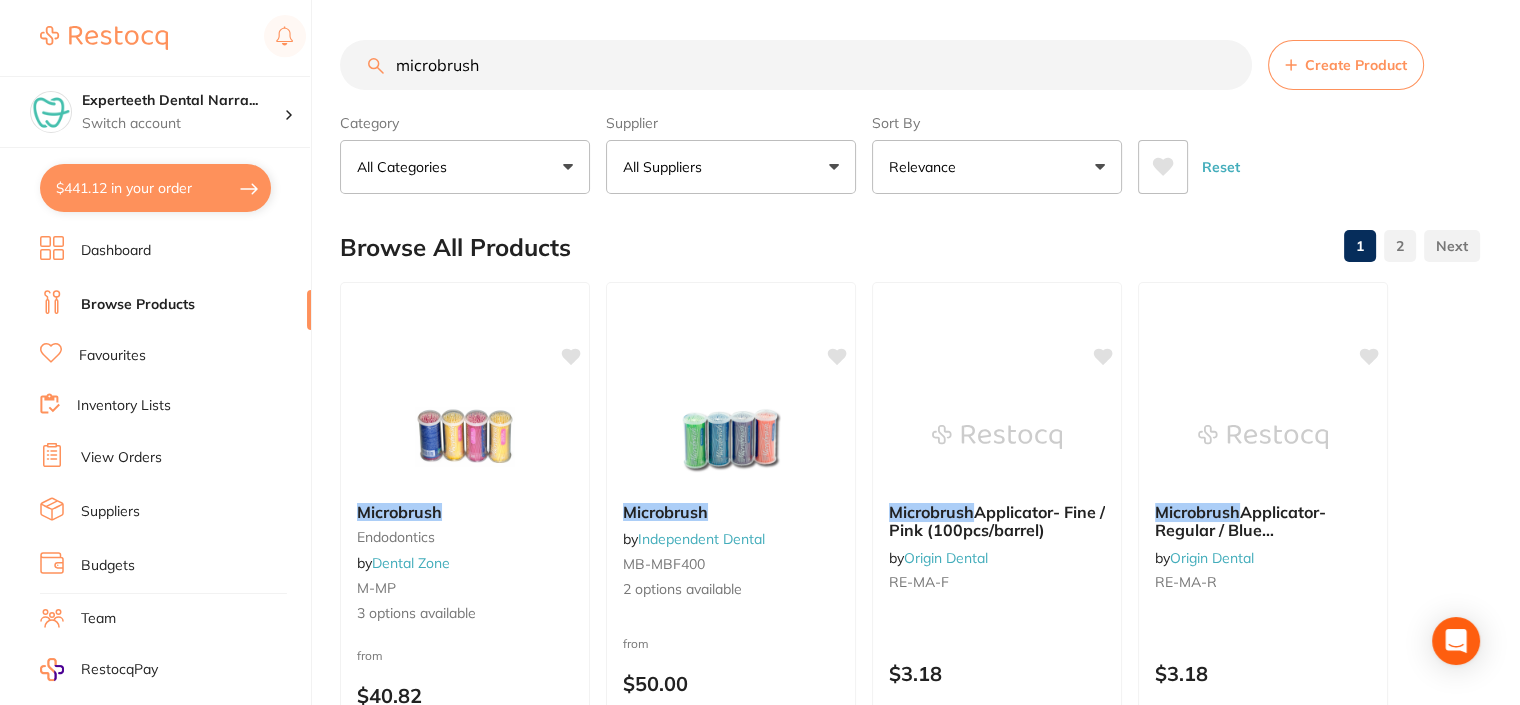 drag, startPoint x: 550, startPoint y: 83, endPoint x: 383, endPoint y: 51, distance: 170.03824 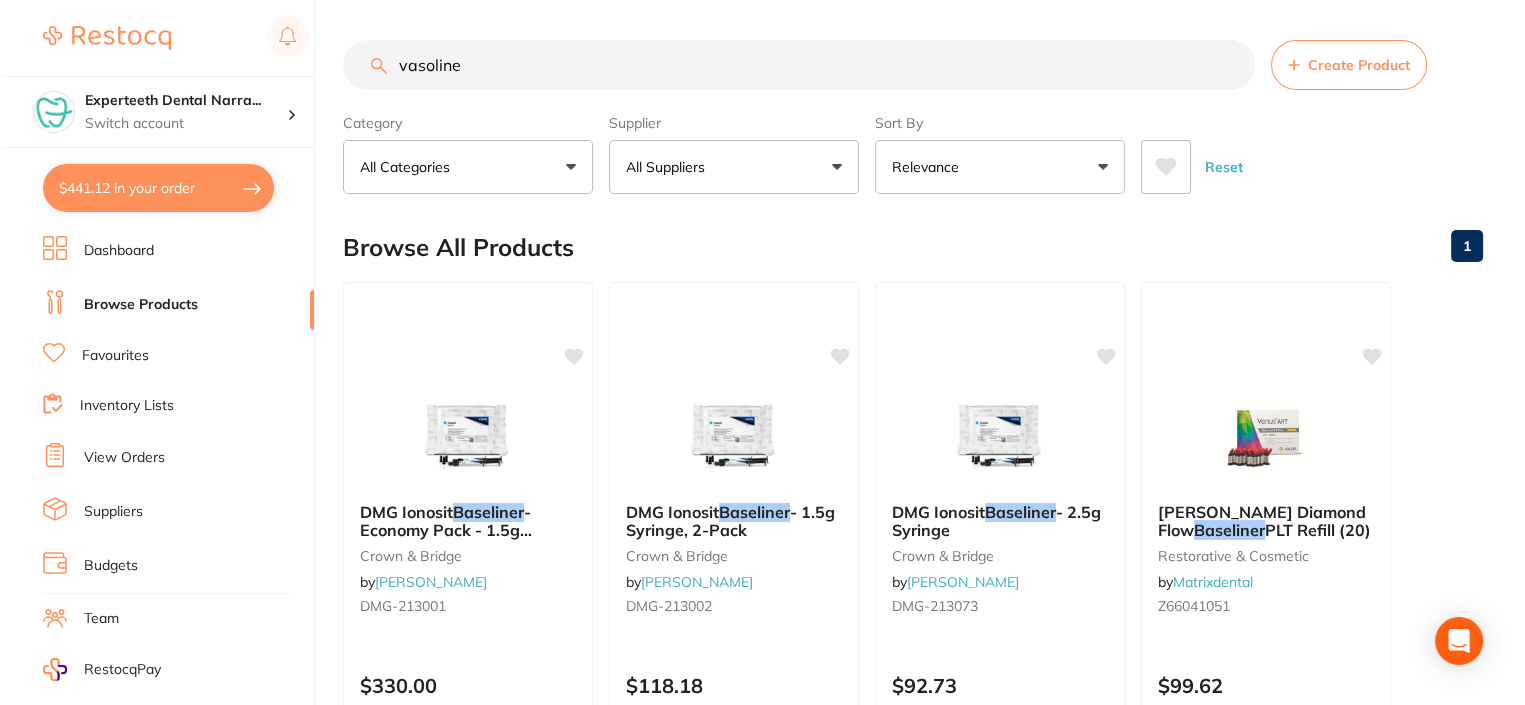 scroll, scrollTop: 0, scrollLeft: 0, axis: both 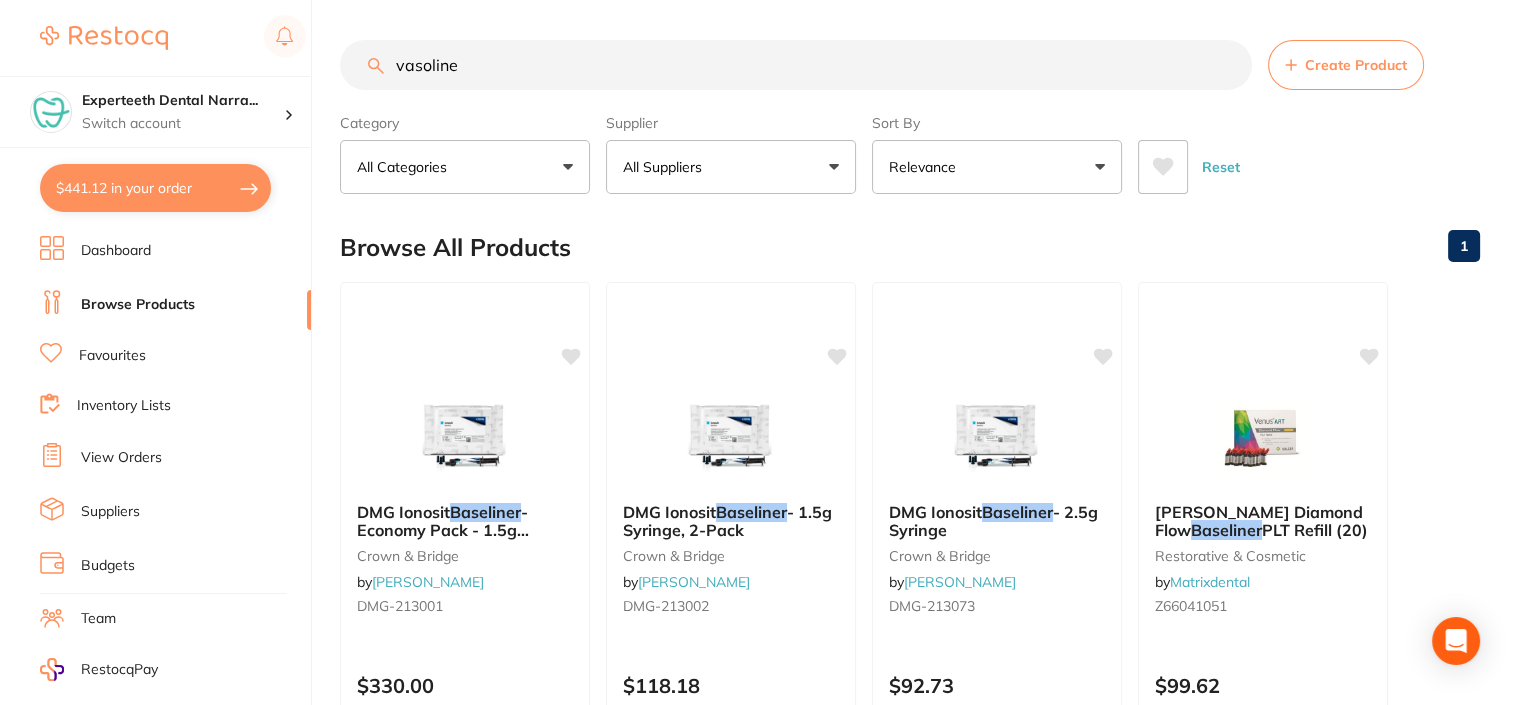 drag, startPoint x: 472, startPoint y: 79, endPoint x: 388, endPoint y: 58, distance: 86.58522 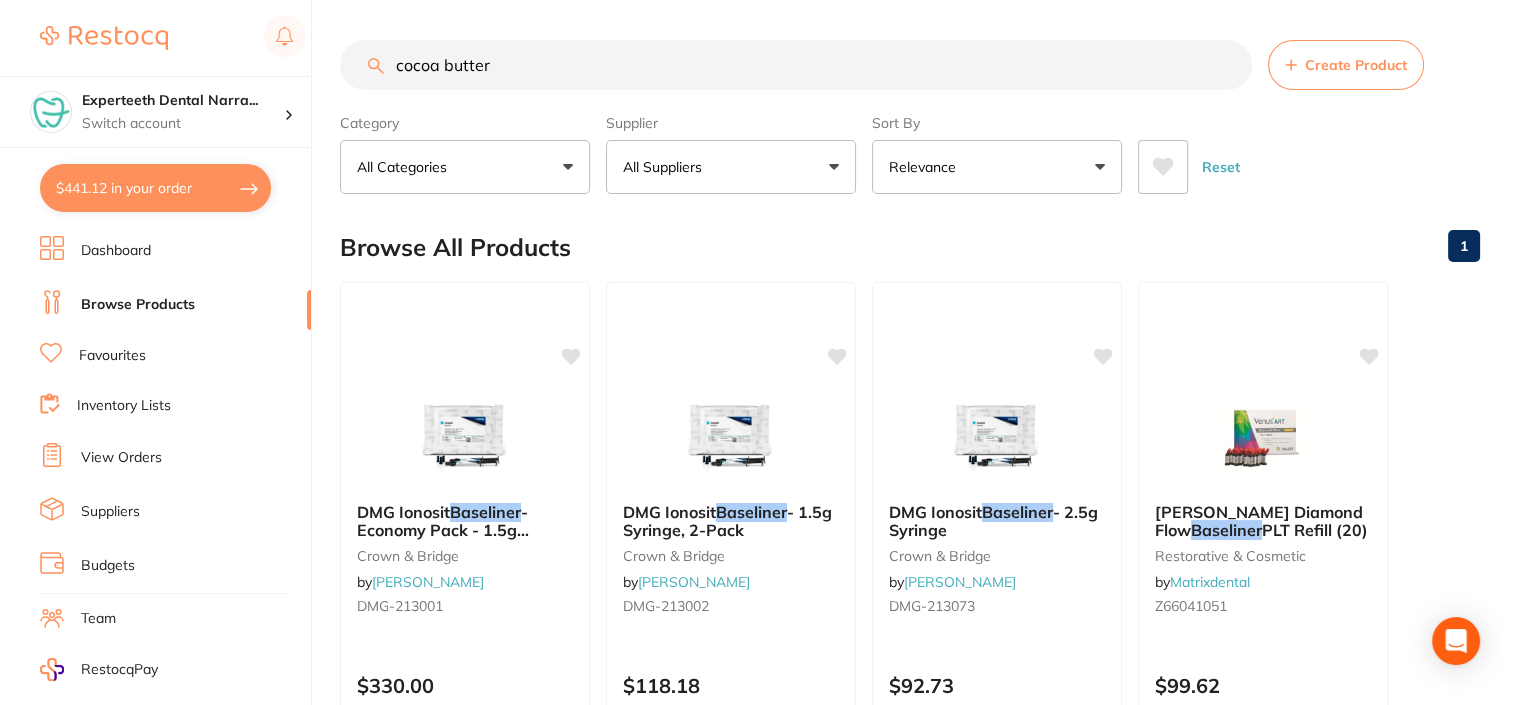 type on "cocoa butter" 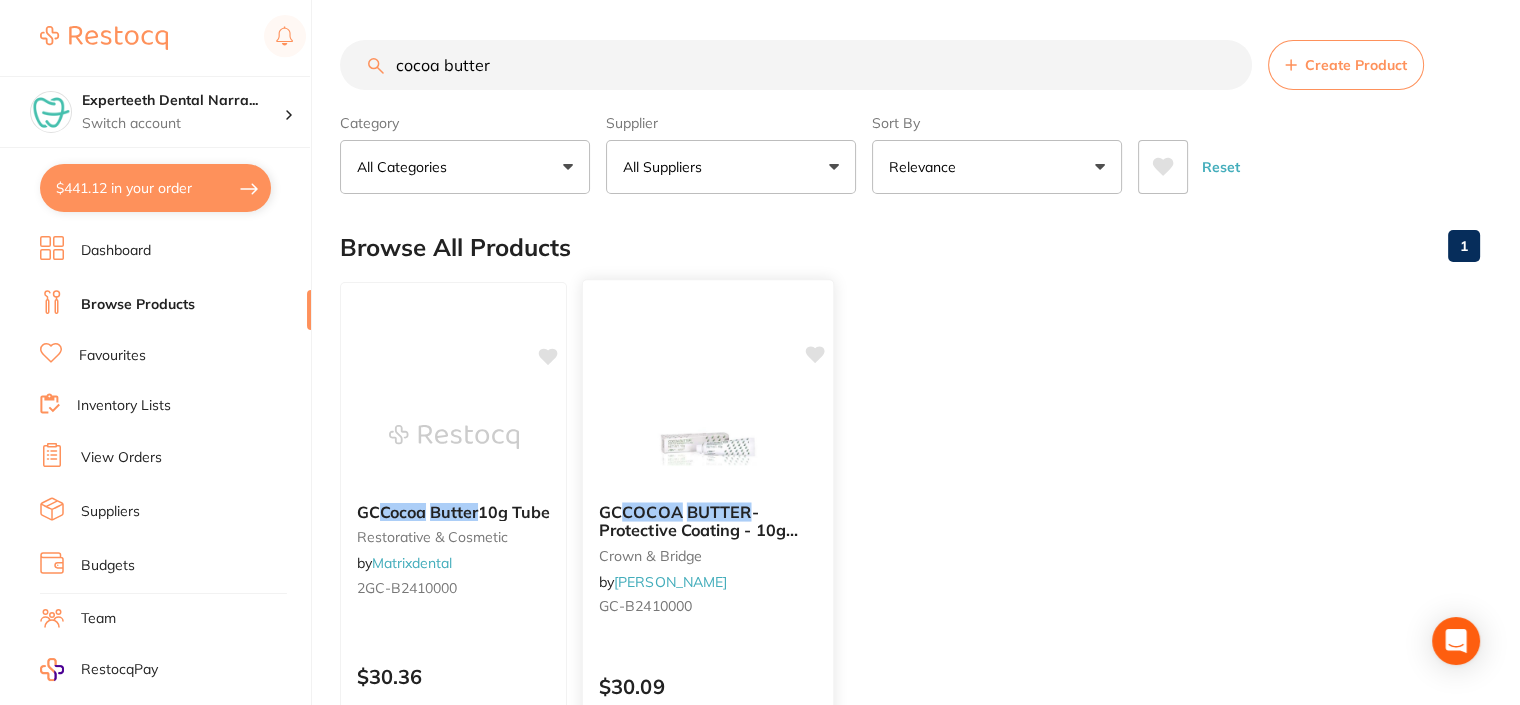 click on "GC  COCOA   BUTTER  - Protective Coating - 10g Tube   crown & bridge by  [PERSON_NAME] [PERSON_NAME]-B2410000" at bounding box center (708, 562) 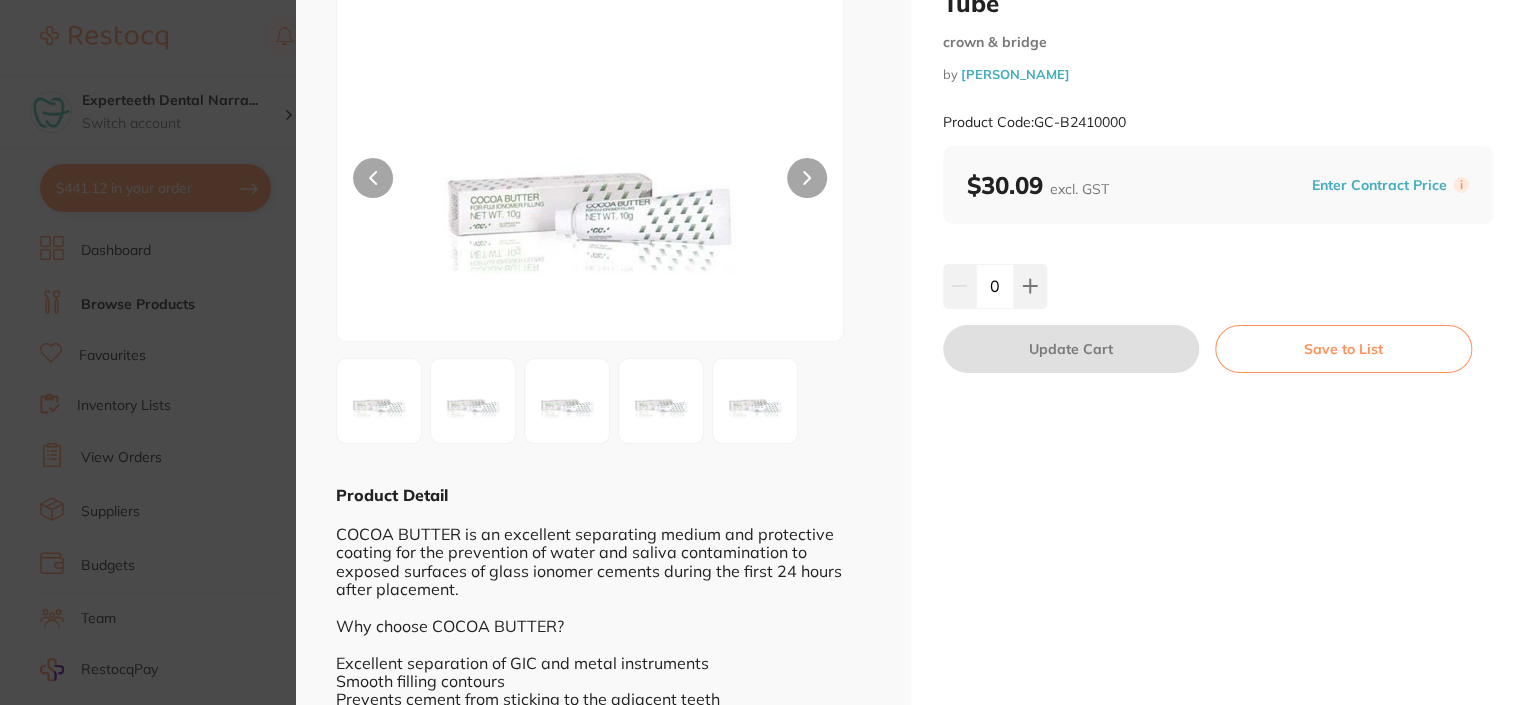 scroll, scrollTop: 300, scrollLeft: 0, axis: vertical 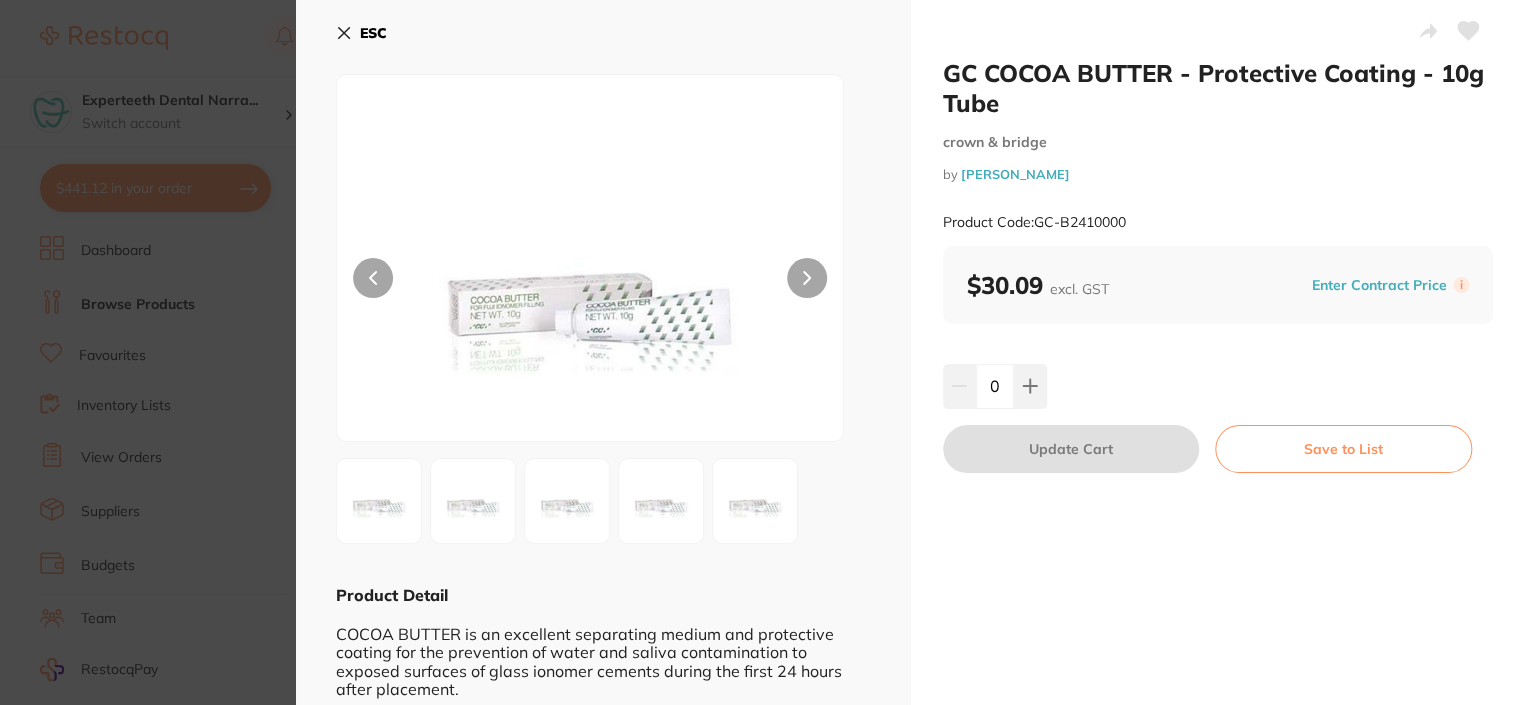 click 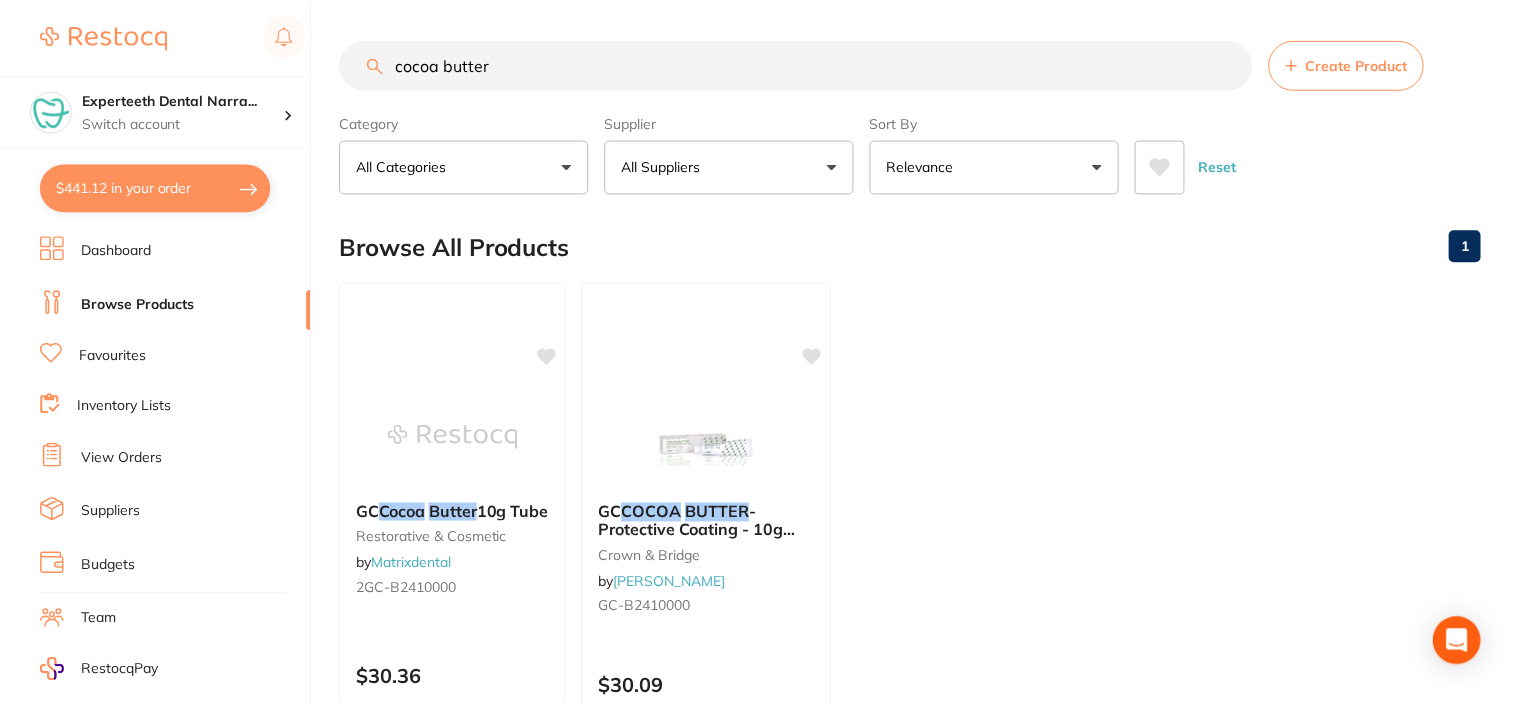 scroll, scrollTop: 0, scrollLeft: 0, axis: both 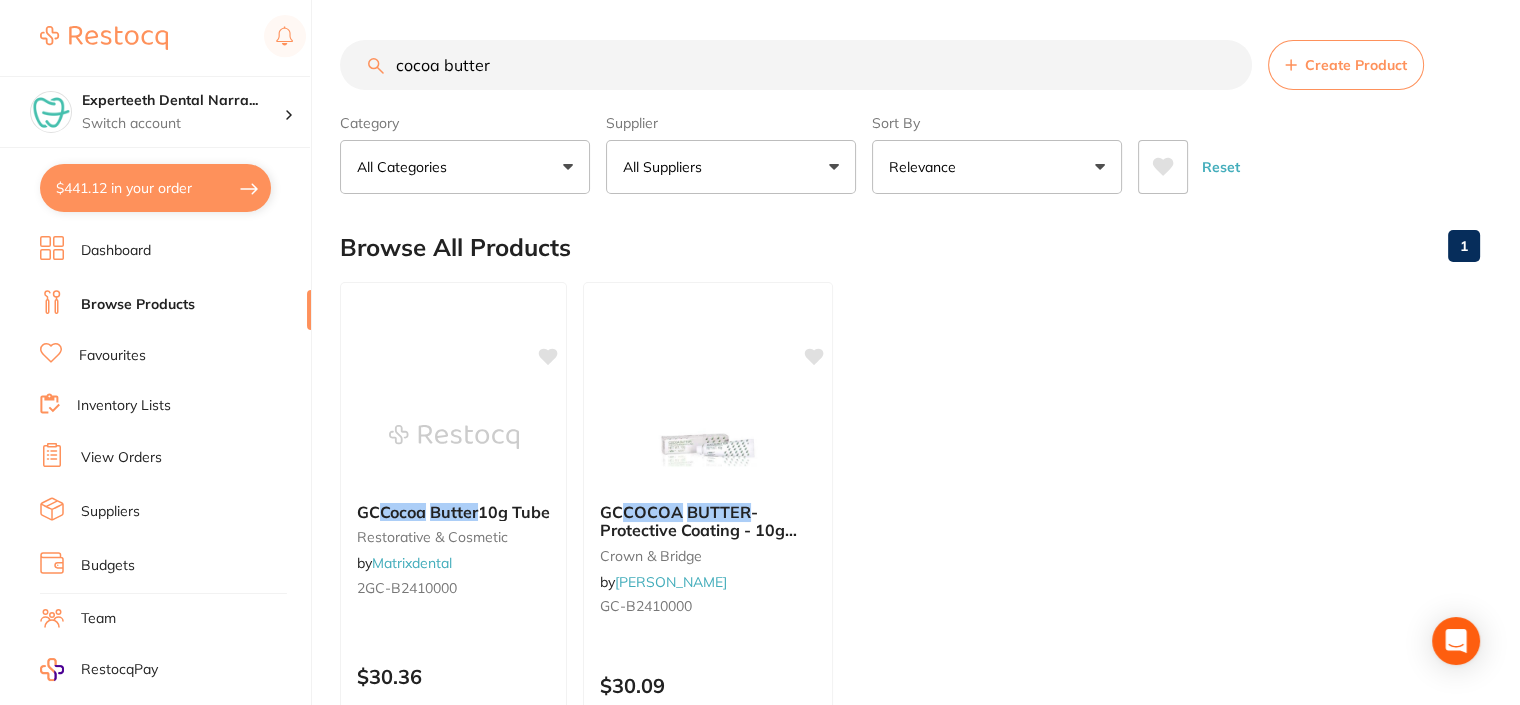 drag, startPoint x: 519, startPoint y: 63, endPoint x: 381, endPoint y: 49, distance: 138.70833 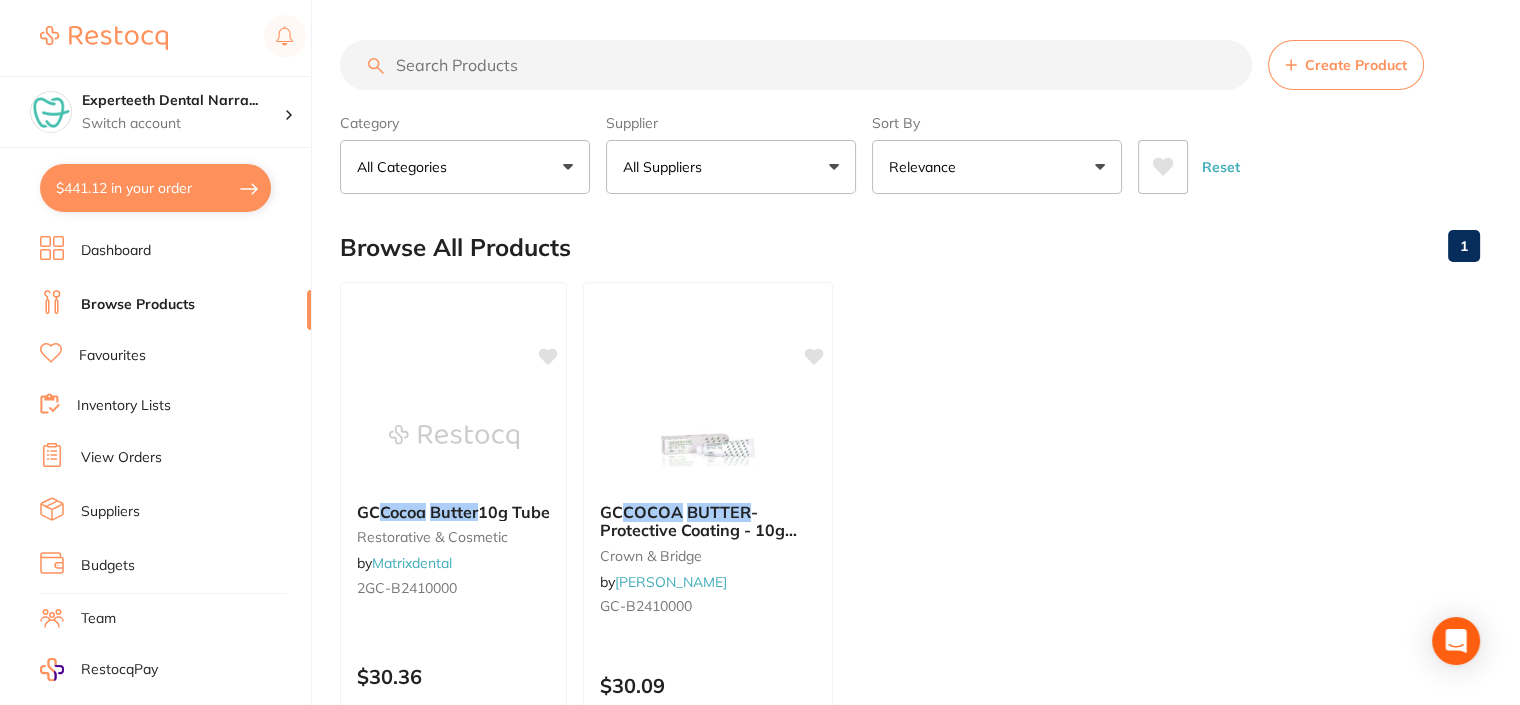 scroll, scrollTop: 0, scrollLeft: 0, axis: both 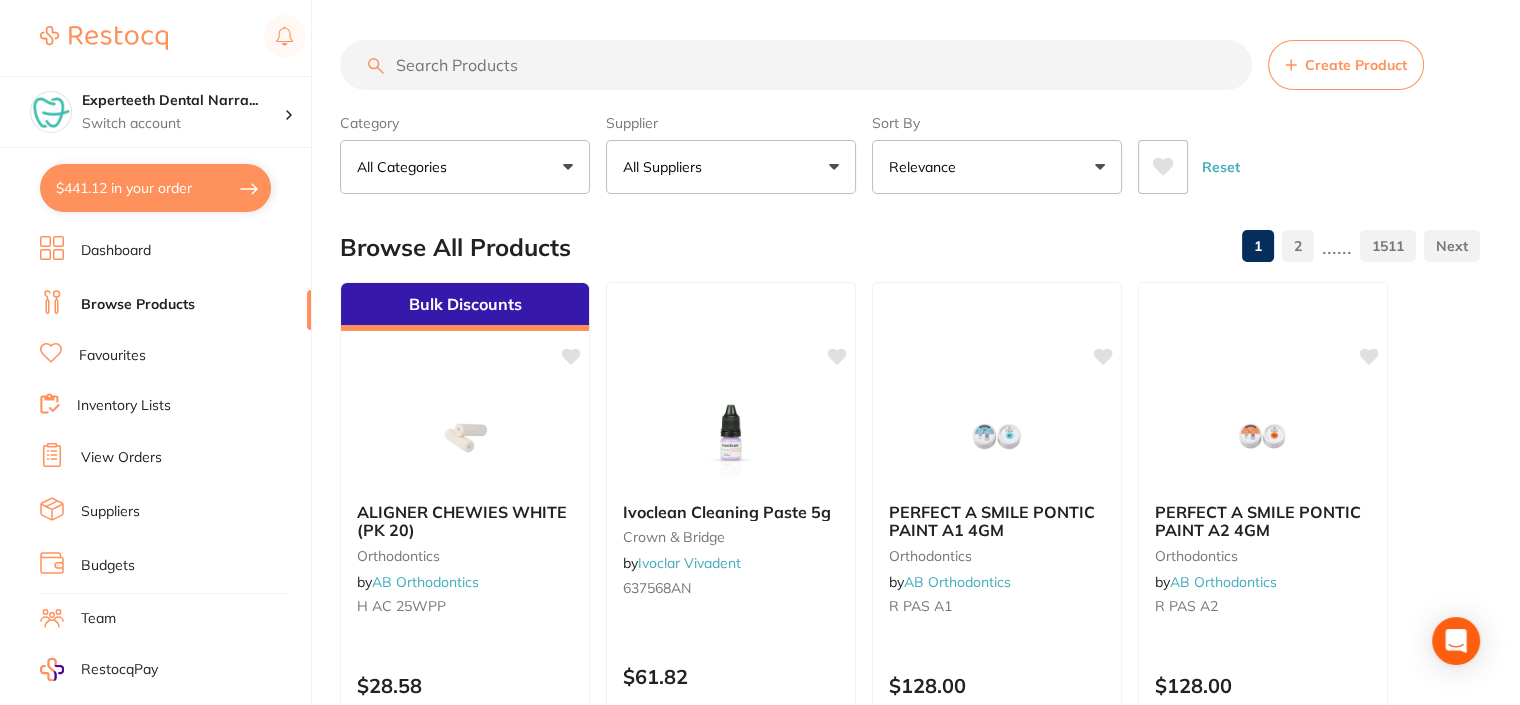 type 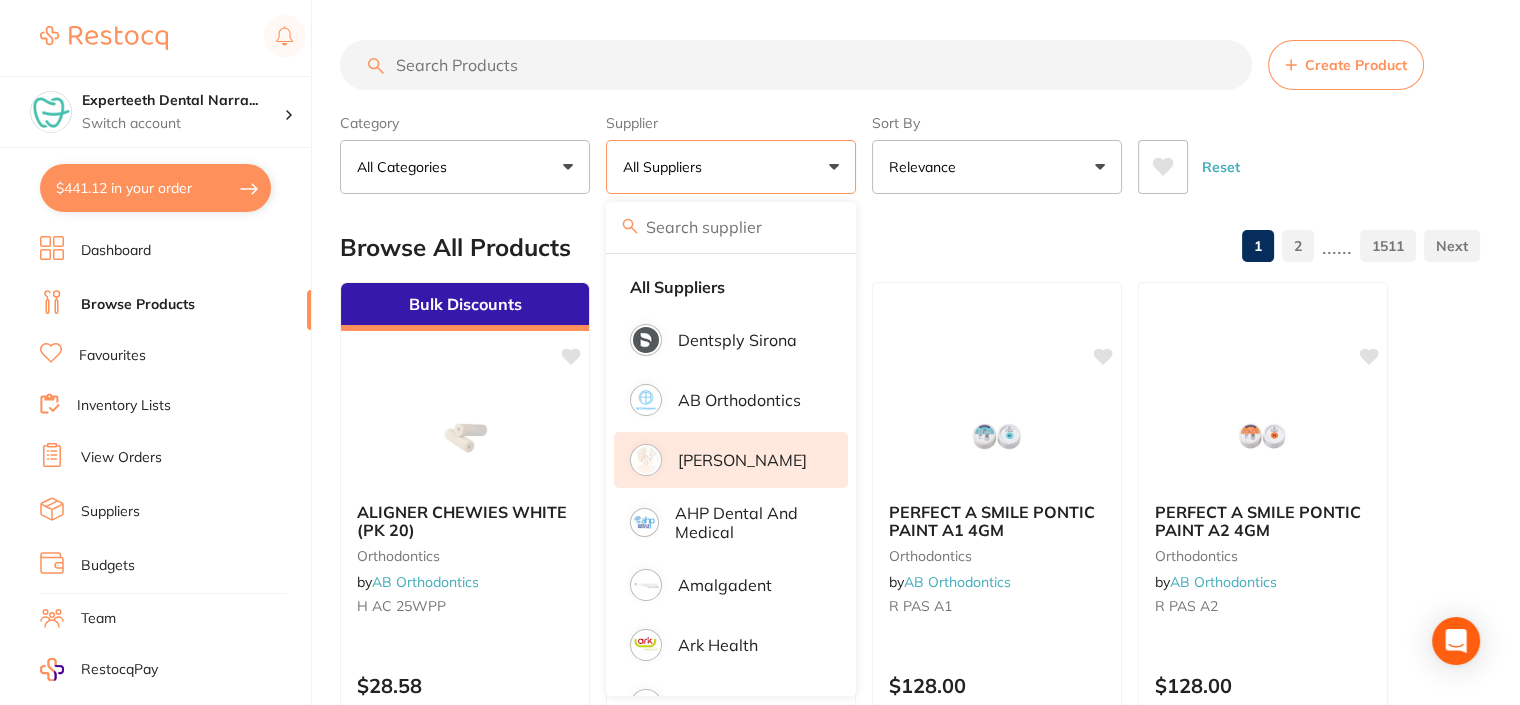 click on "[PERSON_NAME]" at bounding box center (742, 460) 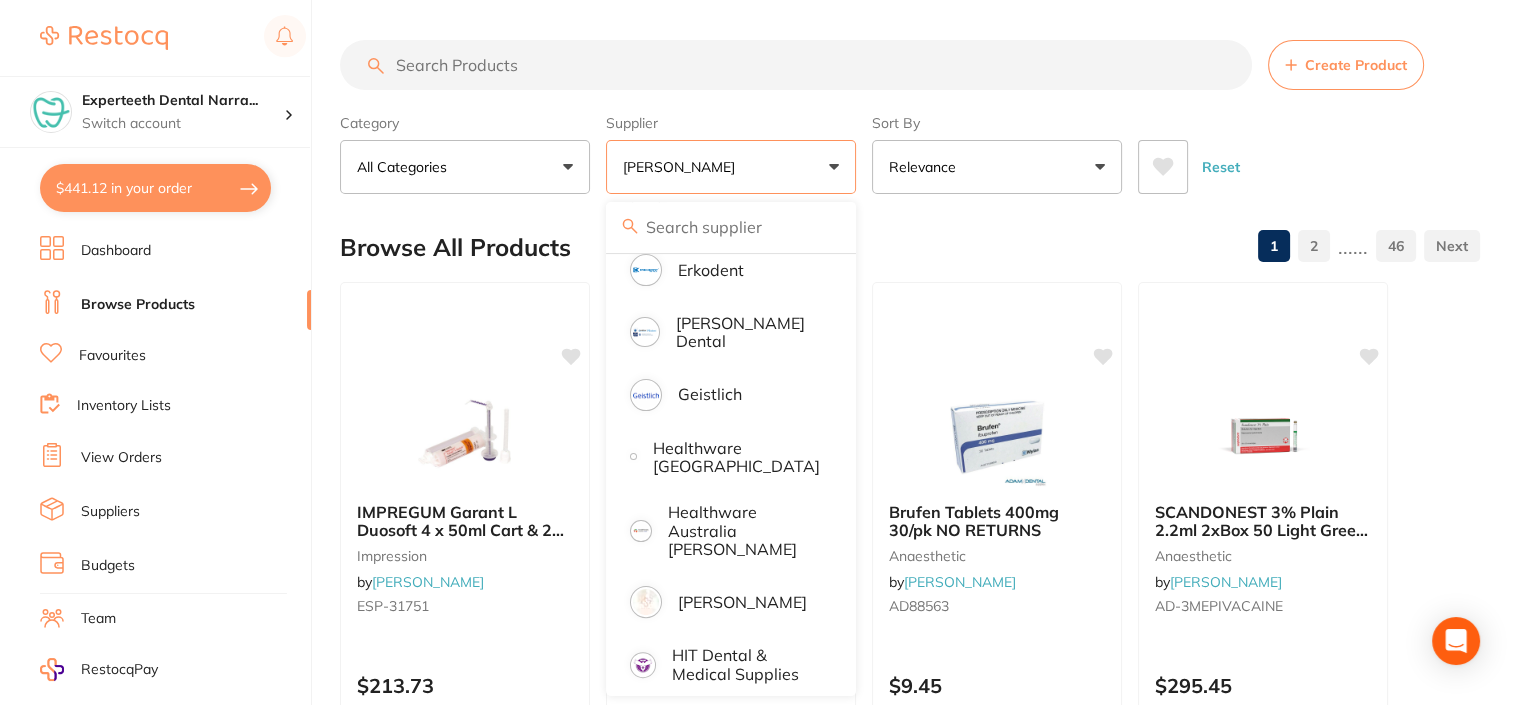 scroll, scrollTop: 900, scrollLeft: 0, axis: vertical 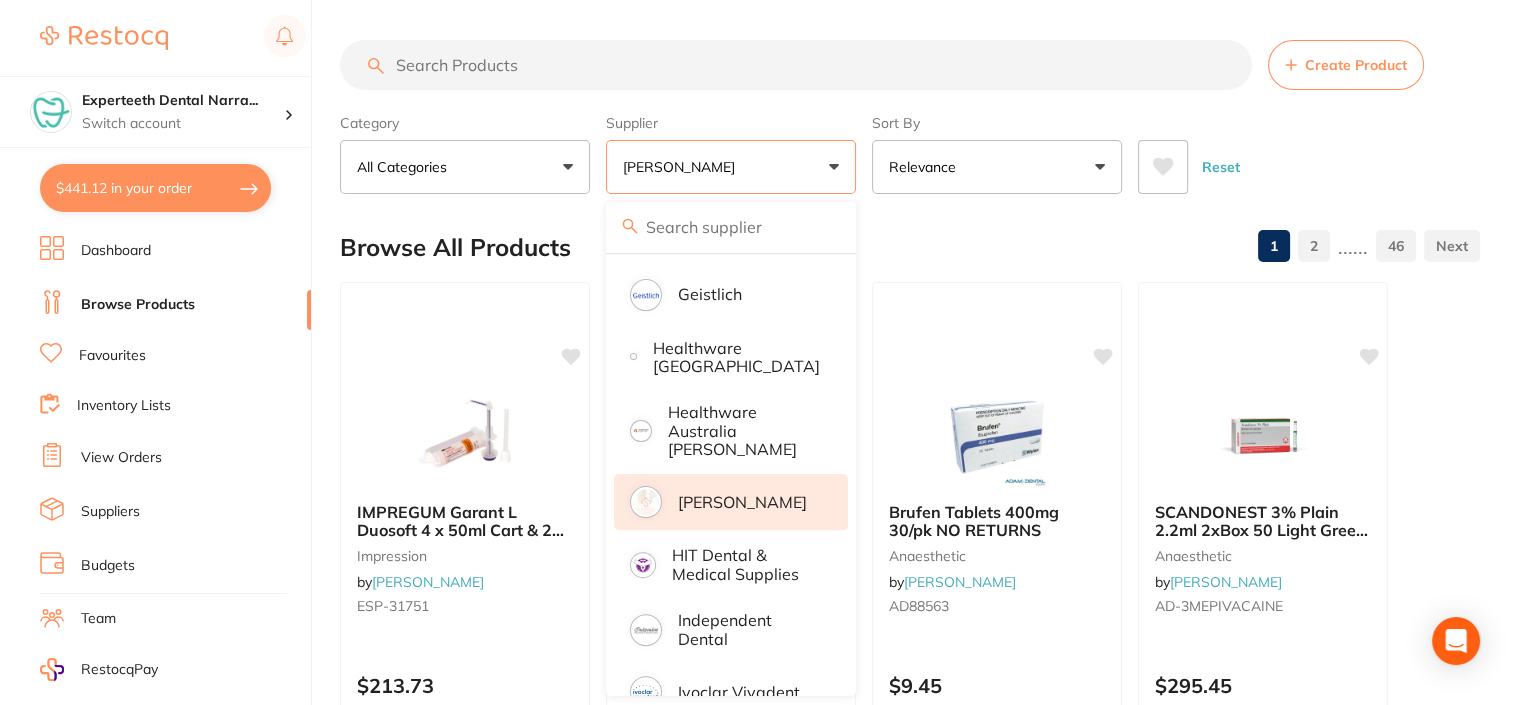 click on "[PERSON_NAME]" at bounding box center [742, 502] 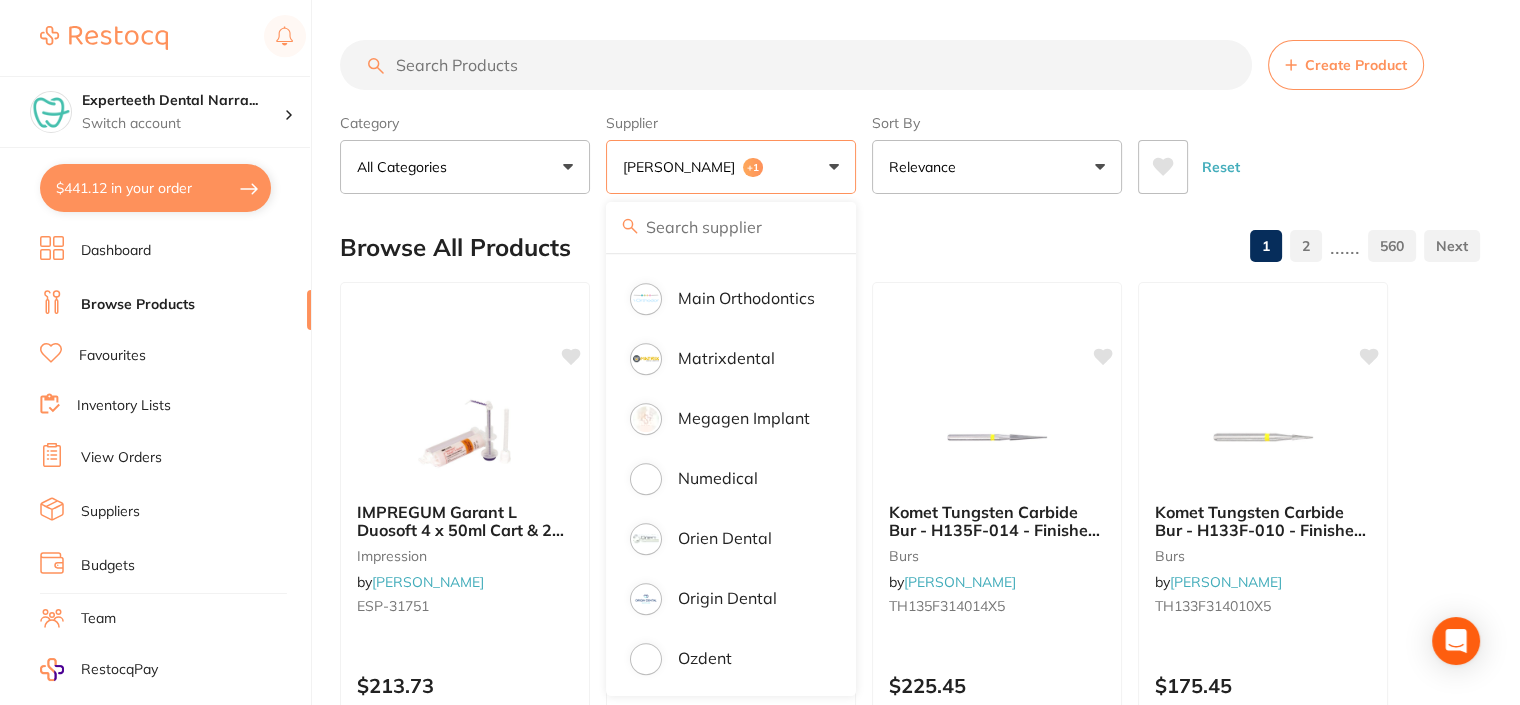 scroll, scrollTop: 1600, scrollLeft: 0, axis: vertical 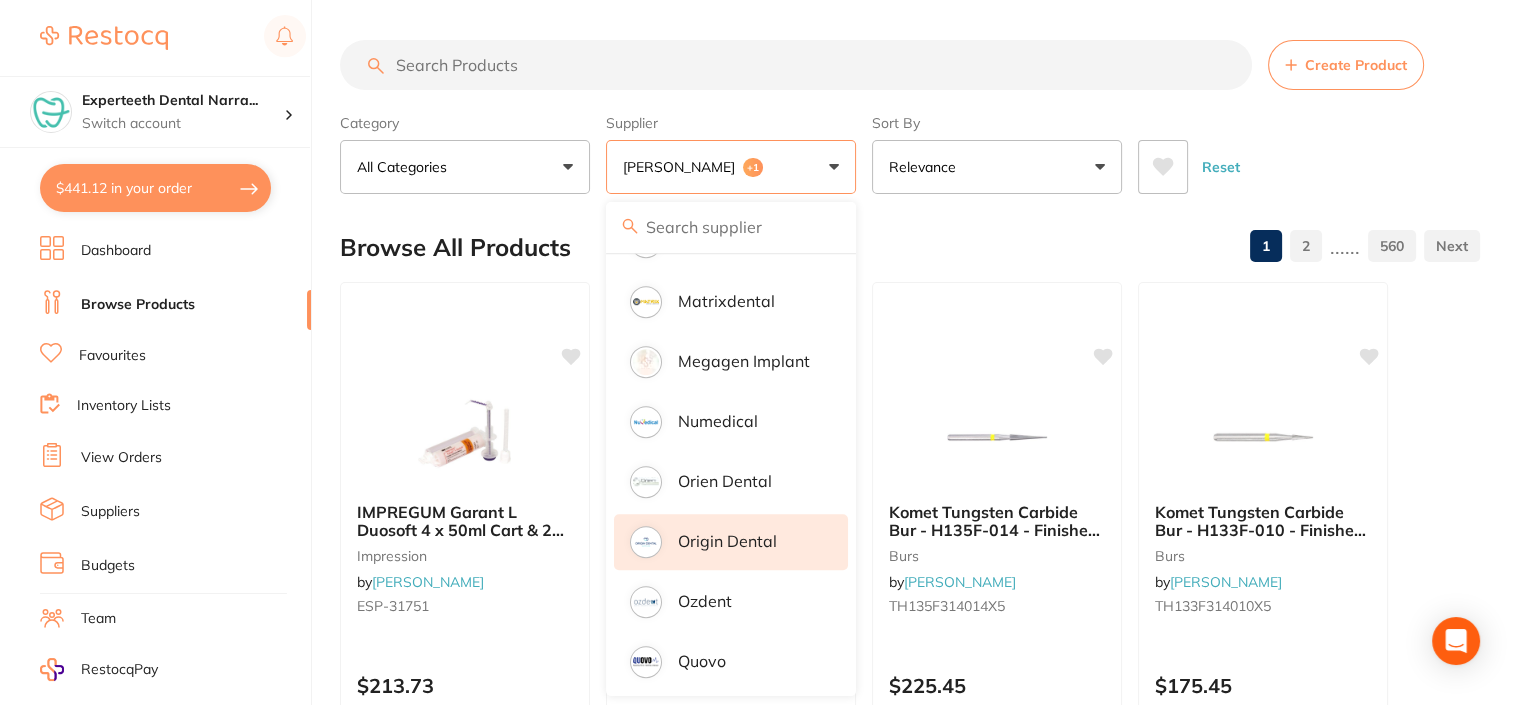 click on "Origin Dental" at bounding box center (727, 541) 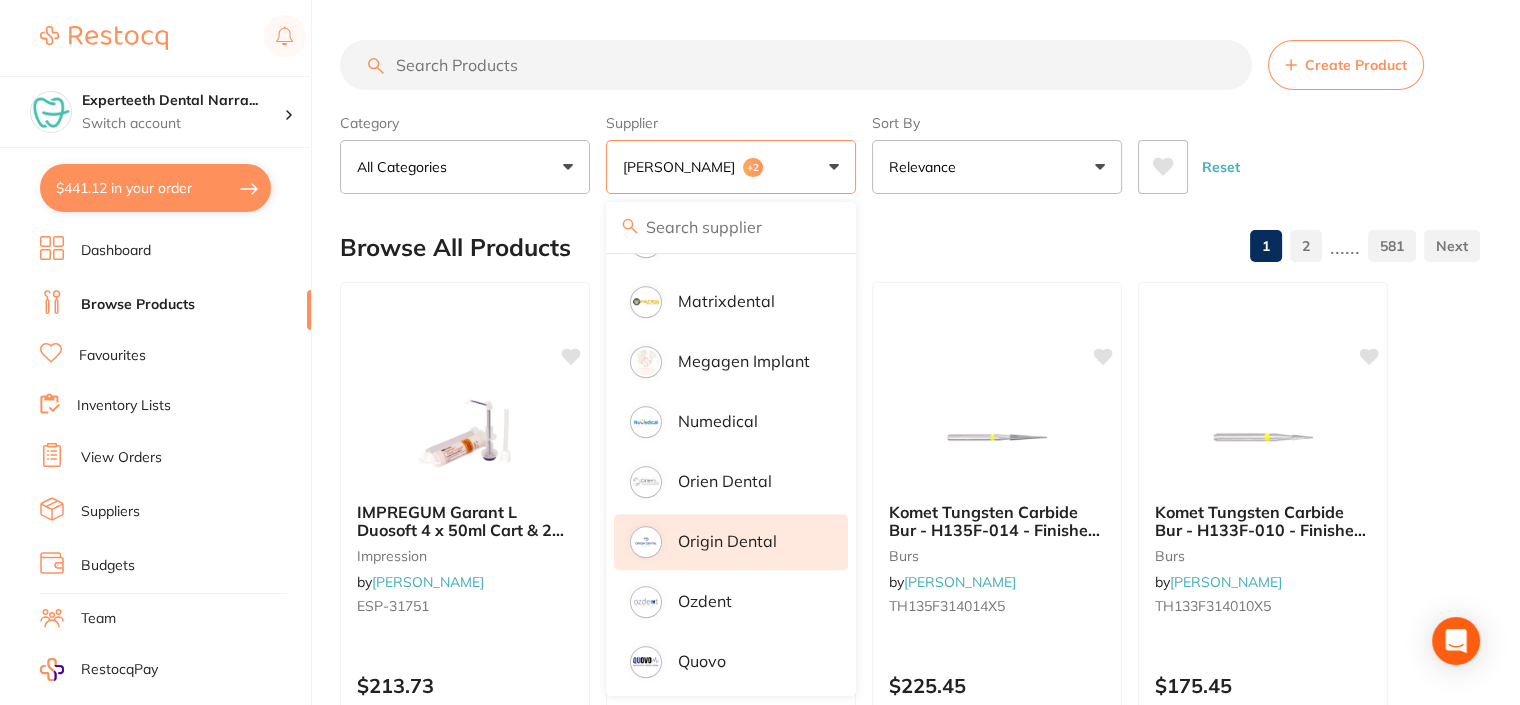 click on "Create Product Category All Categories All Categories 3D Printing anaesthetic articulating burs CAD/CAM crown & bridge disposables education endodontics equipment finishing & polishing handpieces impression infection control instruments laboratory oral surgery orthodontics photography preventative restorative & cosmetic rubber dam whitening xrays/imaging Clear Category   false    All Categories Category All Categories 3D Printing anaesthetic articulating burs CAD/CAM crown & bridge disposables education endodontics equipment finishing & polishing handpieces impression infection control instruments laboratory oral surgery orthodontics photography preventative restorative & cosmetic rubber dam whitening xrays/imaging Supplier Adam Dental +2 All Suppliers Dentsply Sirona AB Orthodontics Adam Dental AHP Dental and Medical Amalgadent Ark Health BioMeDent Pty Ltd Critical Dental DENSOL Dental Practice Supplies Dental Zone Dentavision Erkodent Erskine Dental Geistlich Healthware Australia Henry Schein Halas" at bounding box center (930, 4322) 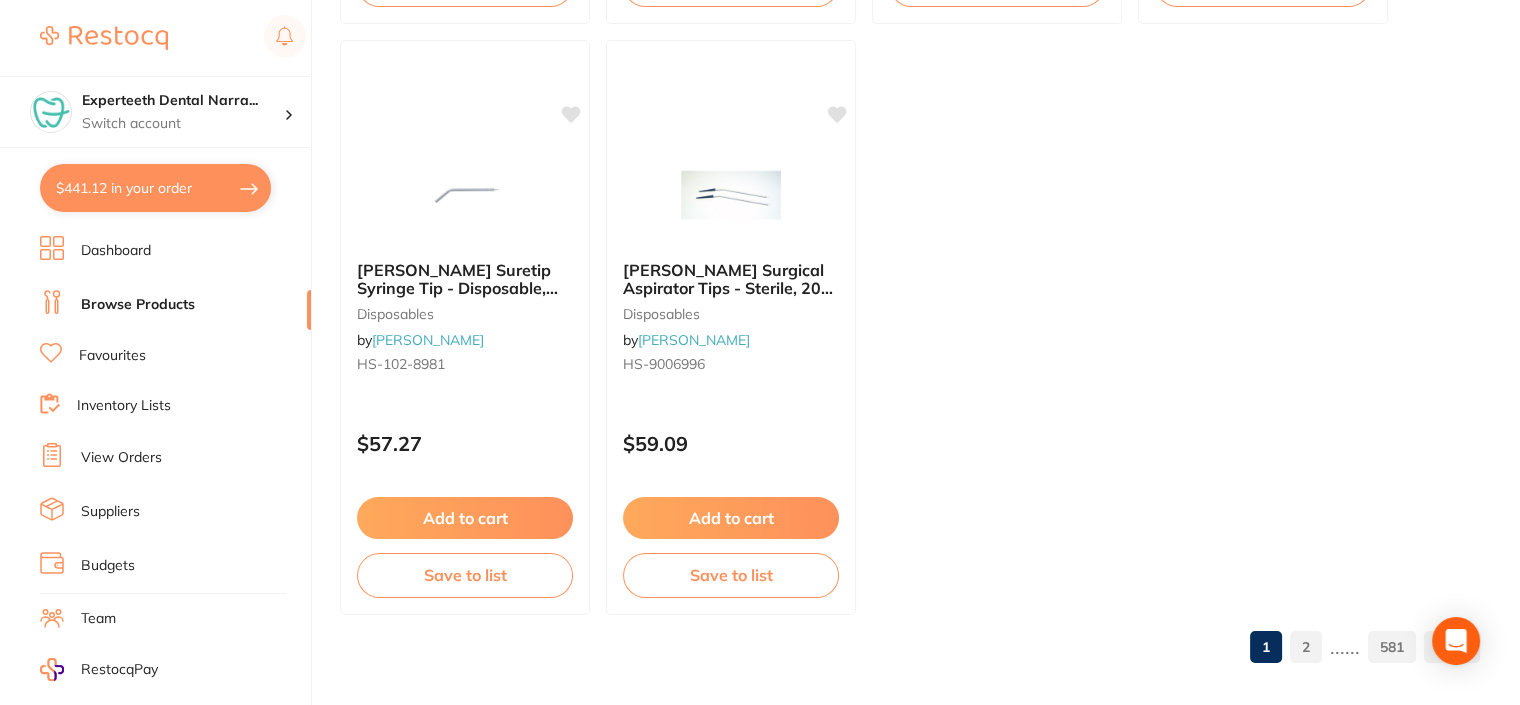 scroll, scrollTop: 7938, scrollLeft: 0, axis: vertical 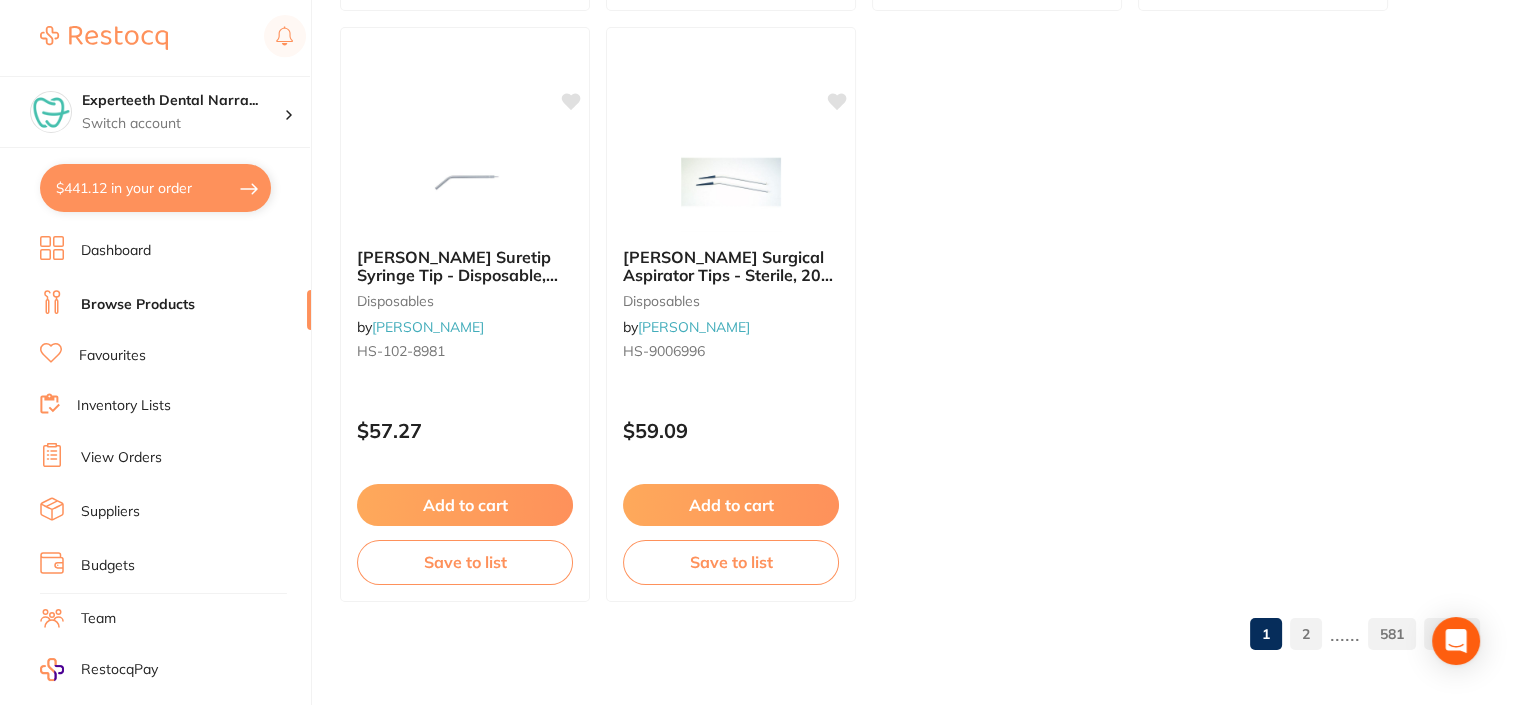 click on "2" at bounding box center [1306, 634] 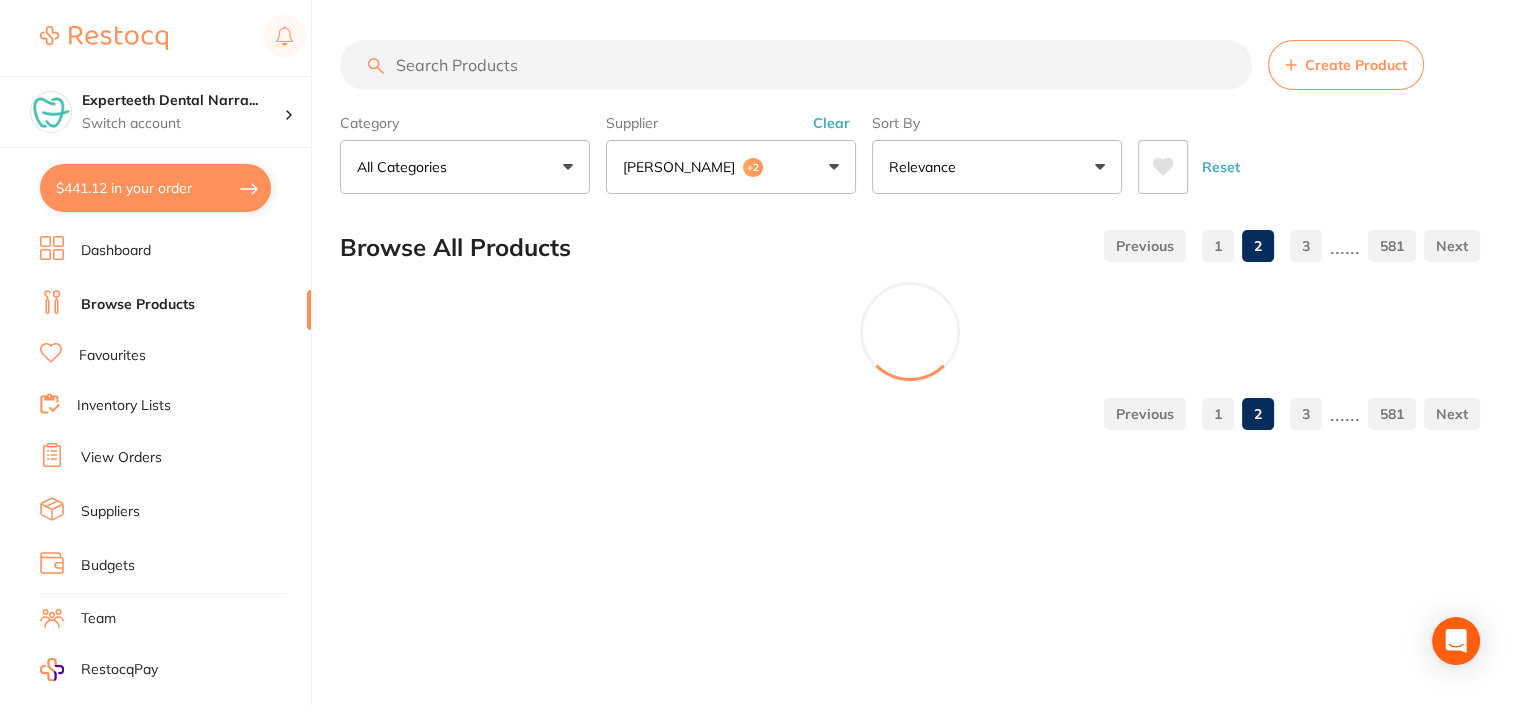 scroll, scrollTop: 0, scrollLeft: 0, axis: both 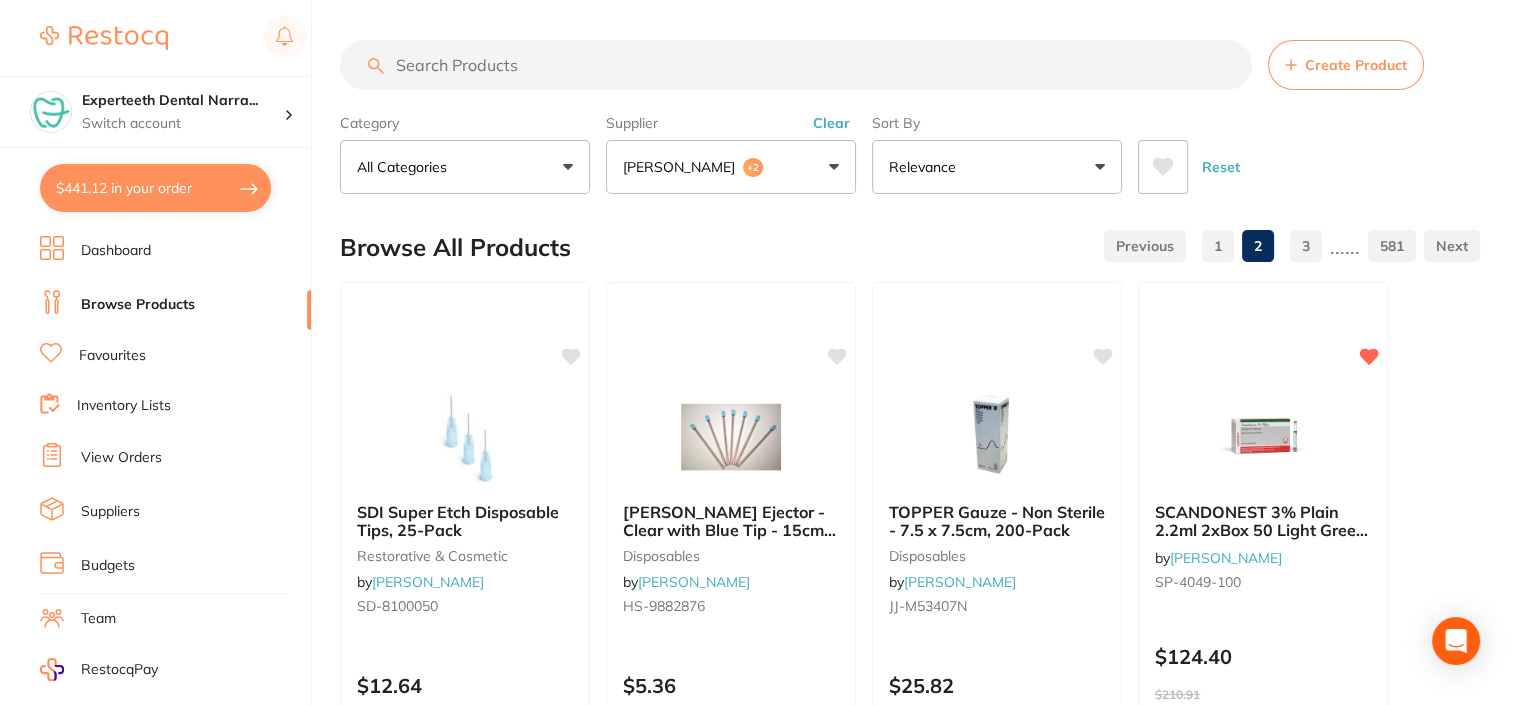 click on "Adam Dental +2" at bounding box center (731, 167) 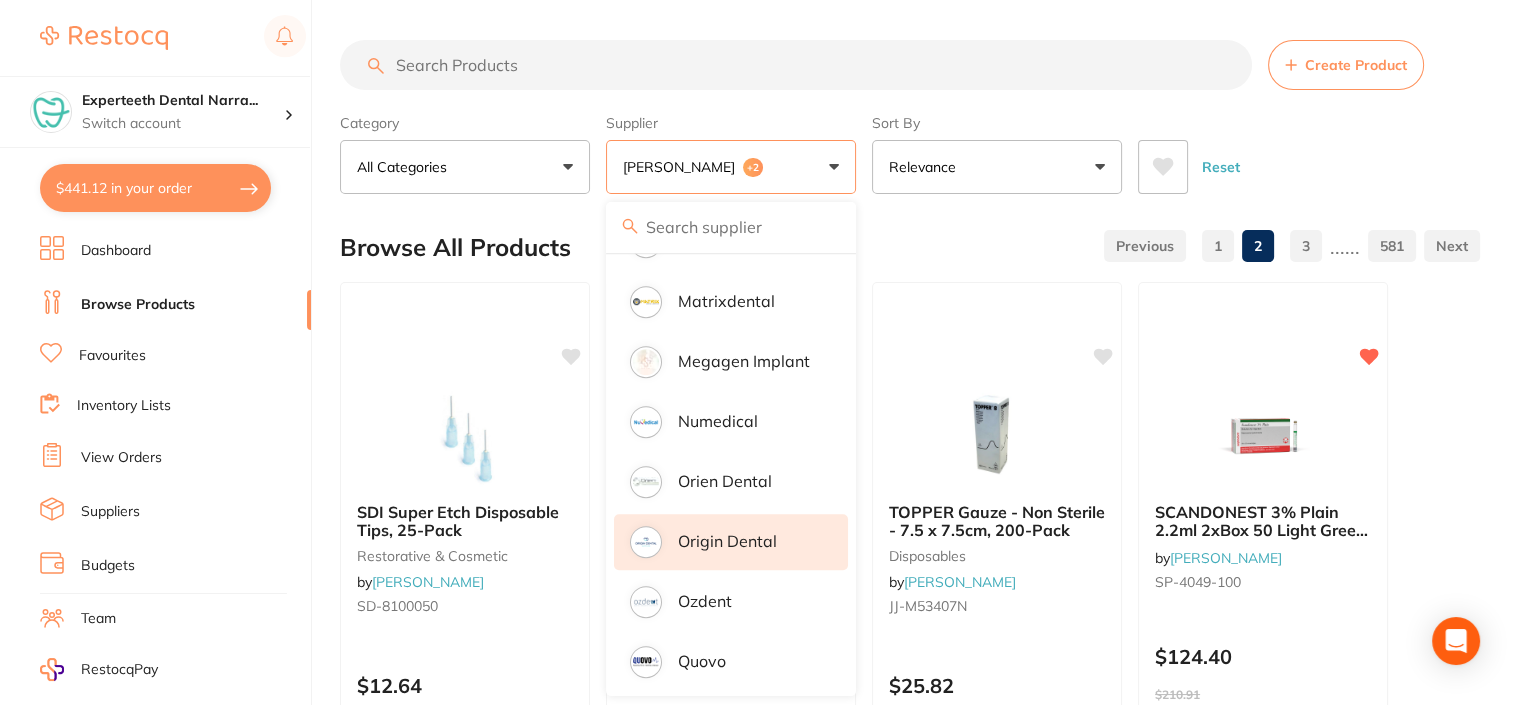 click on "Reset" at bounding box center (1221, 167) 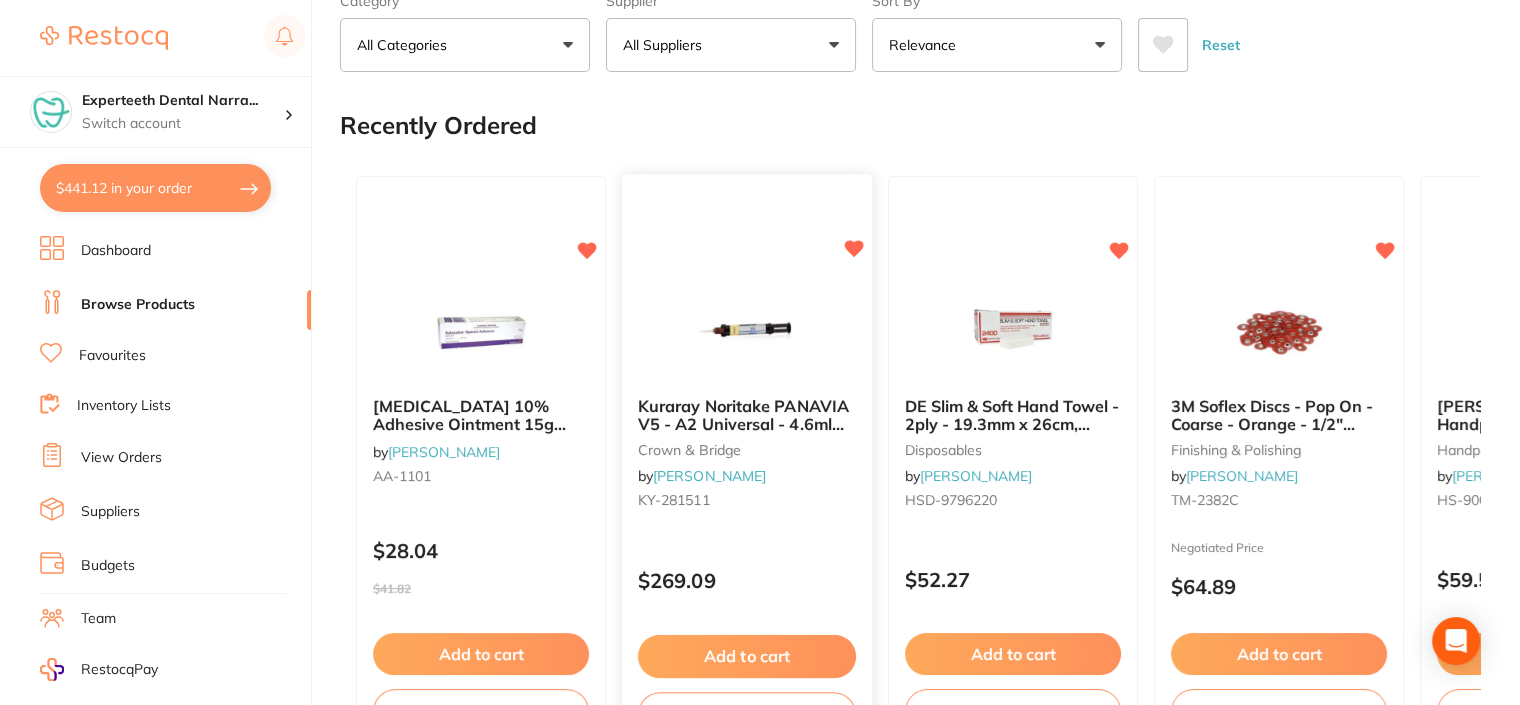 scroll, scrollTop: 300, scrollLeft: 0, axis: vertical 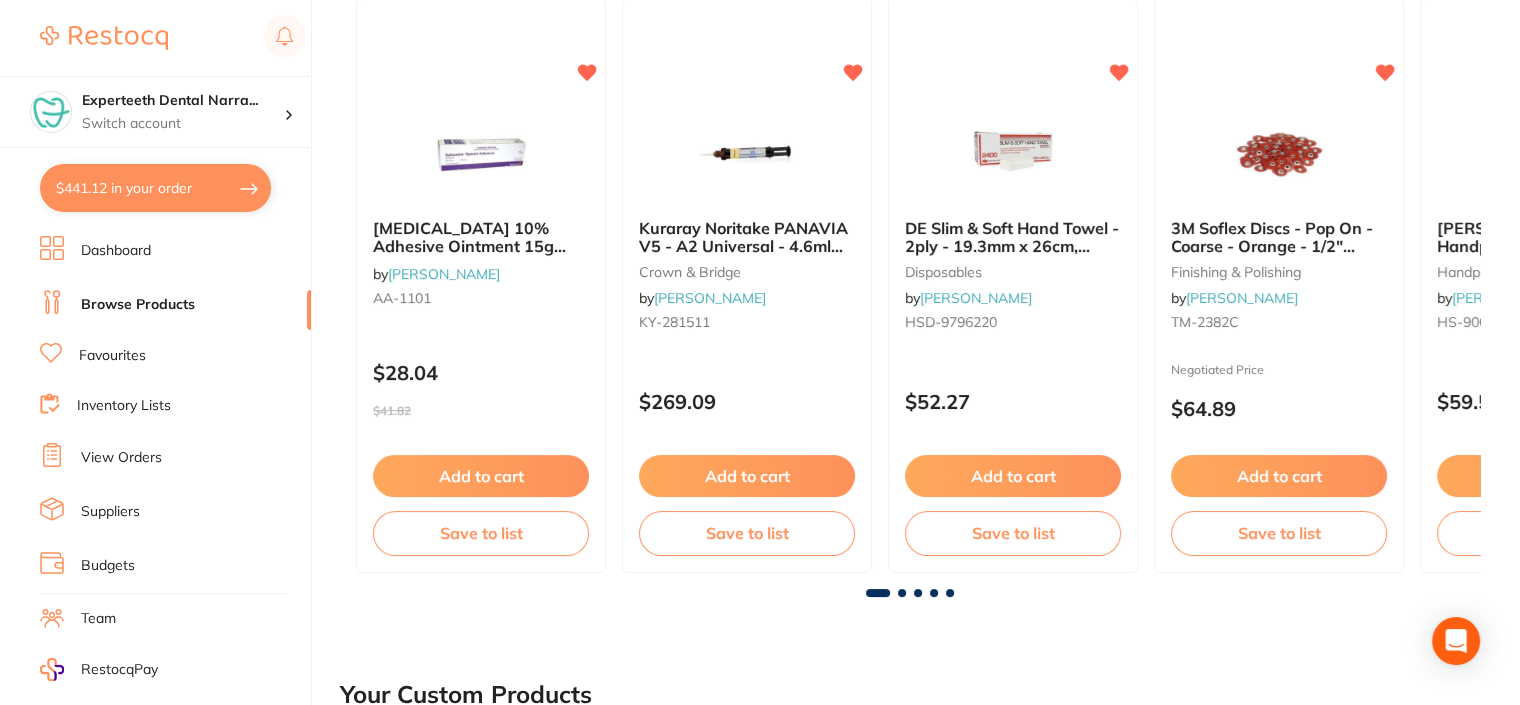 click at bounding box center (902, 593) 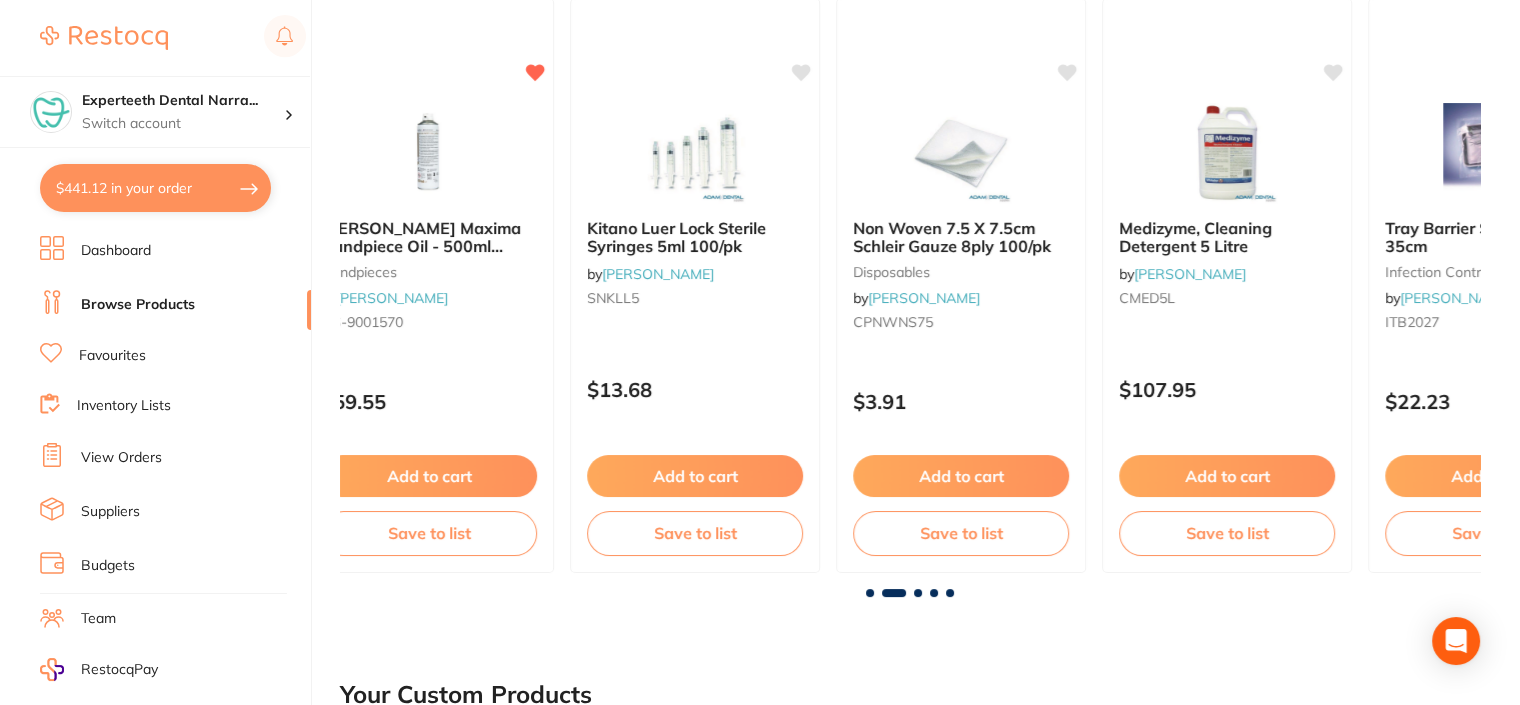 scroll, scrollTop: 0, scrollLeft: 1139, axis: horizontal 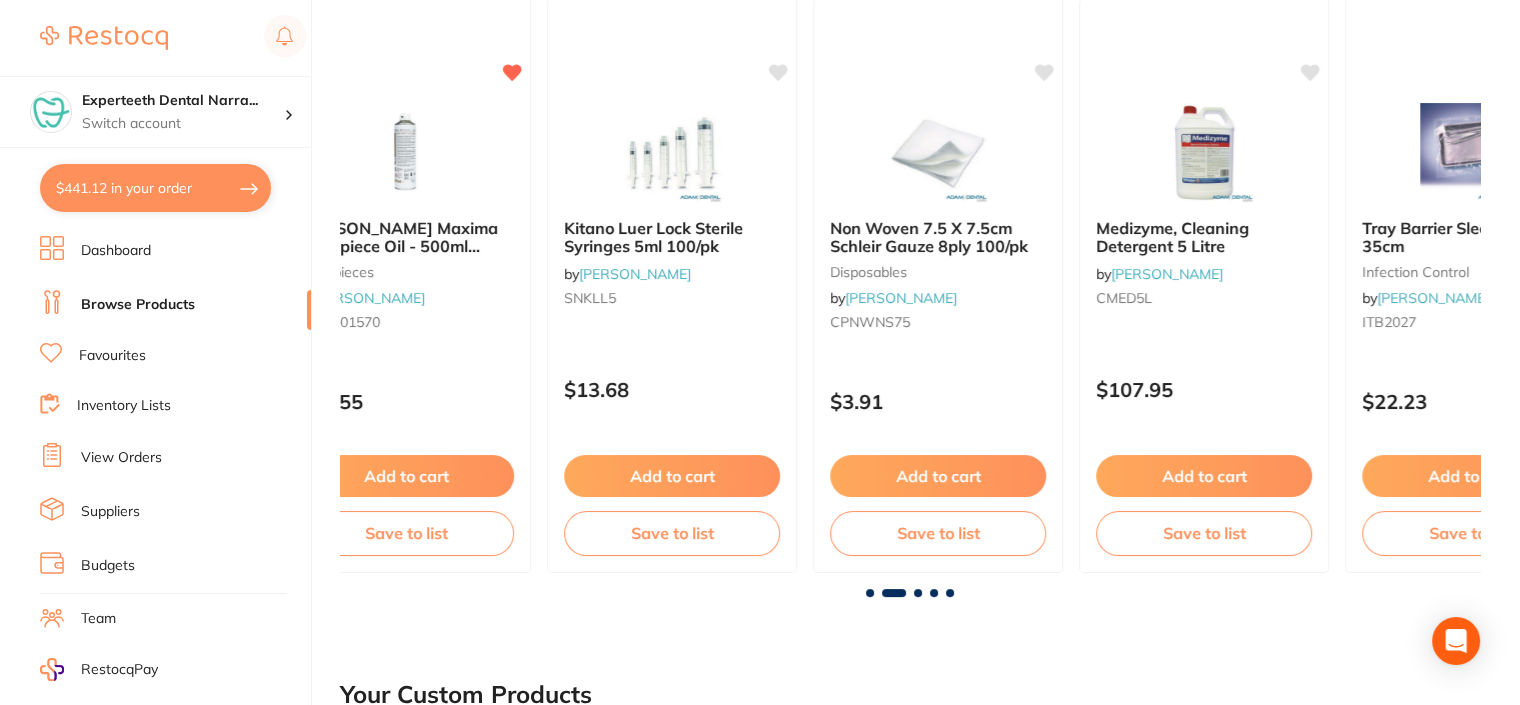 click at bounding box center (918, 593) 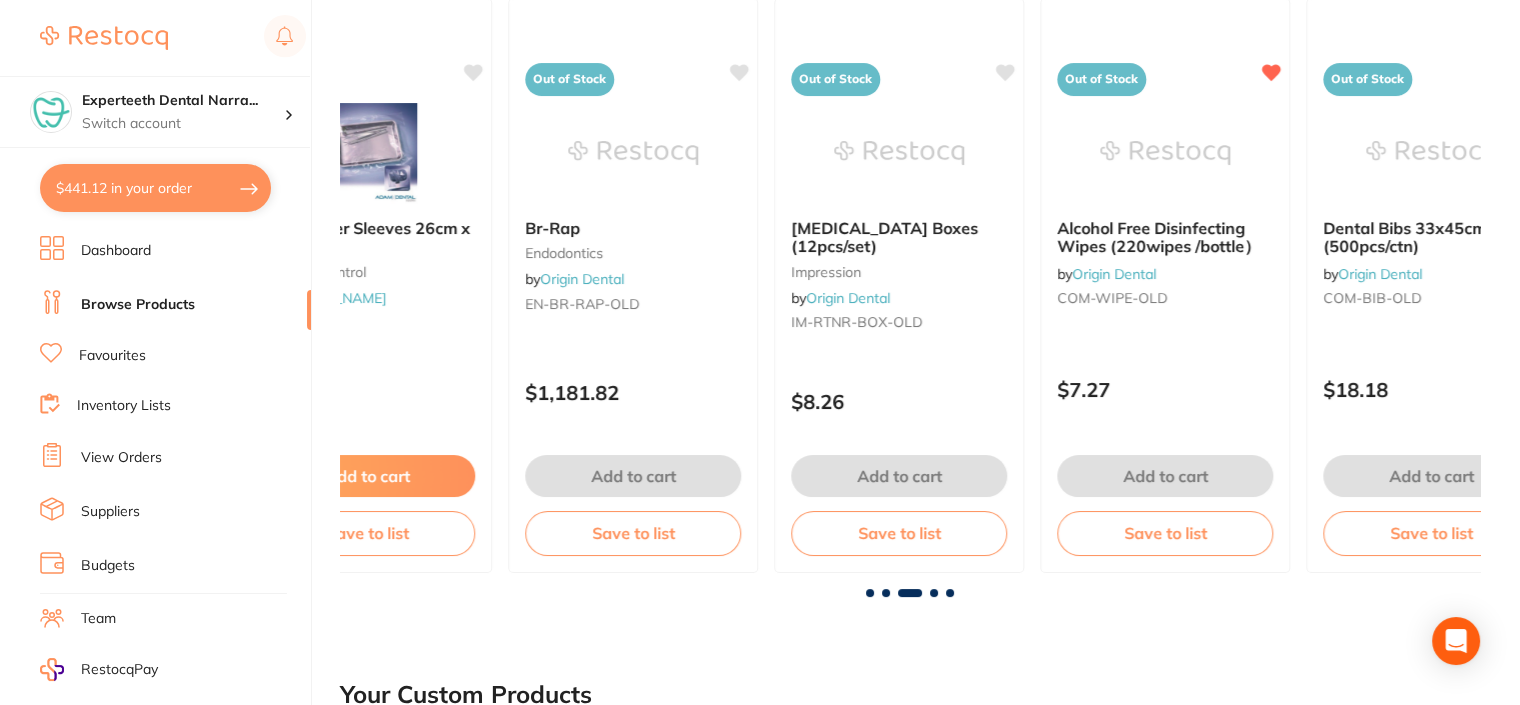 scroll, scrollTop: 0, scrollLeft: 2280, axis: horizontal 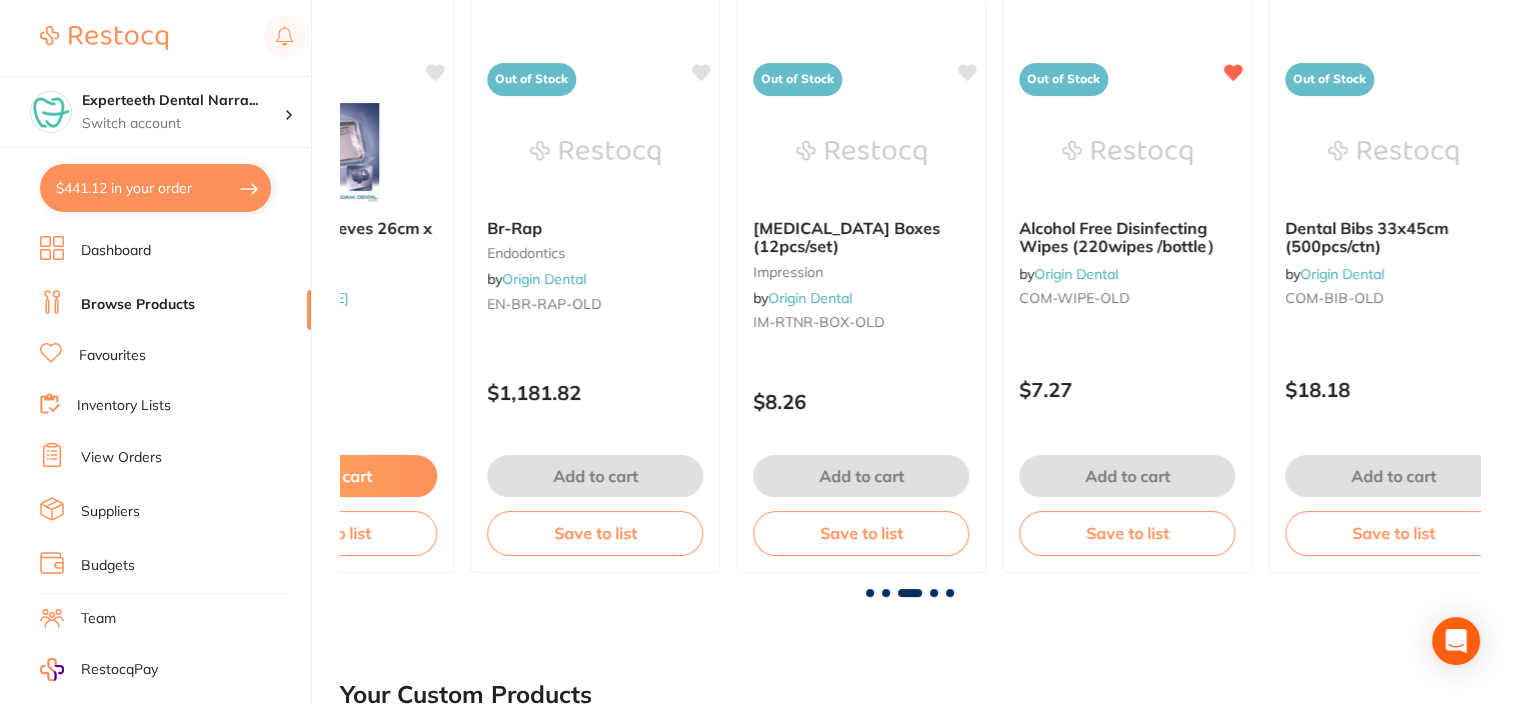 click at bounding box center (934, 593) 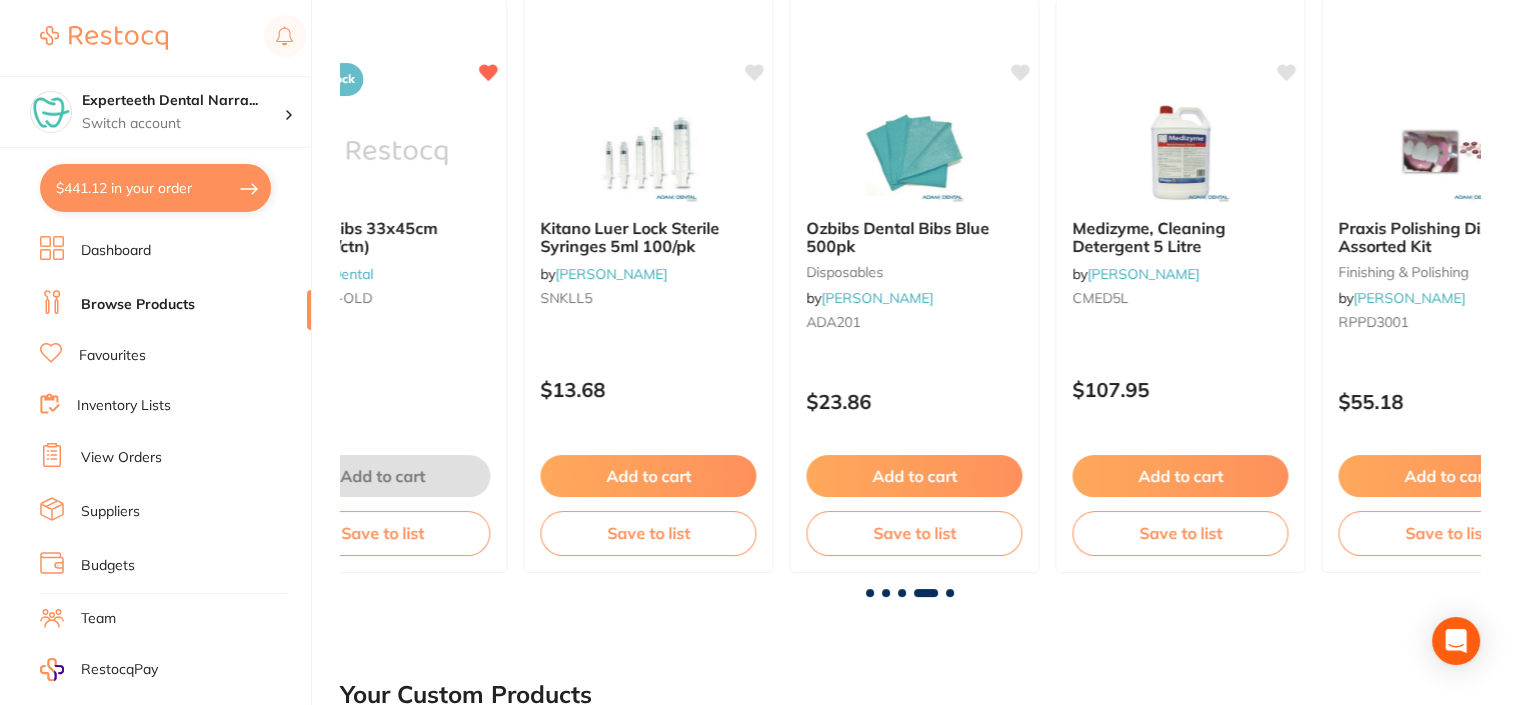 scroll, scrollTop: 0, scrollLeft: 3419, axis: horizontal 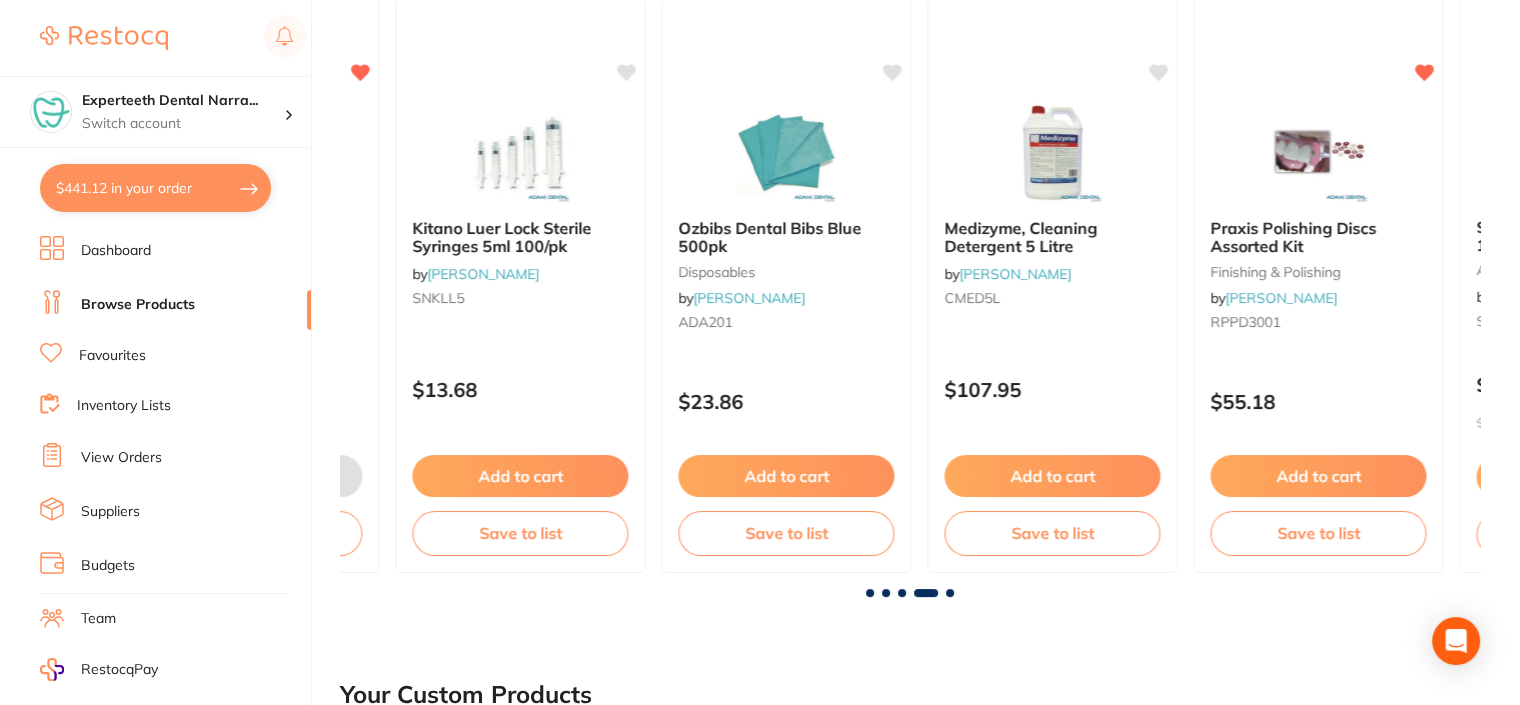click at bounding box center [950, 593] 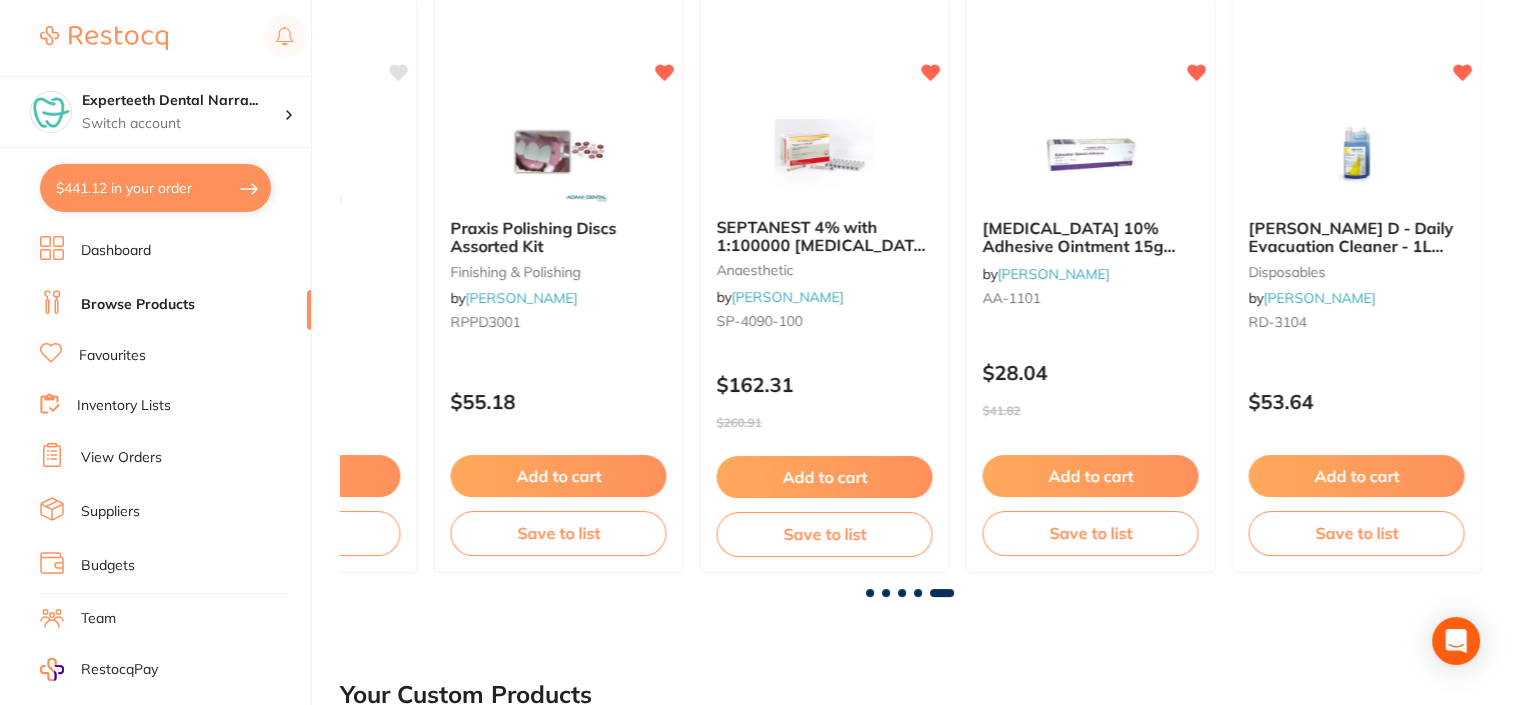 scroll, scrollTop: 0, scrollLeft: 4196, axis: horizontal 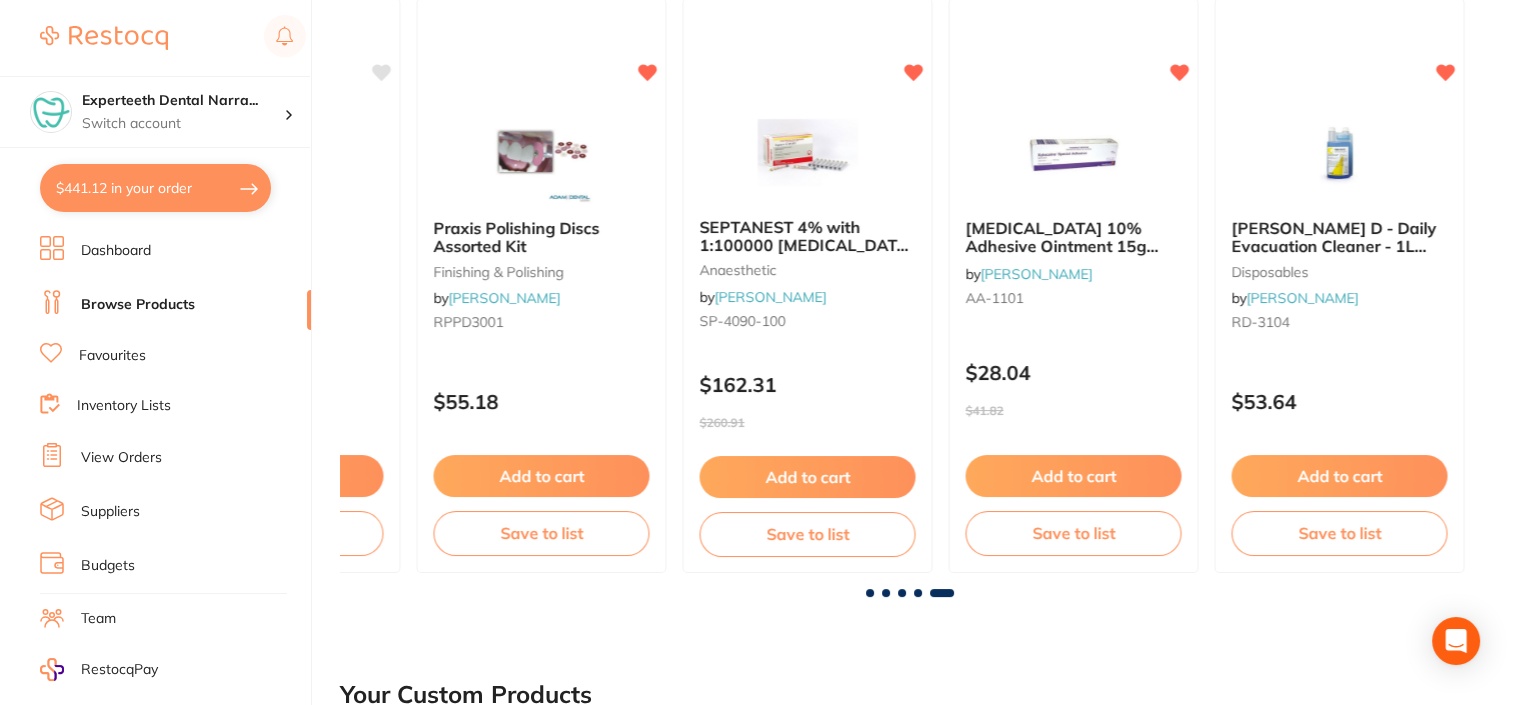 click at bounding box center (918, 593) 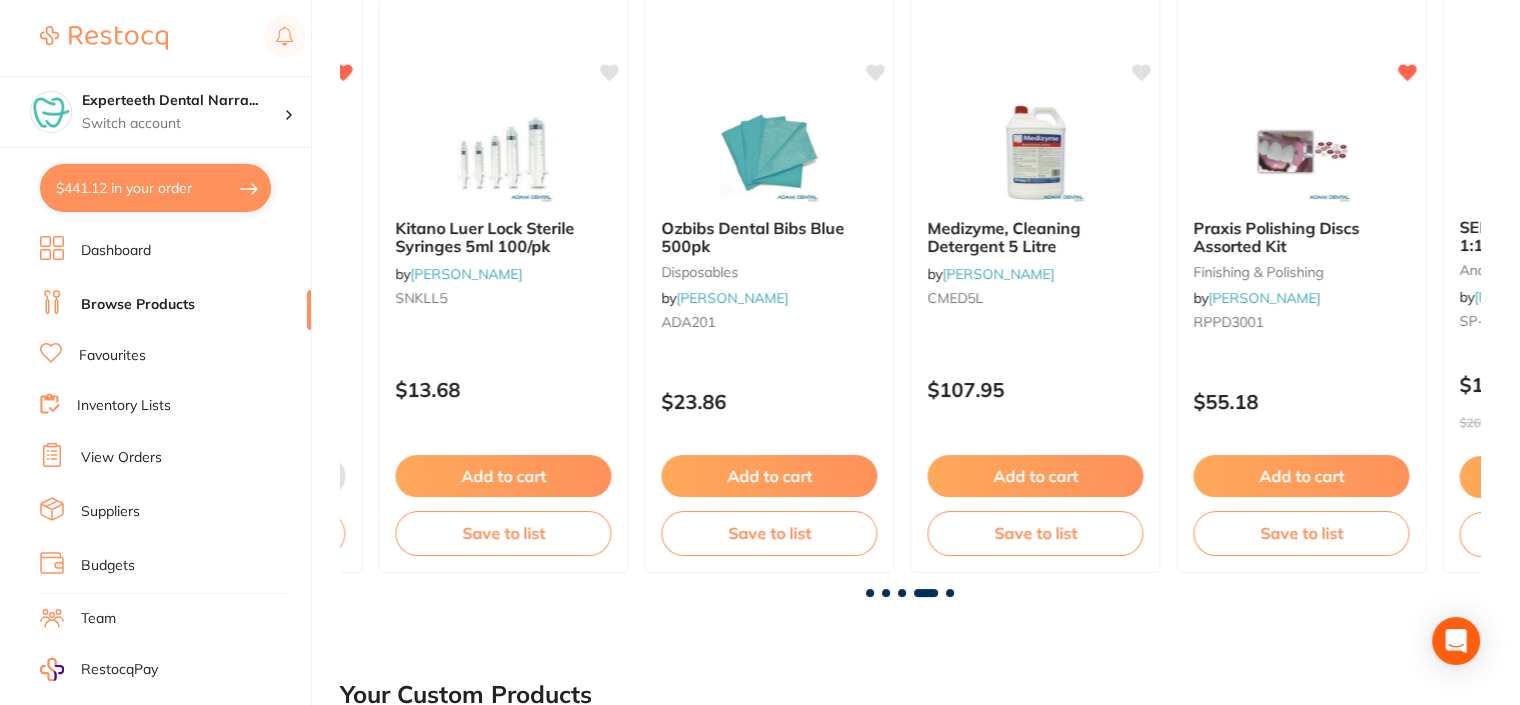 scroll, scrollTop: 0, scrollLeft: 3419, axis: horizontal 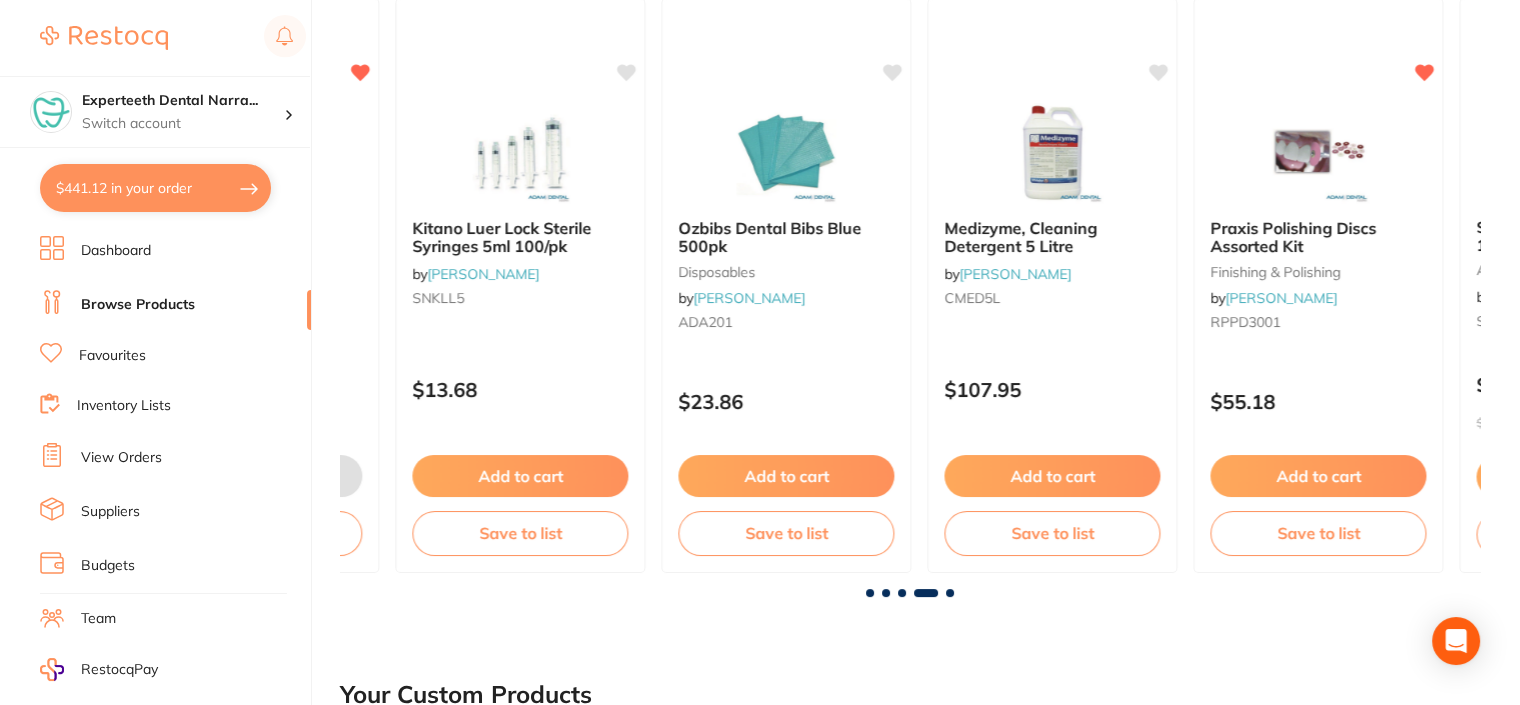 click at bounding box center (950, 593) 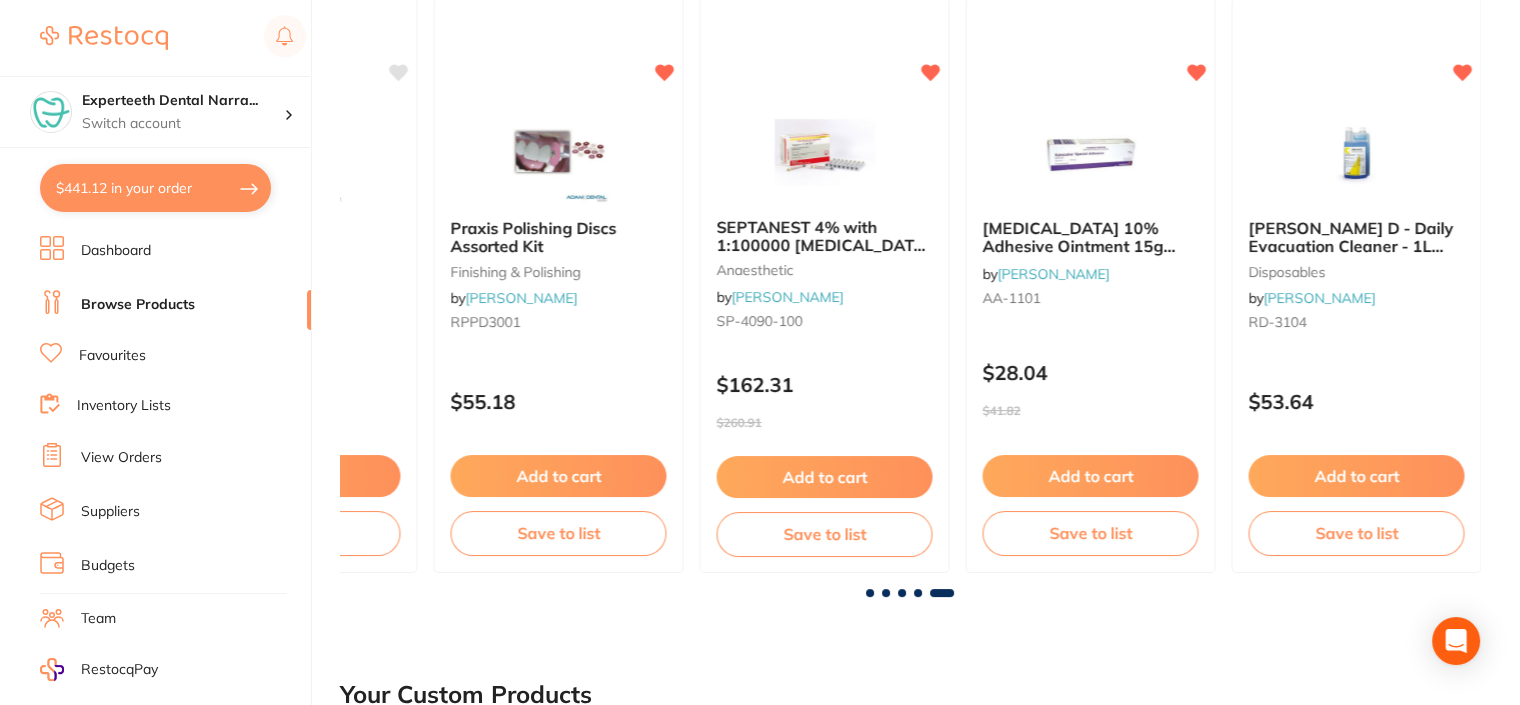 scroll, scrollTop: 0, scrollLeft: 4196, axis: horizontal 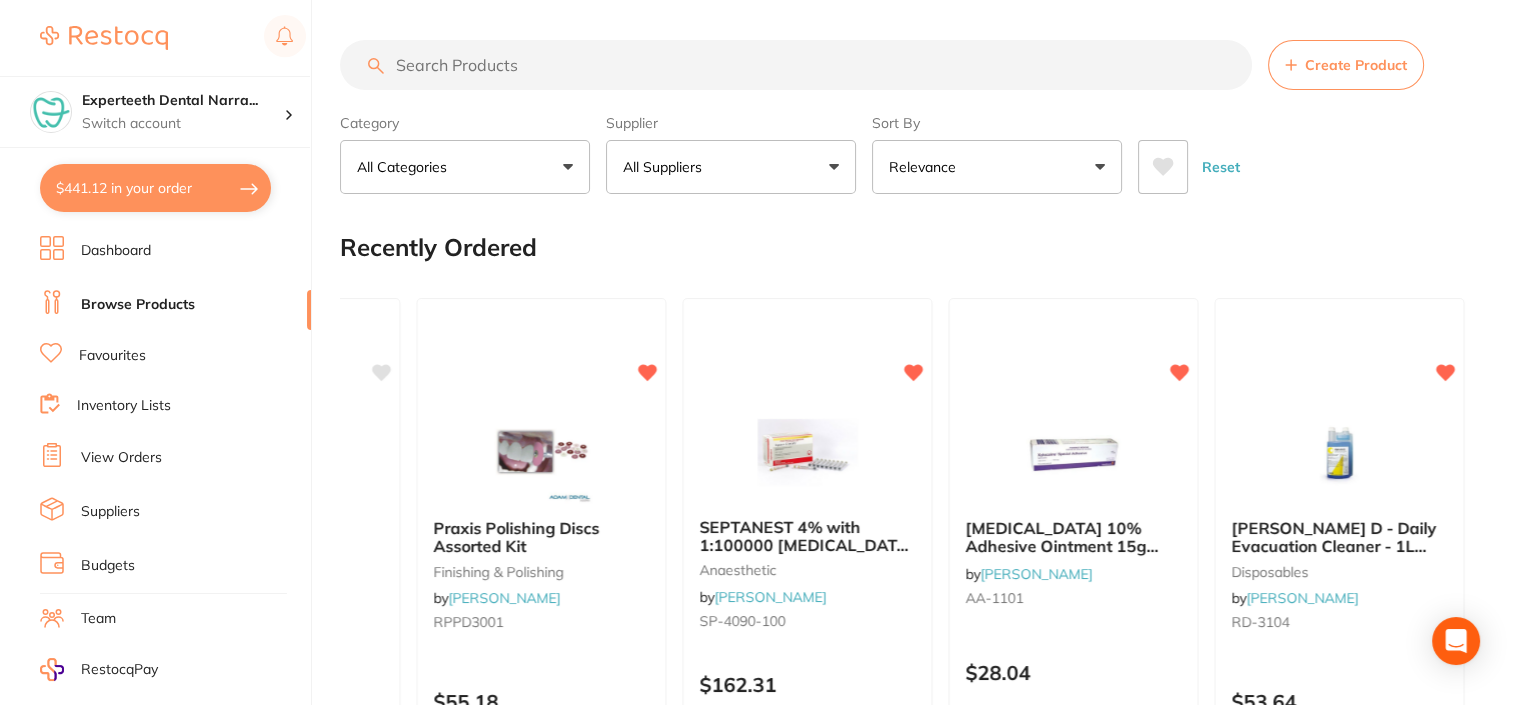 click on "Inventory Lists" at bounding box center [175, 406] 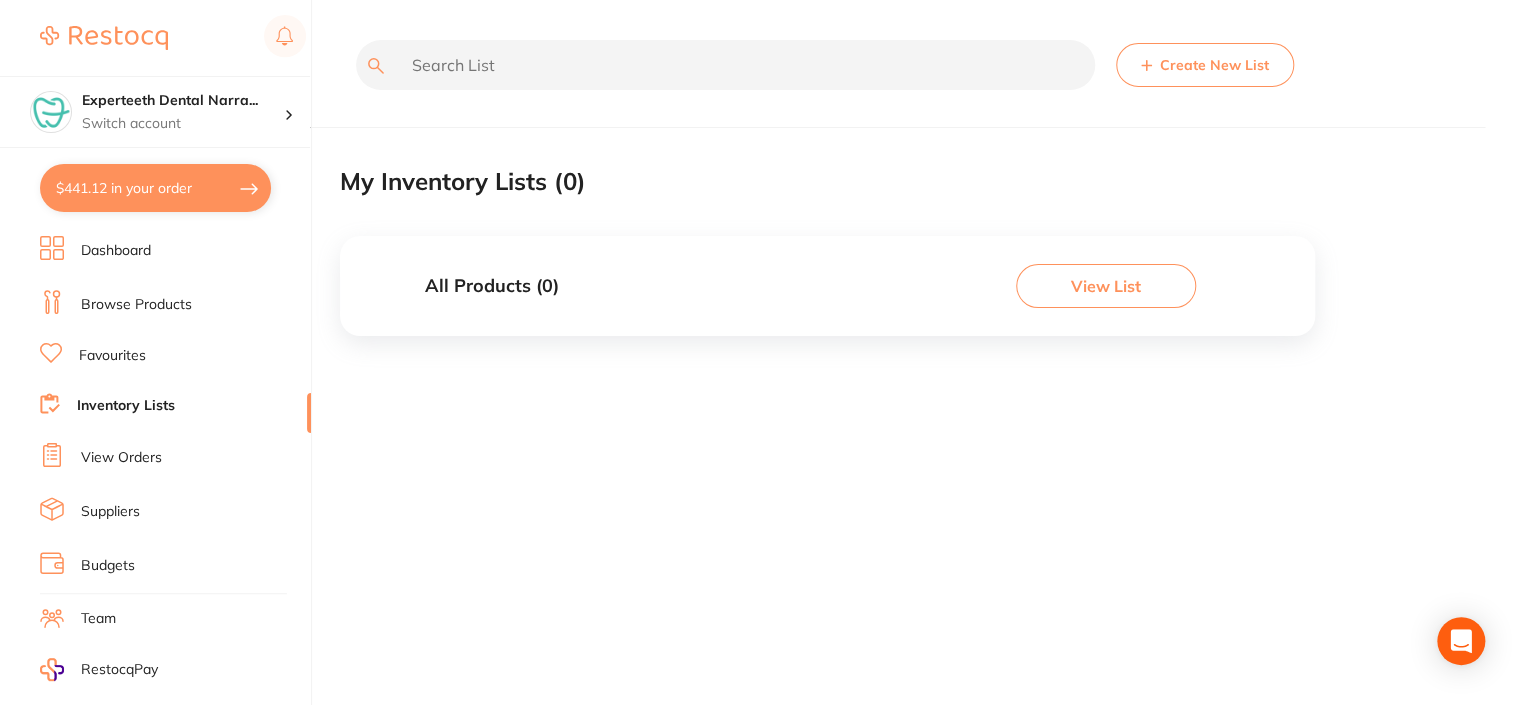 click on "View Orders" at bounding box center (121, 458) 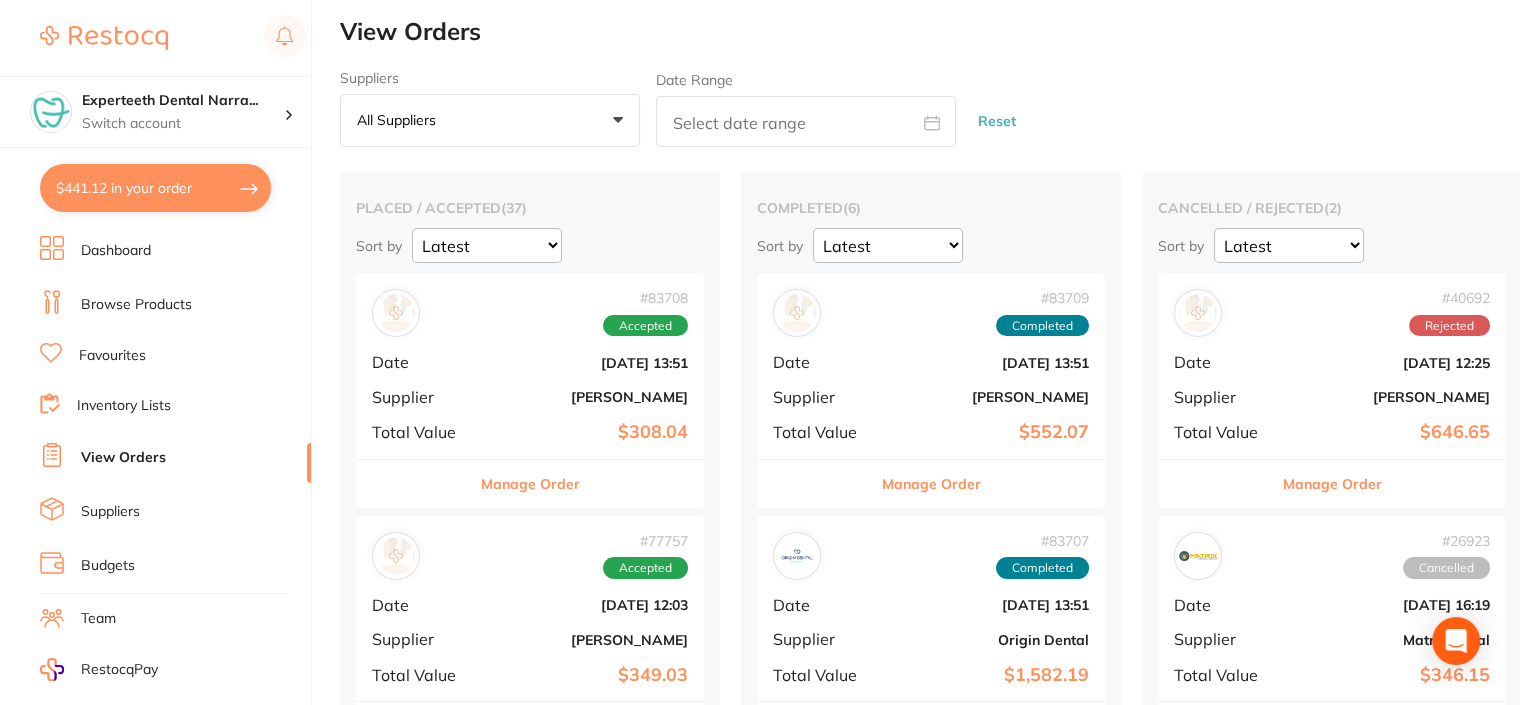 scroll, scrollTop: 0, scrollLeft: 0, axis: both 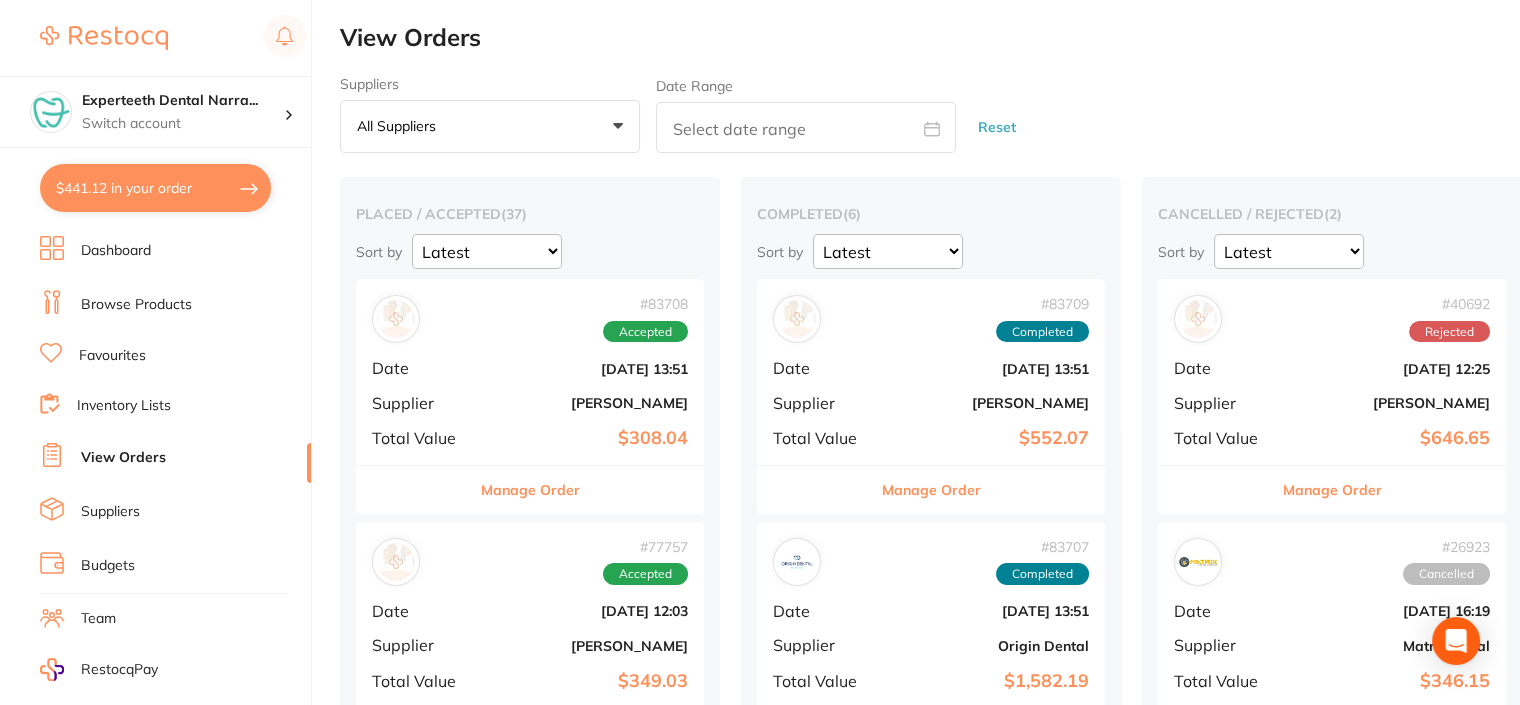 click on "Manage Order" at bounding box center [530, 490] 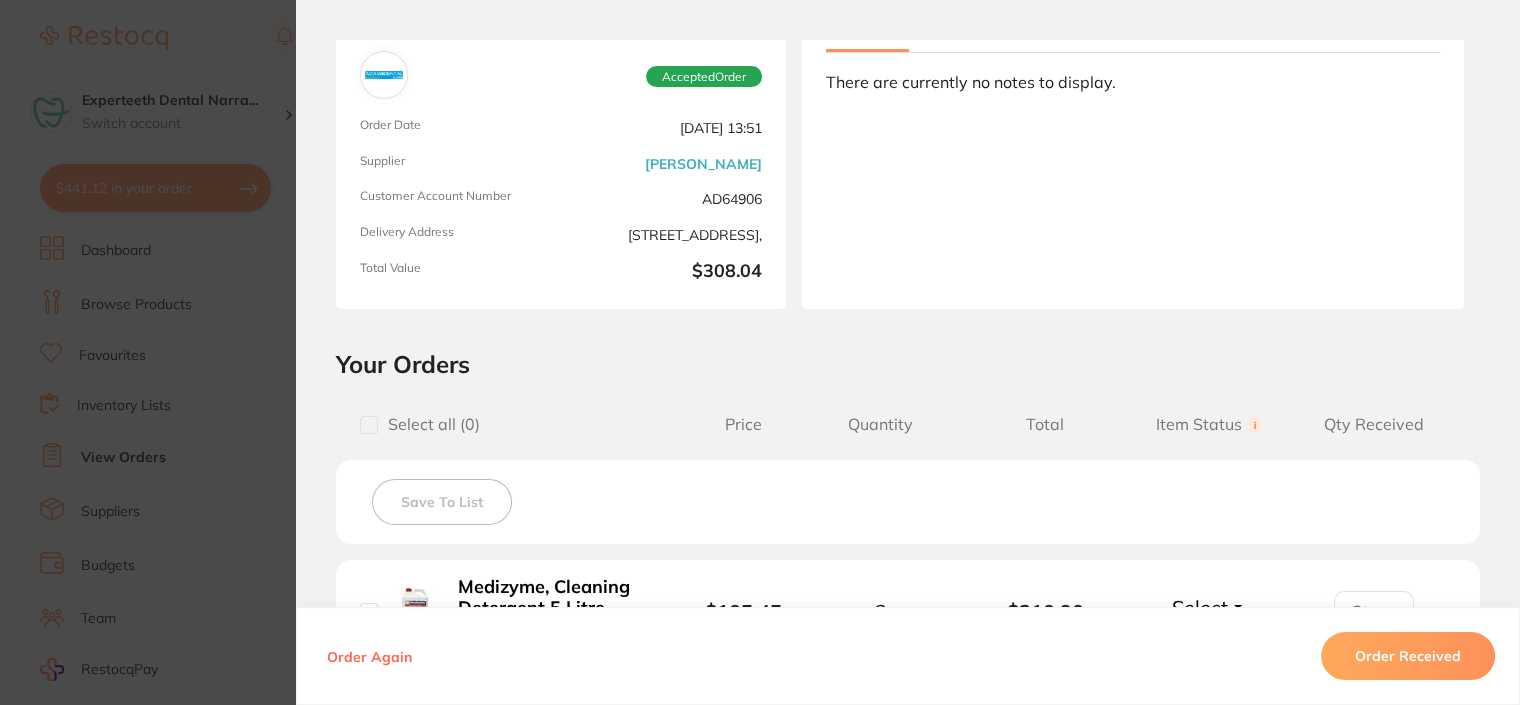scroll, scrollTop: 400, scrollLeft: 0, axis: vertical 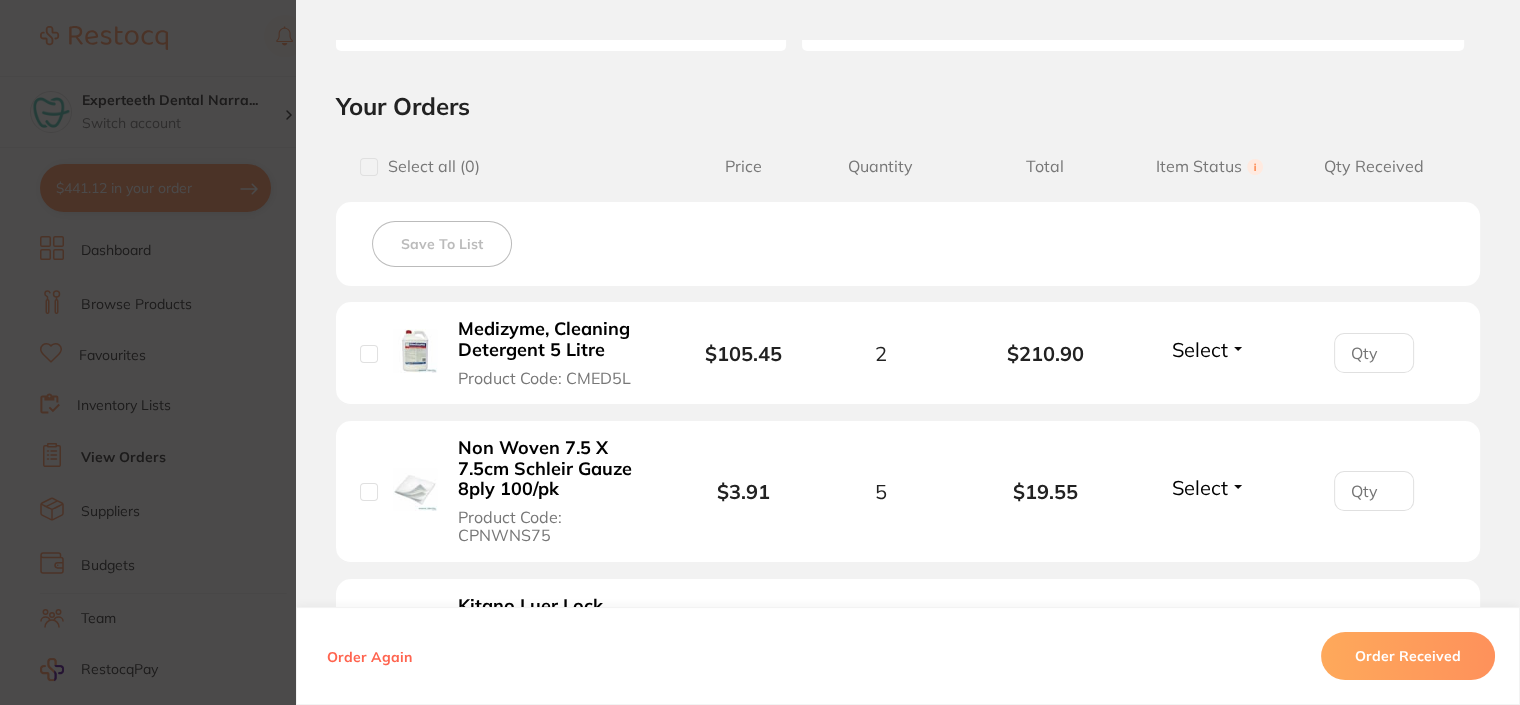 click on "Select" at bounding box center [1200, 349] 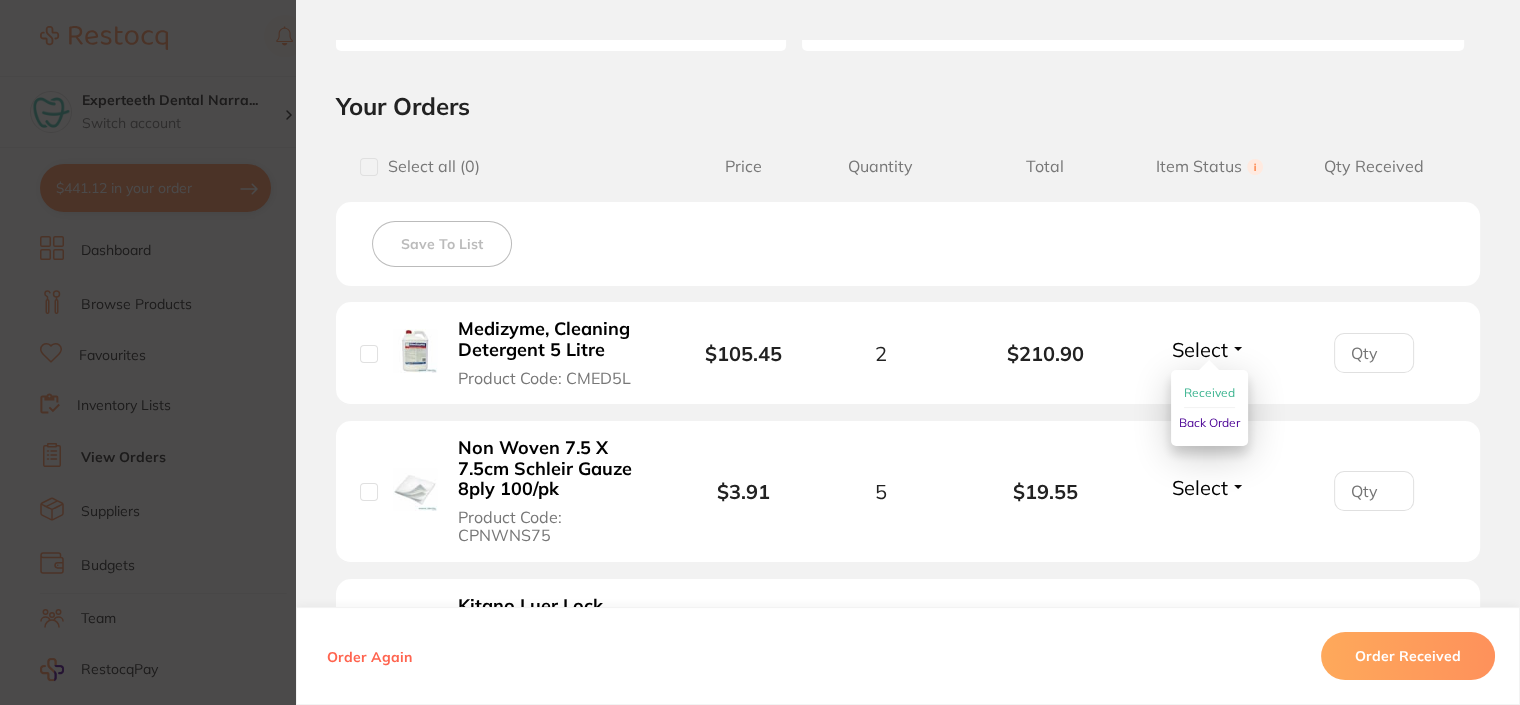 click on "Received" at bounding box center (1209, 392) 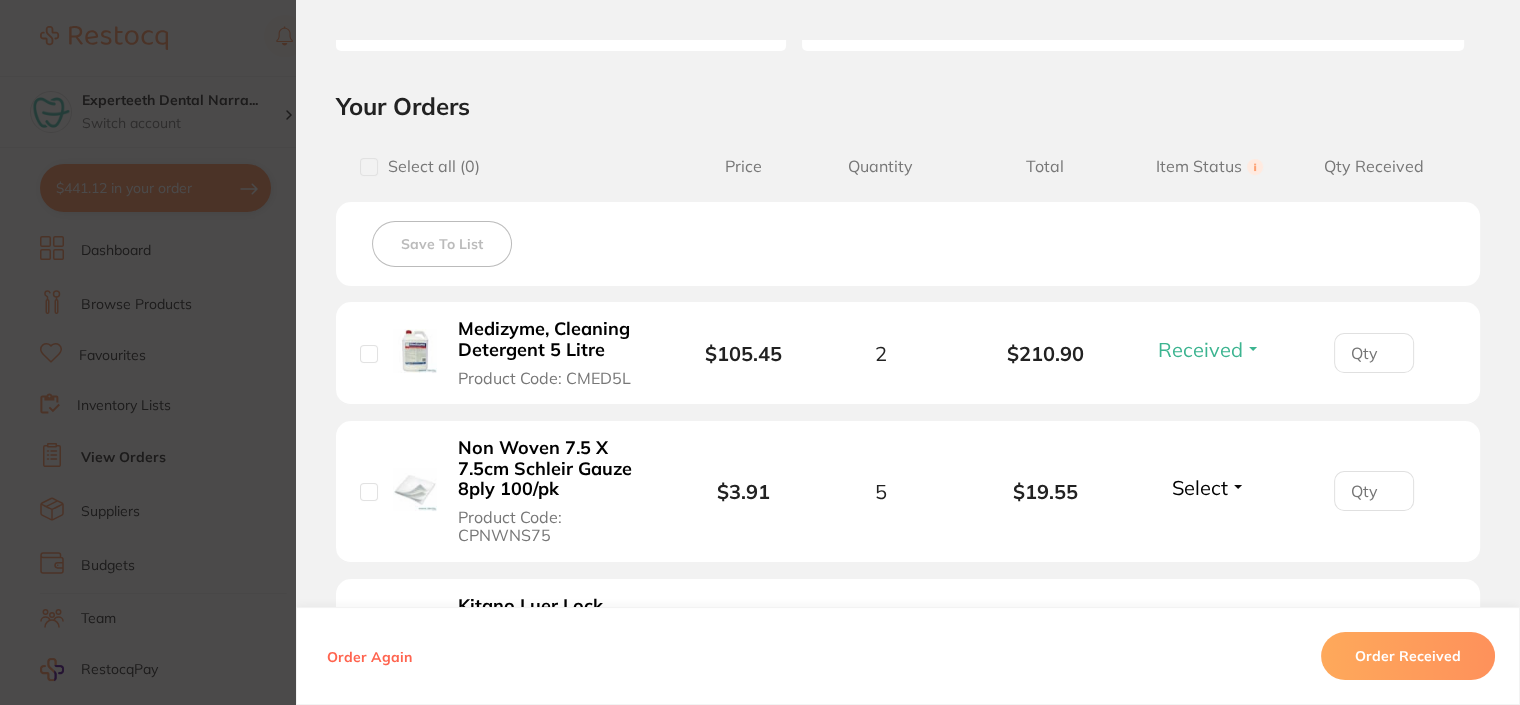click on "Non Woven 7.5 X 7.5cm Schleir Gauze 8ply 100/pk   Product    Code:  CPNWNS75     $3.91 5 $19.55 Select Received Back Order" at bounding box center [908, 492] 